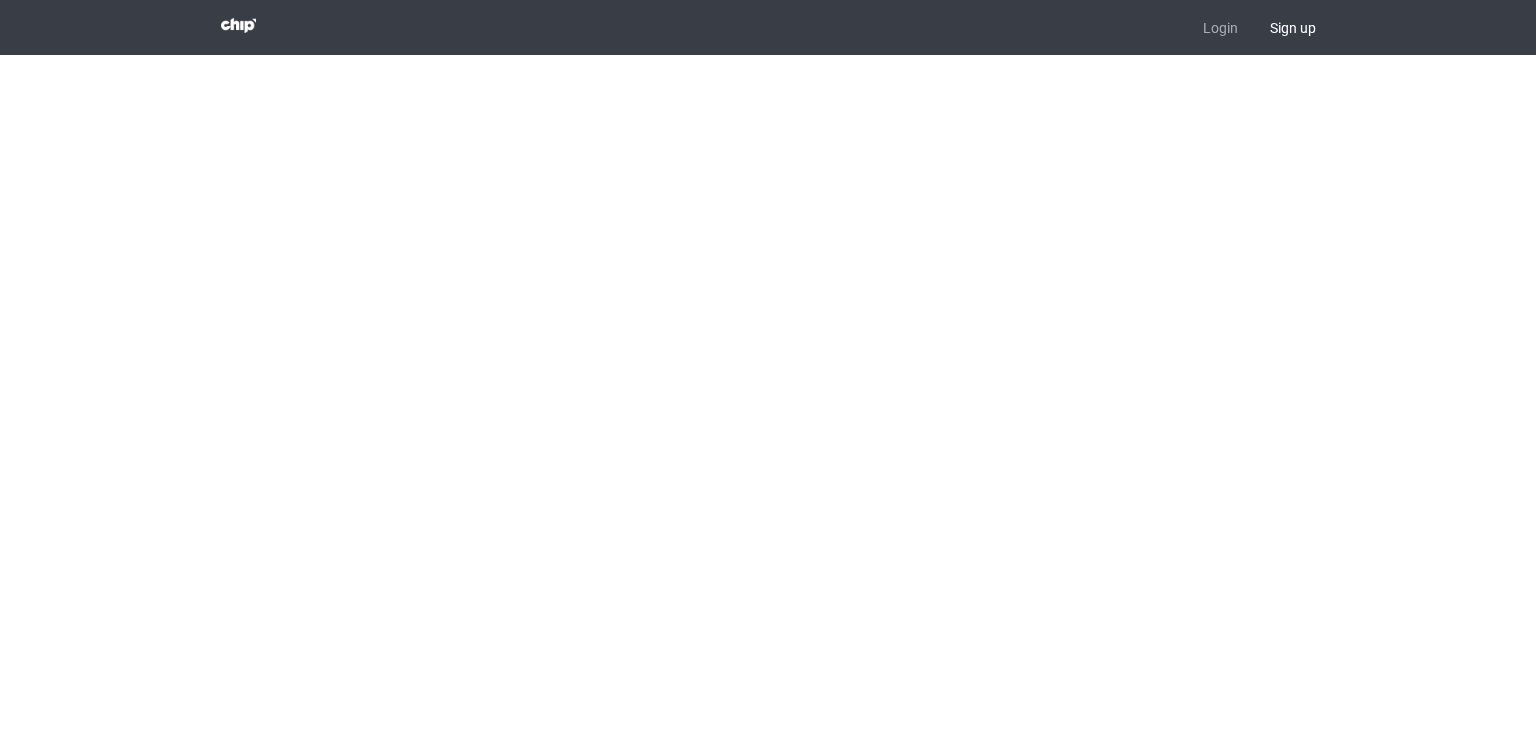 scroll, scrollTop: 0, scrollLeft: 0, axis: both 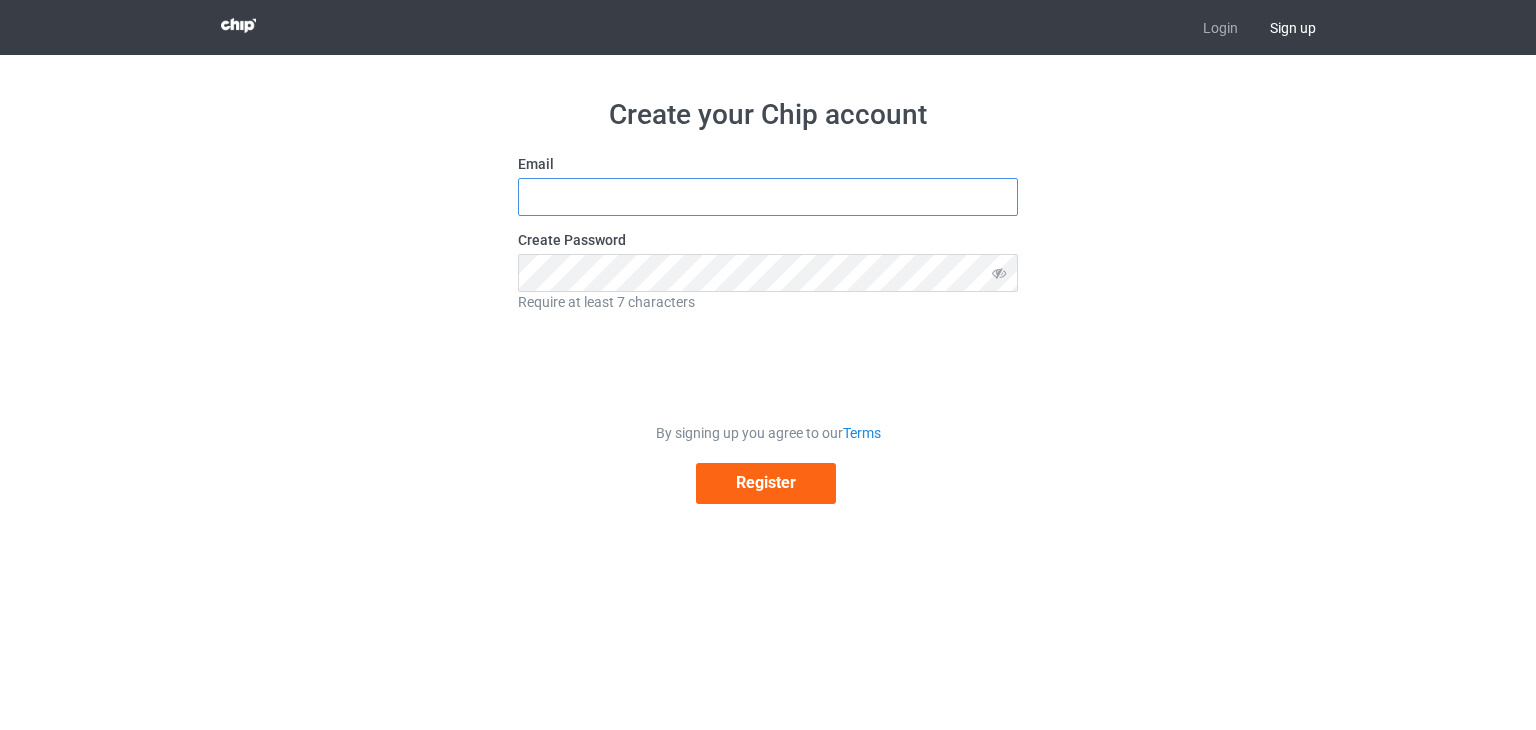 click at bounding box center (768, 197) 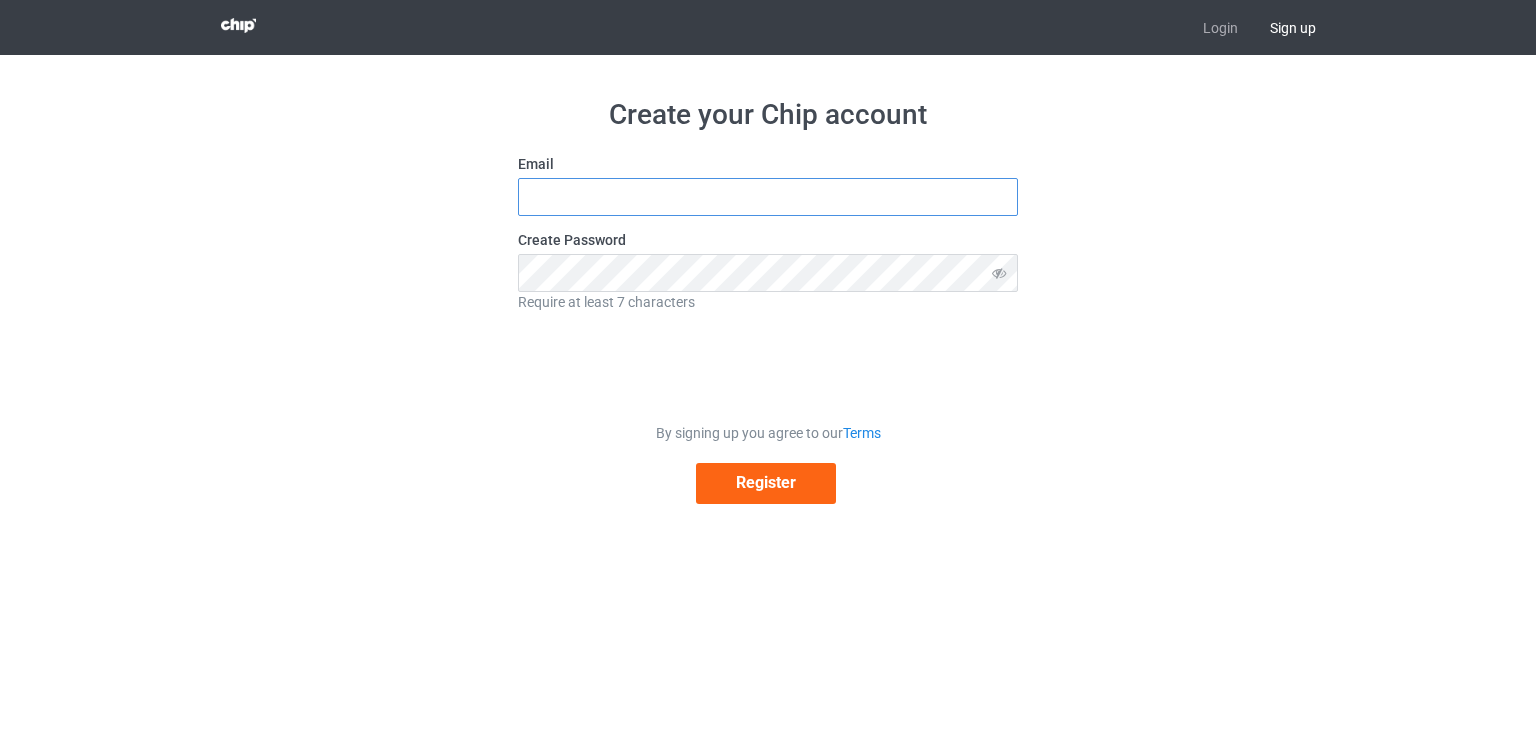 type on "hungnguyen010590@gmail.com" 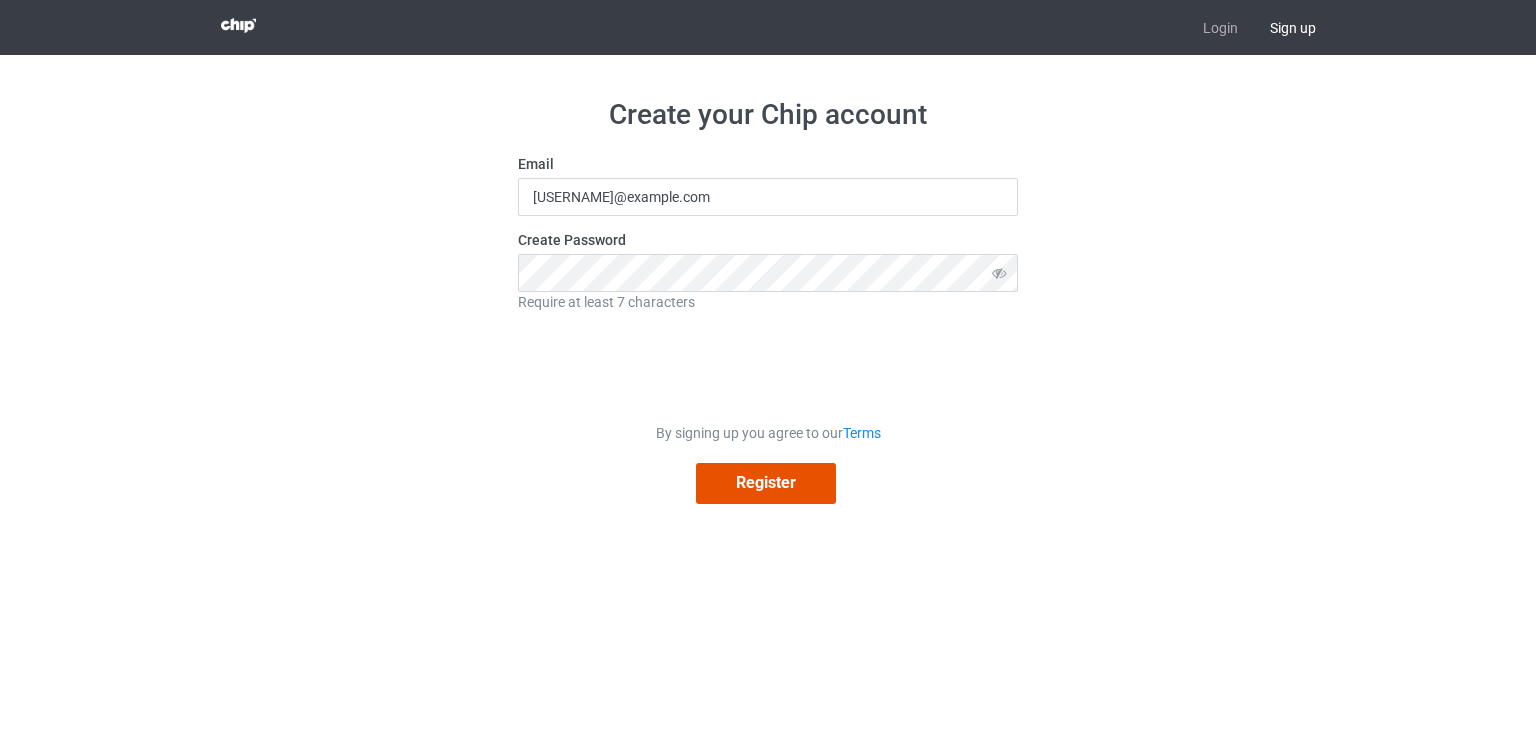 click on "Register" at bounding box center [766, 483] 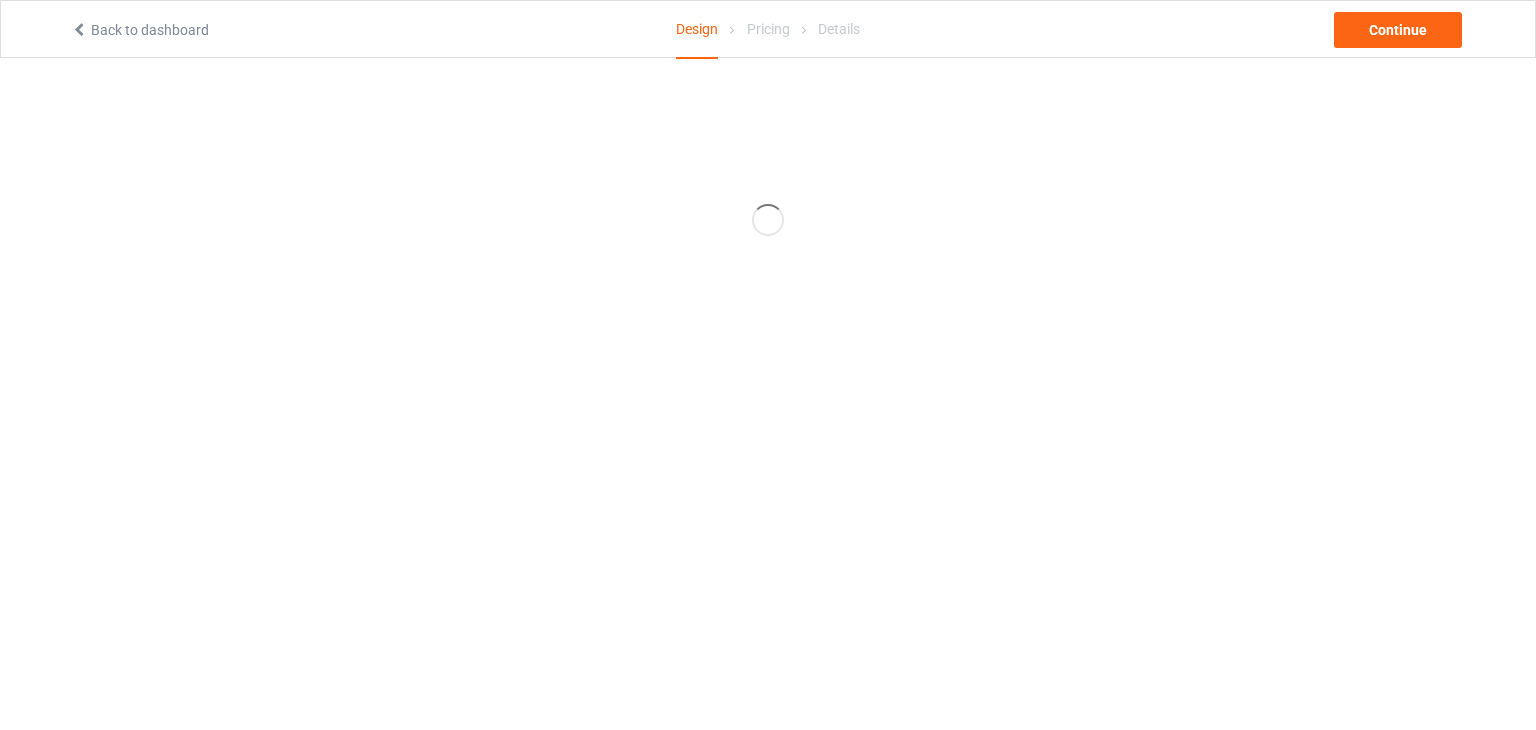 scroll, scrollTop: 0, scrollLeft: 0, axis: both 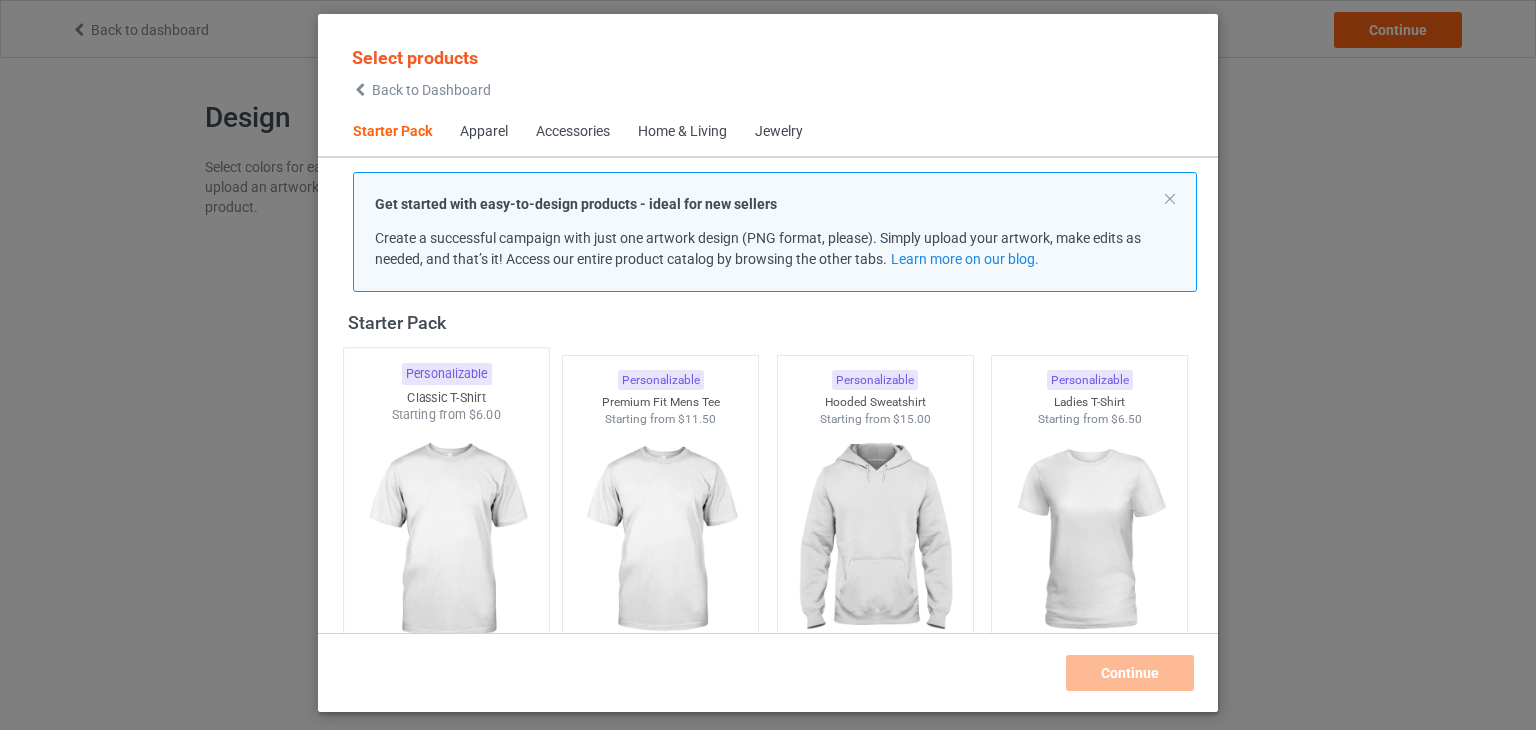 click at bounding box center [446, 541] 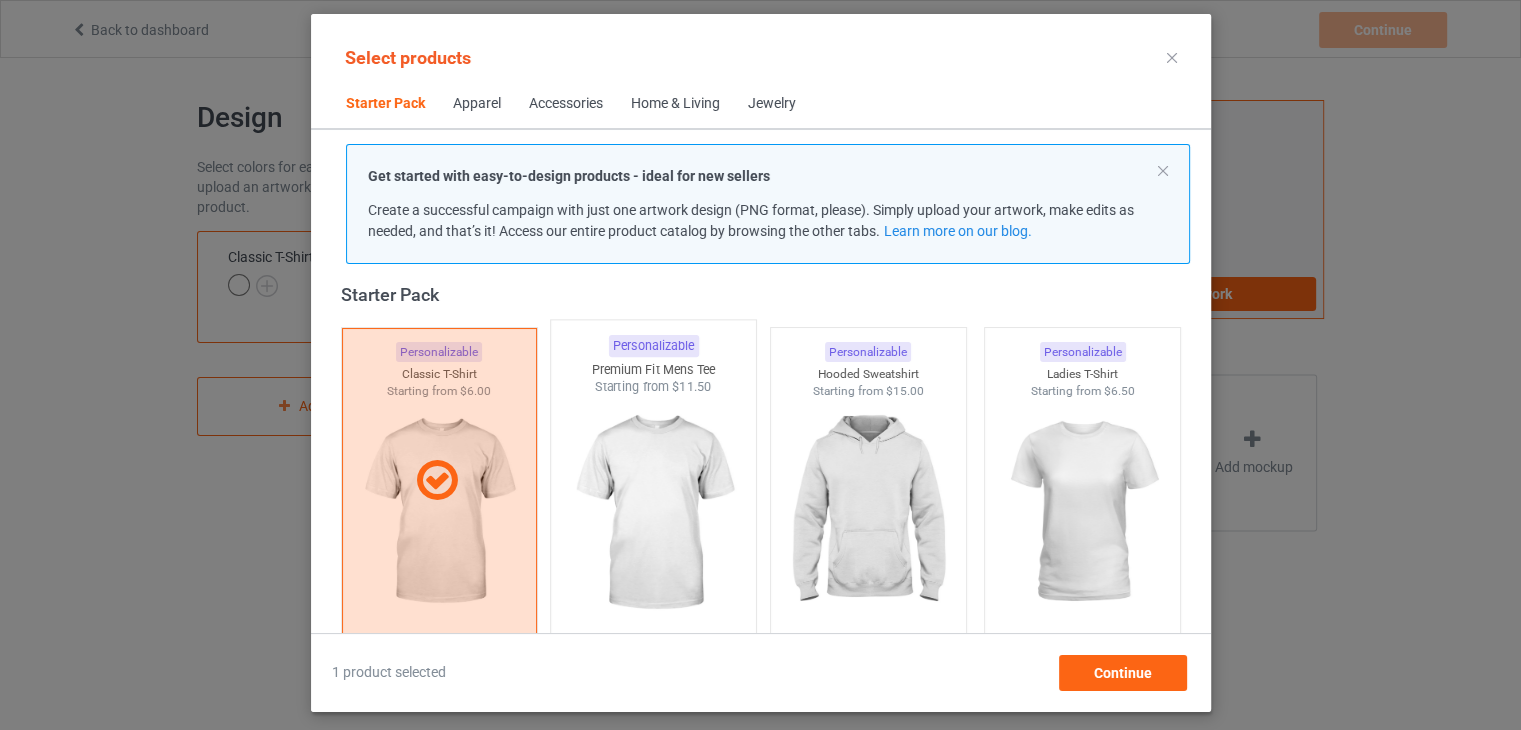 click at bounding box center [653, 513] 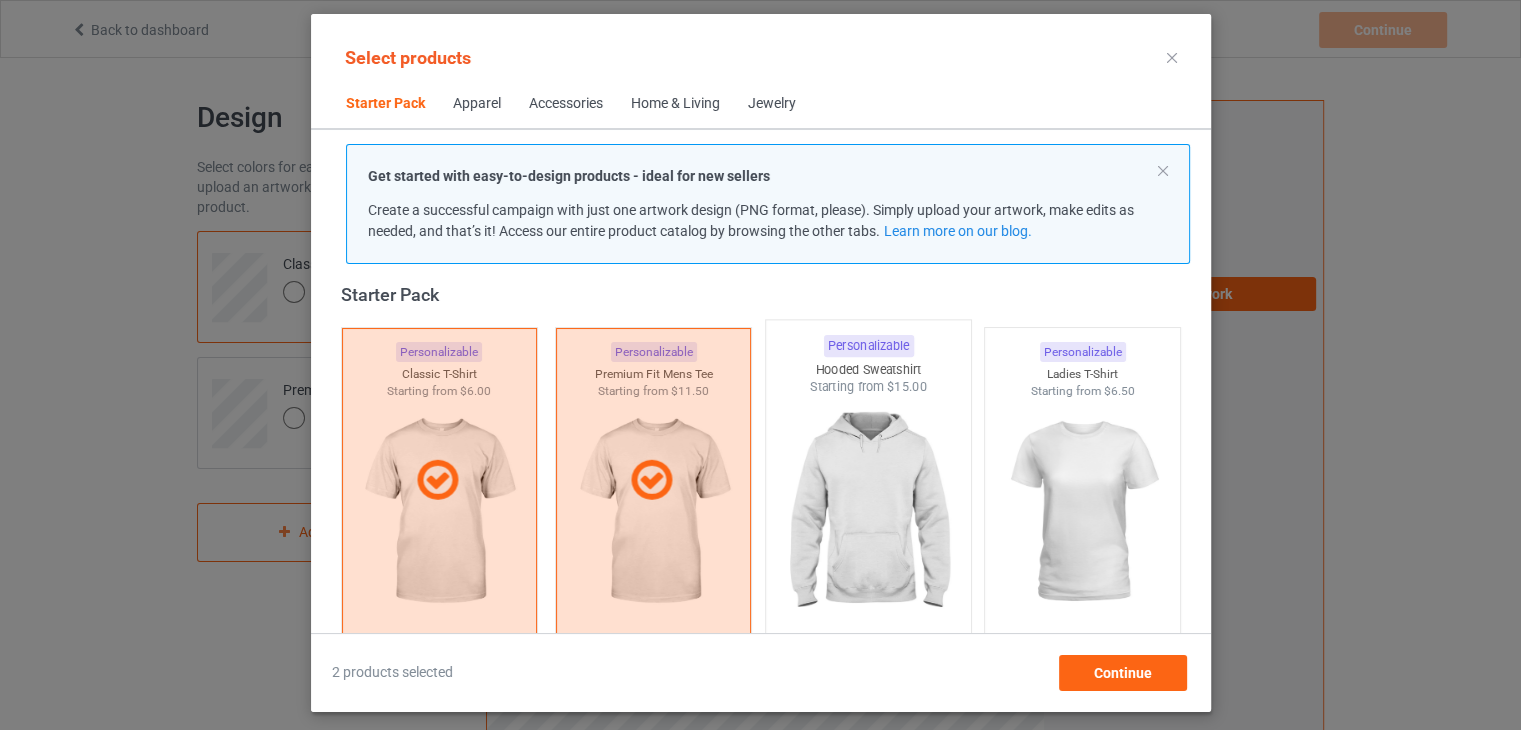 click at bounding box center (868, 513) 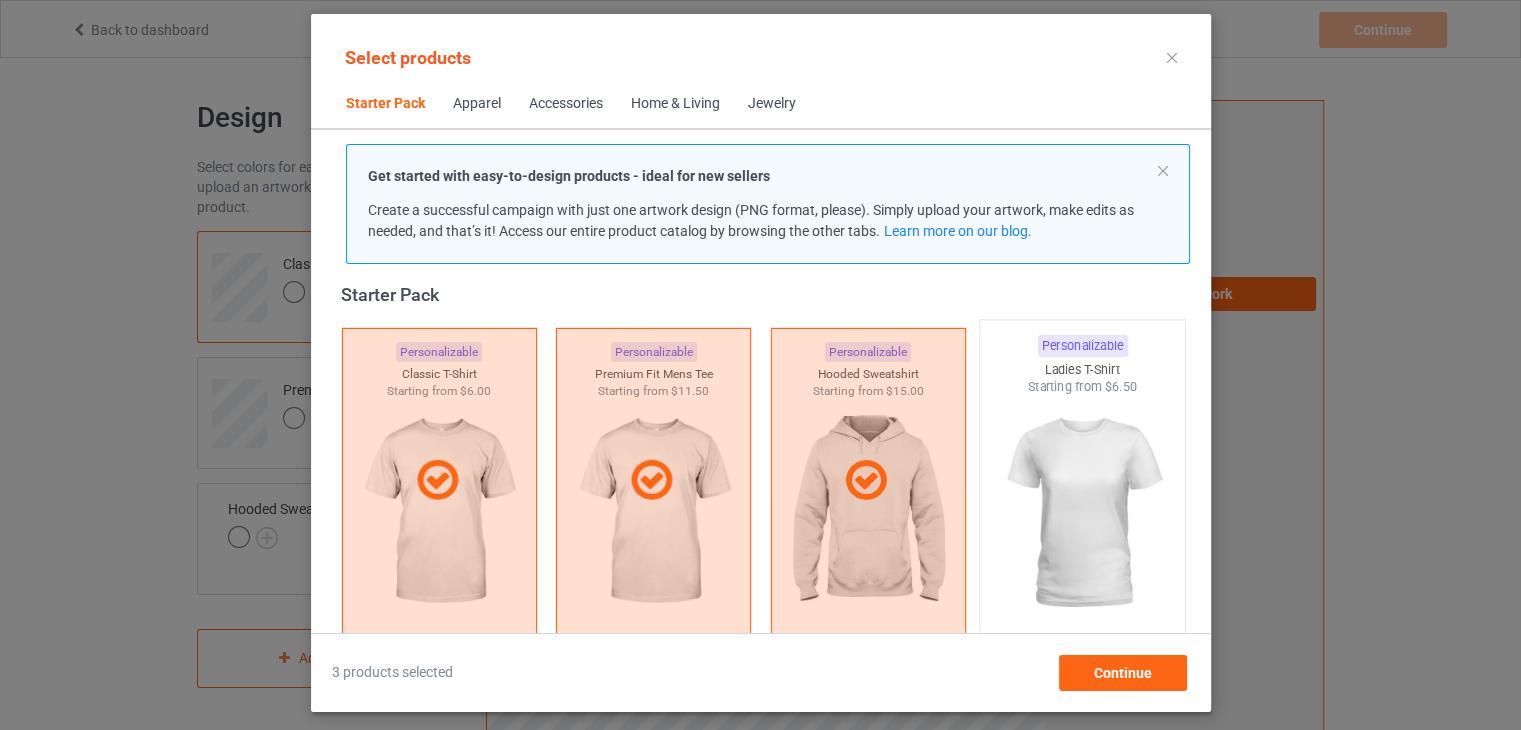 click at bounding box center [1082, 513] 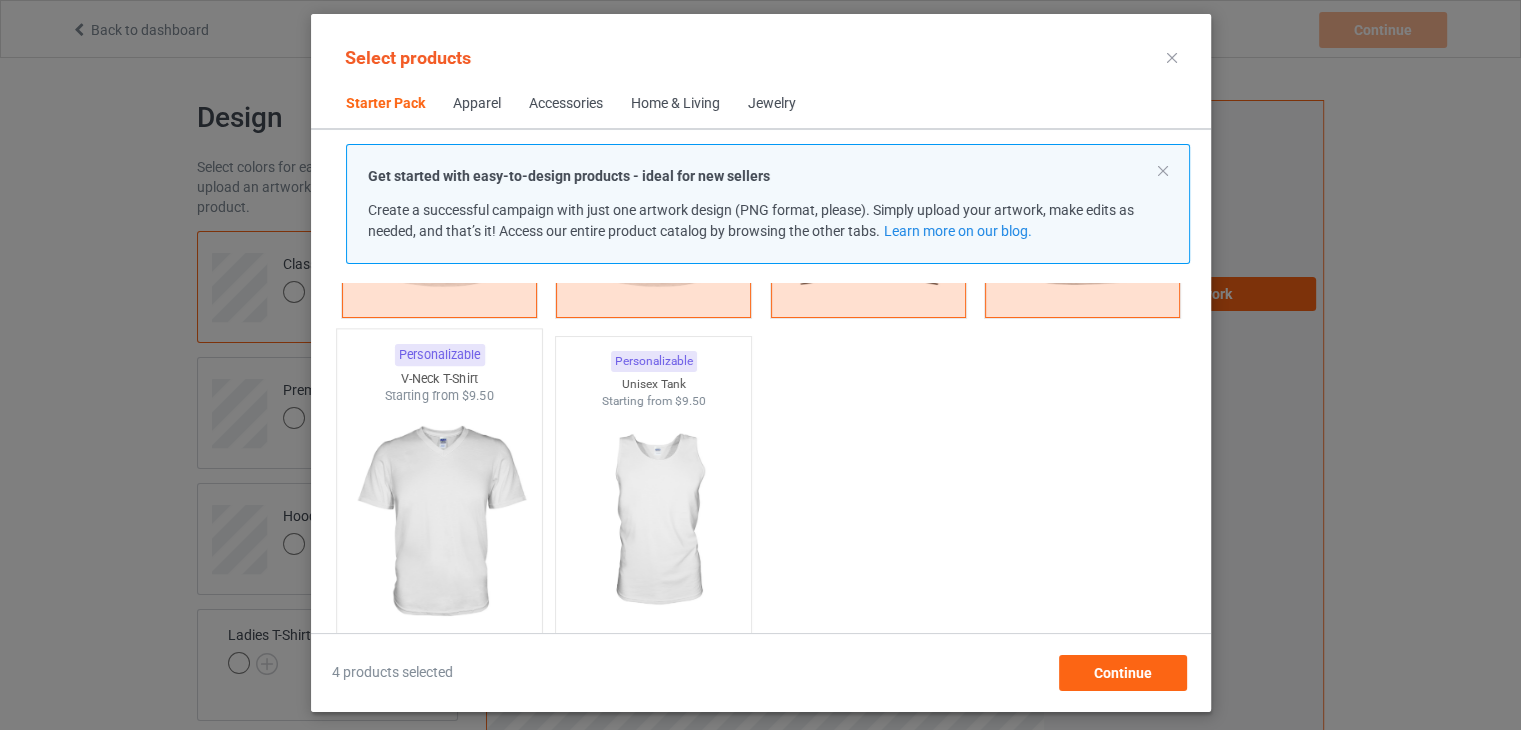 scroll, scrollTop: 426, scrollLeft: 0, axis: vertical 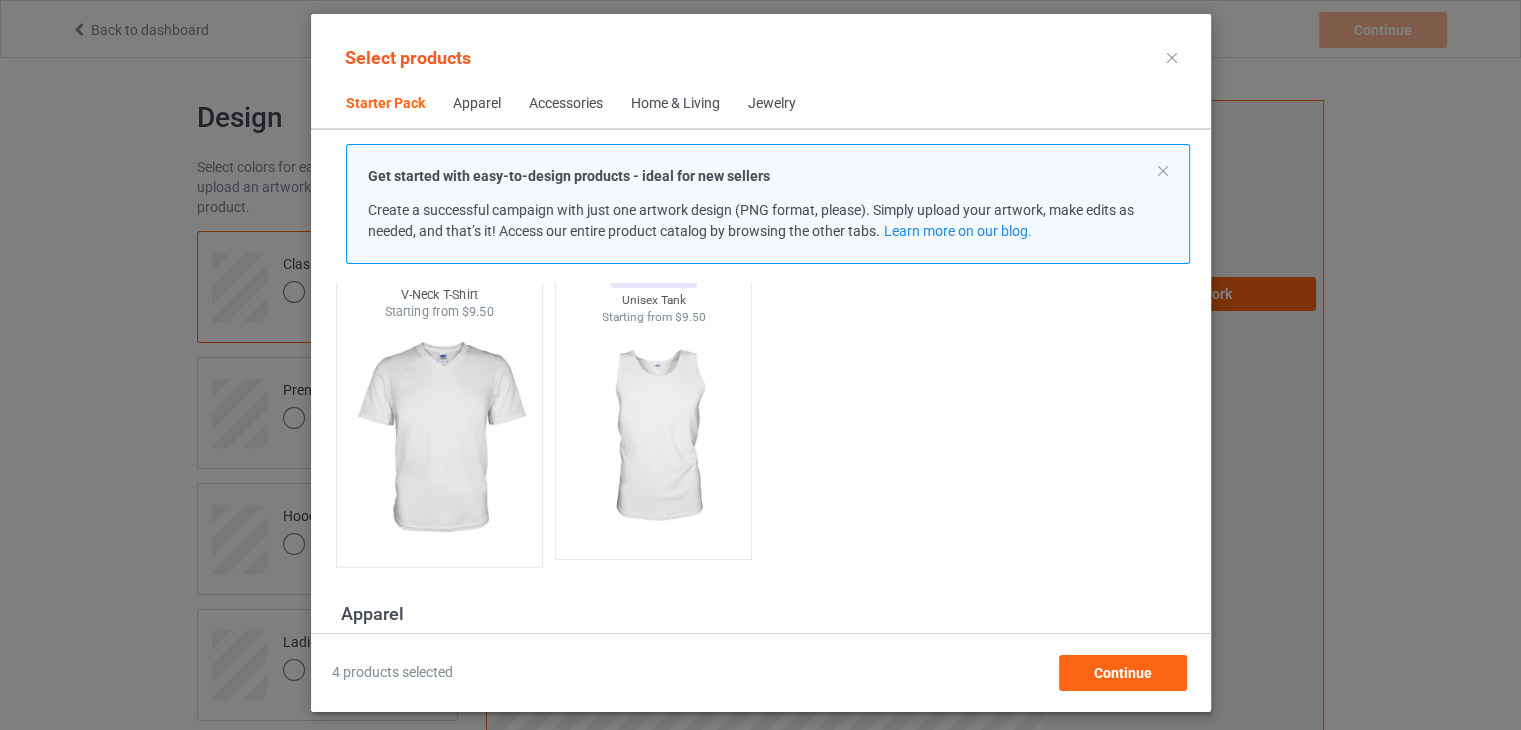 click at bounding box center (439, 438) 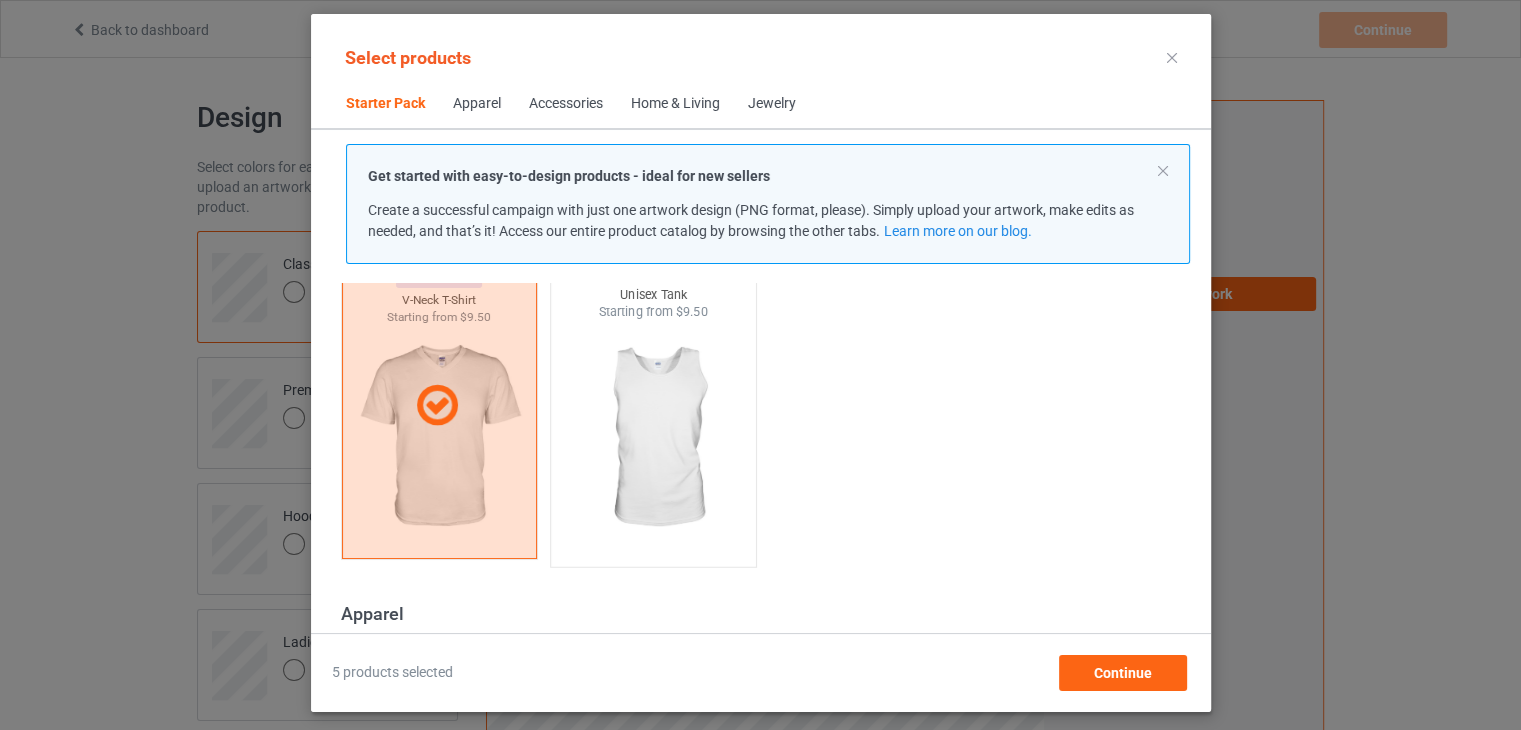 click at bounding box center [653, 438] 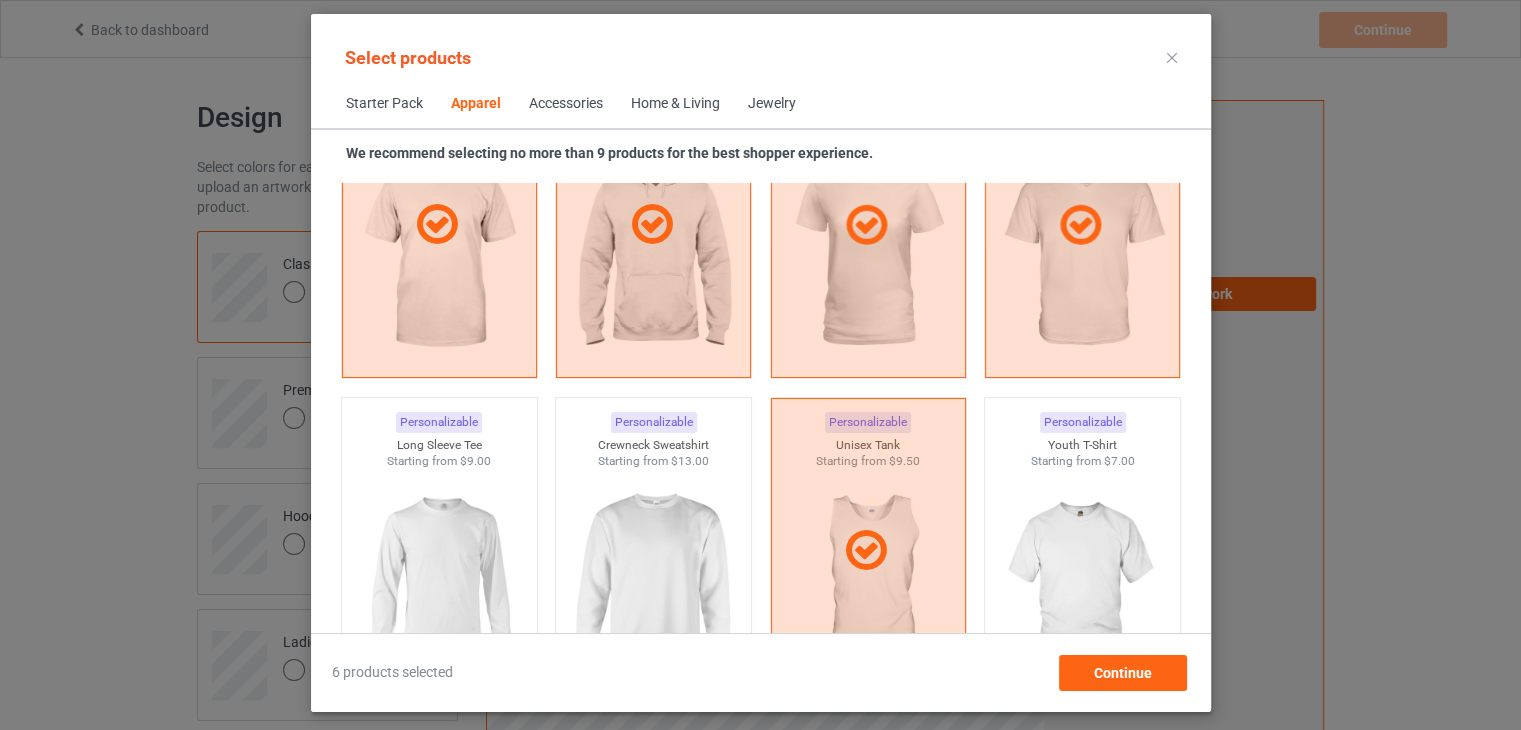 scroll, scrollTop: 1526, scrollLeft: 0, axis: vertical 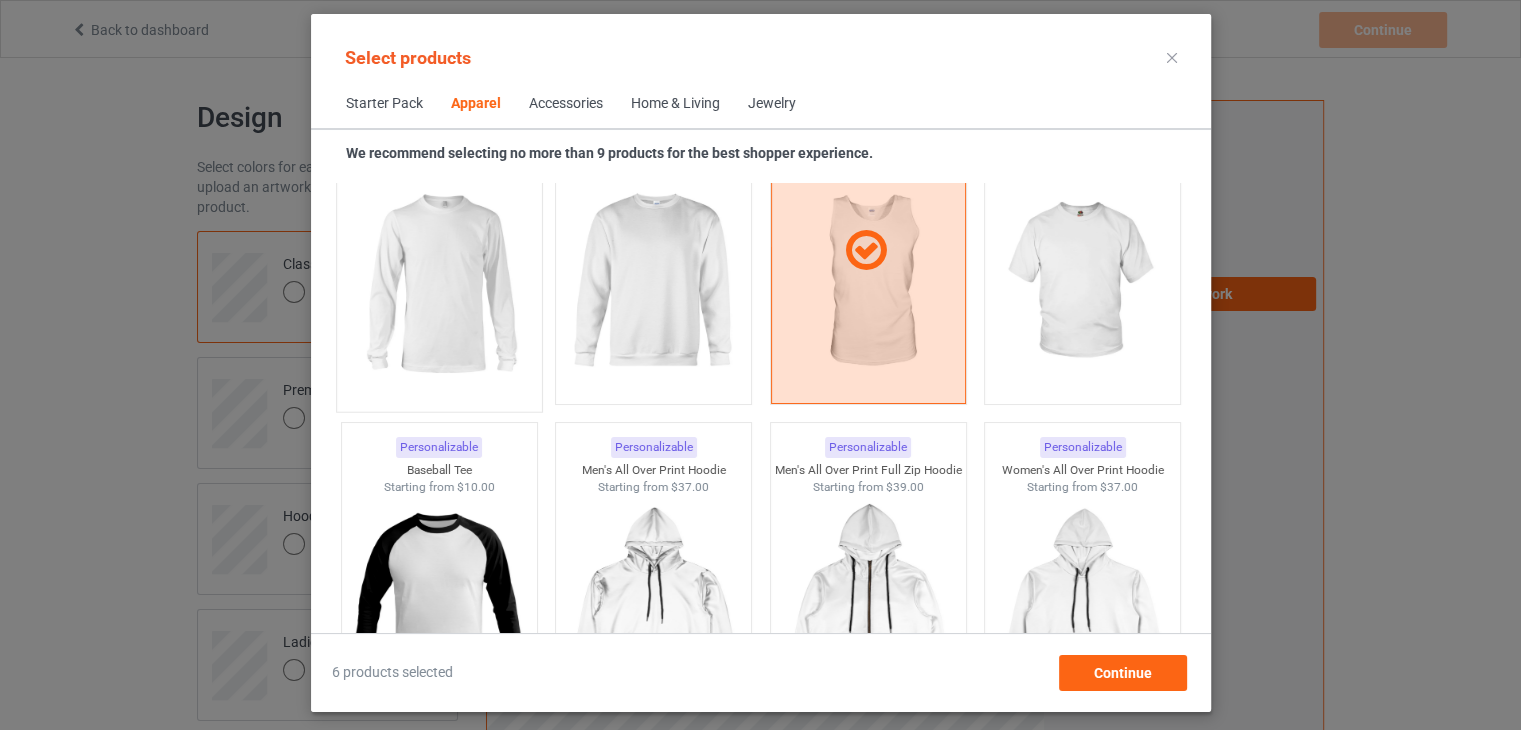 click at bounding box center [439, 283] 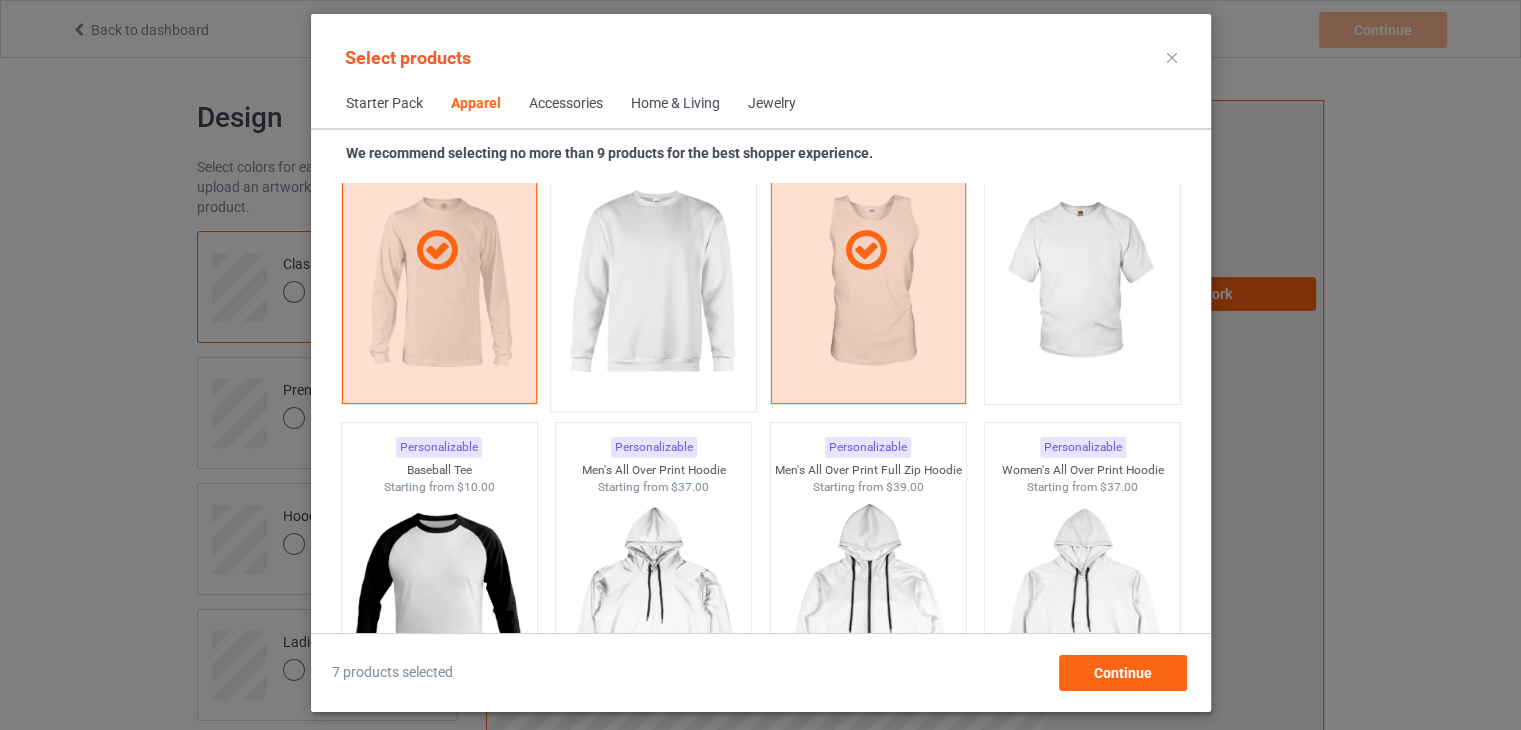 click at bounding box center [653, 283] 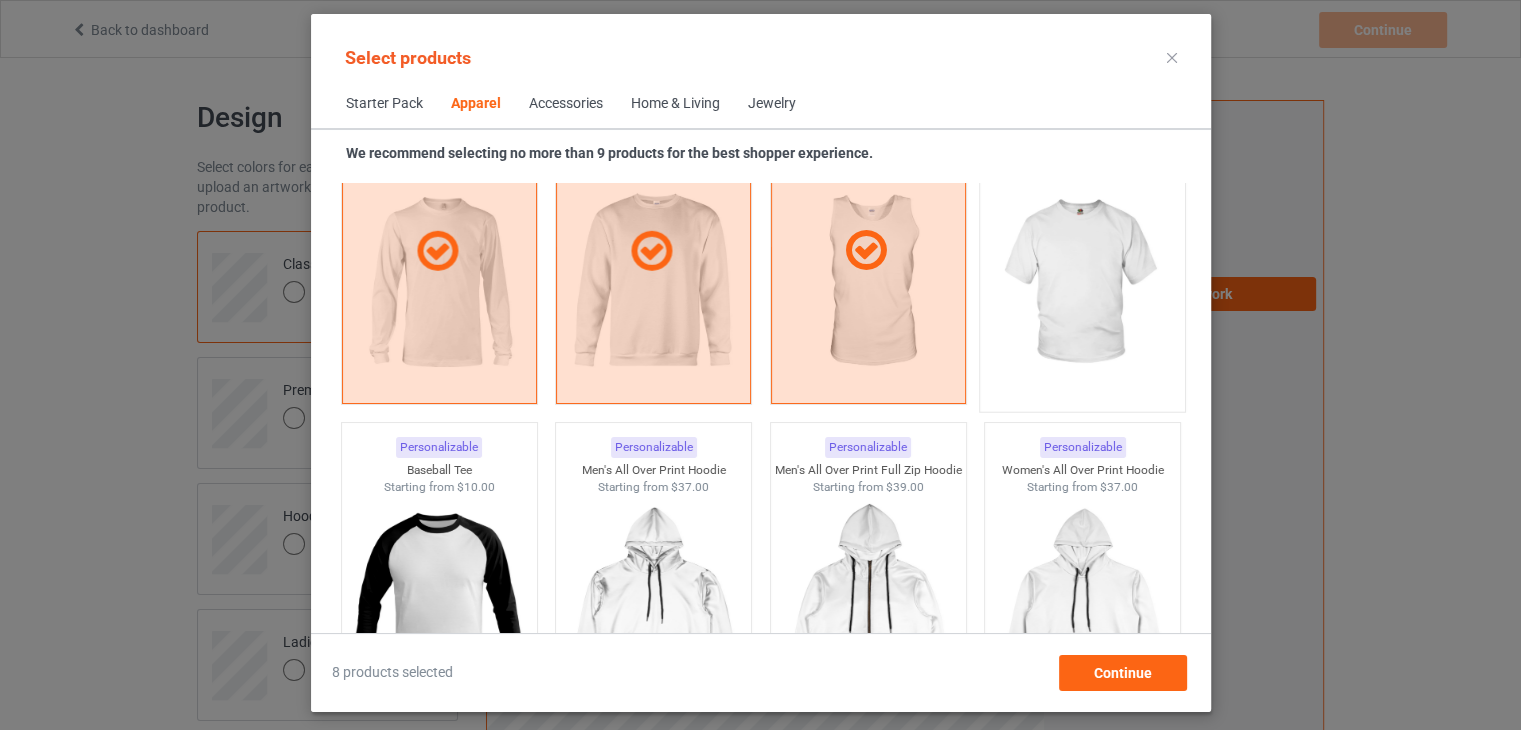 click at bounding box center [1082, 283] 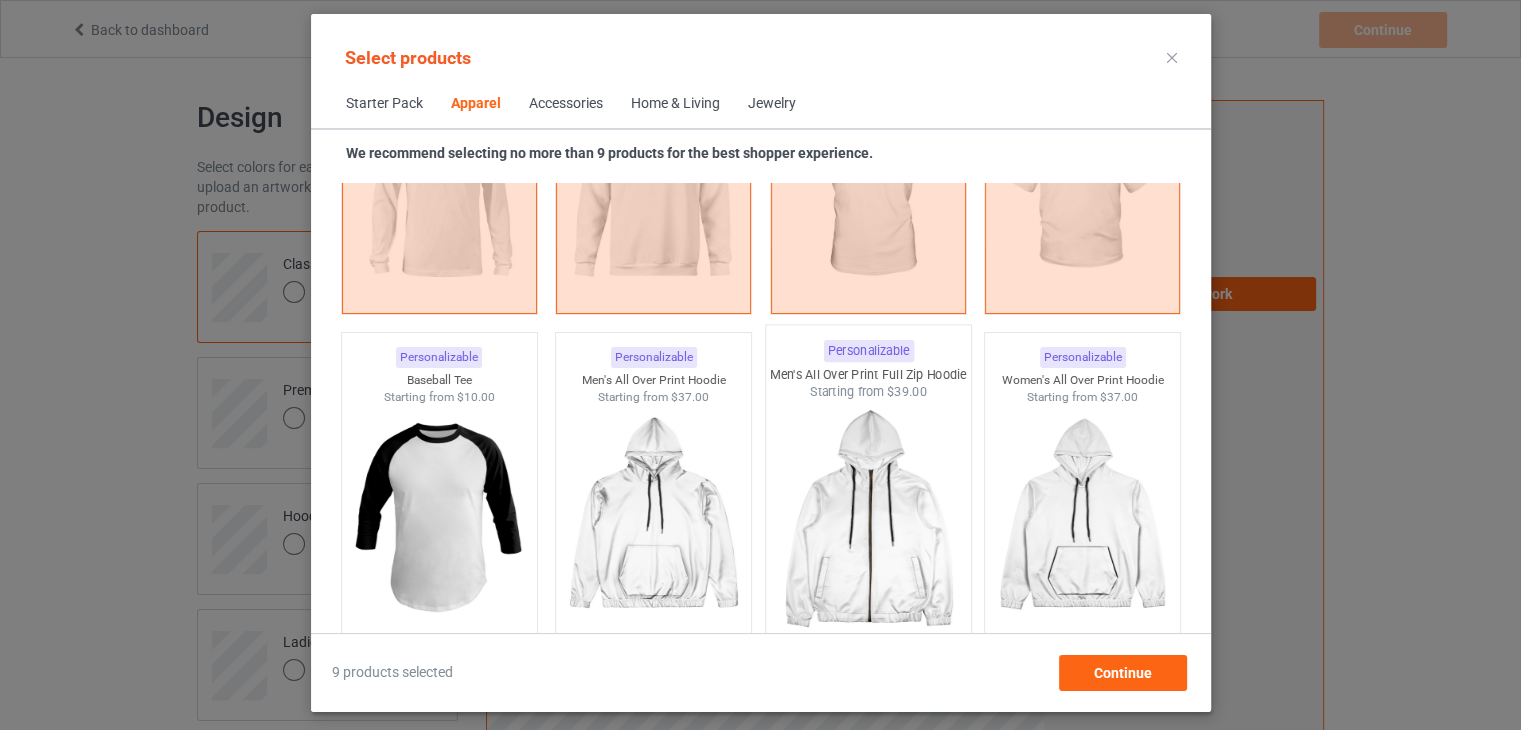 scroll, scrollTop: 1826, scrollLeft: 0, axis: vertical 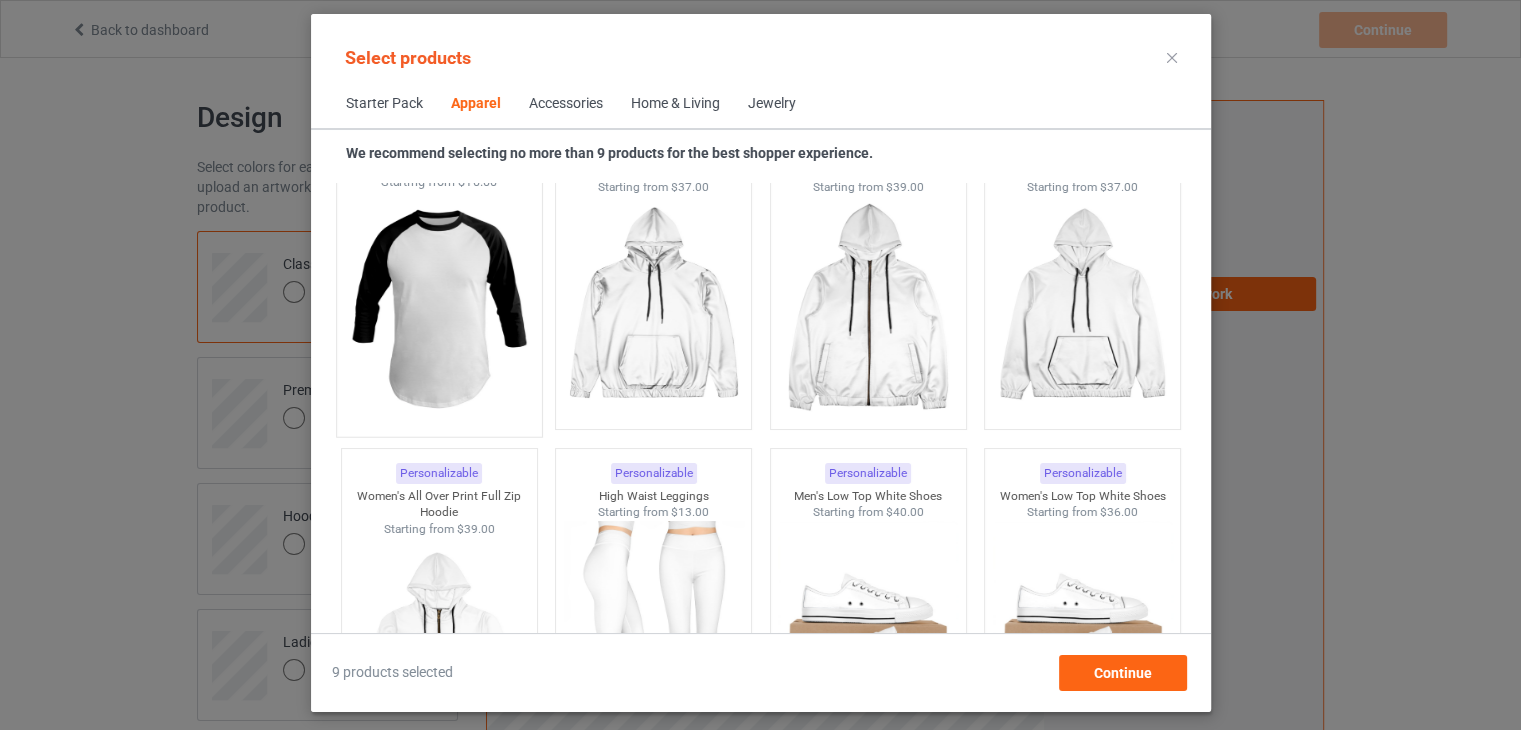 click at bounding box center (439, 308) 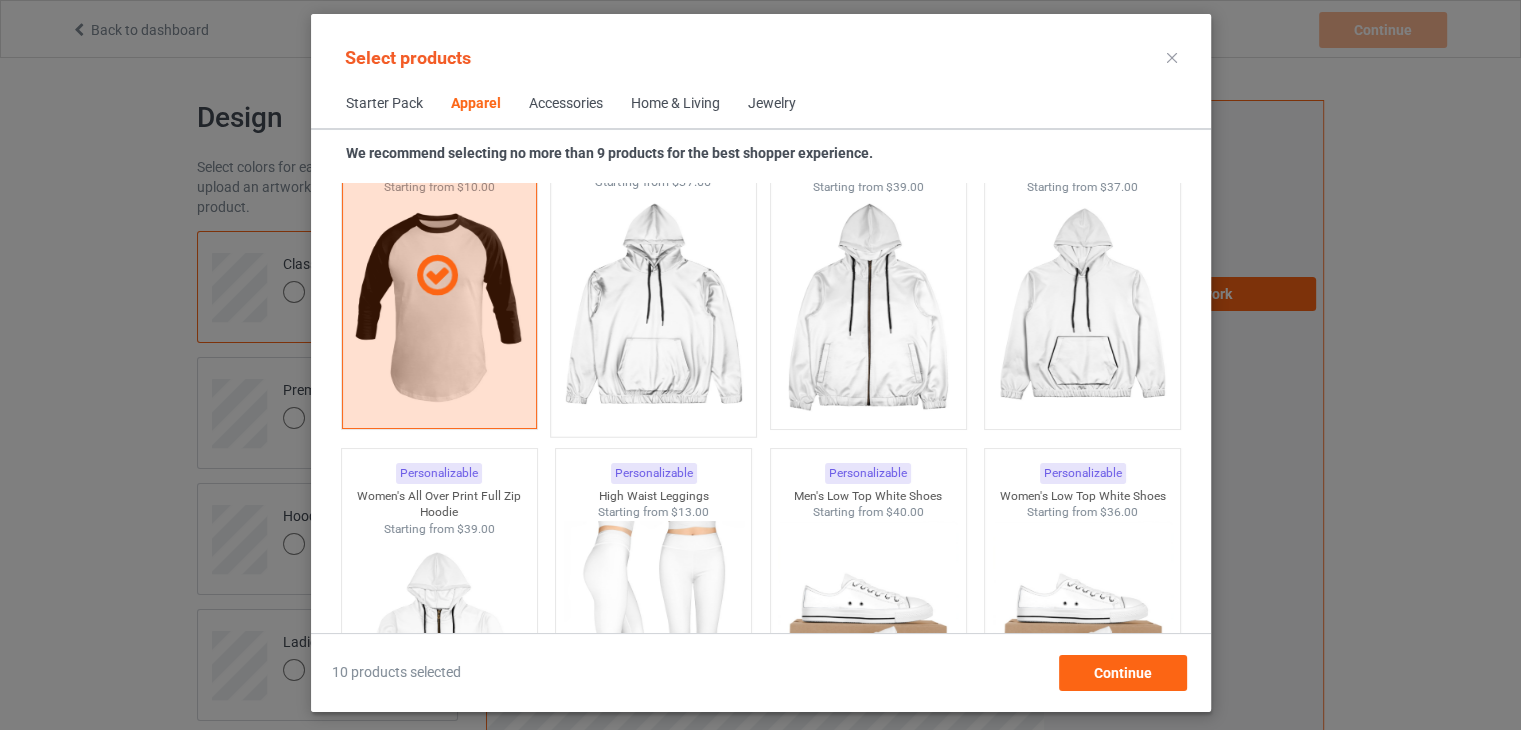 click at bounding box center [653, 308] 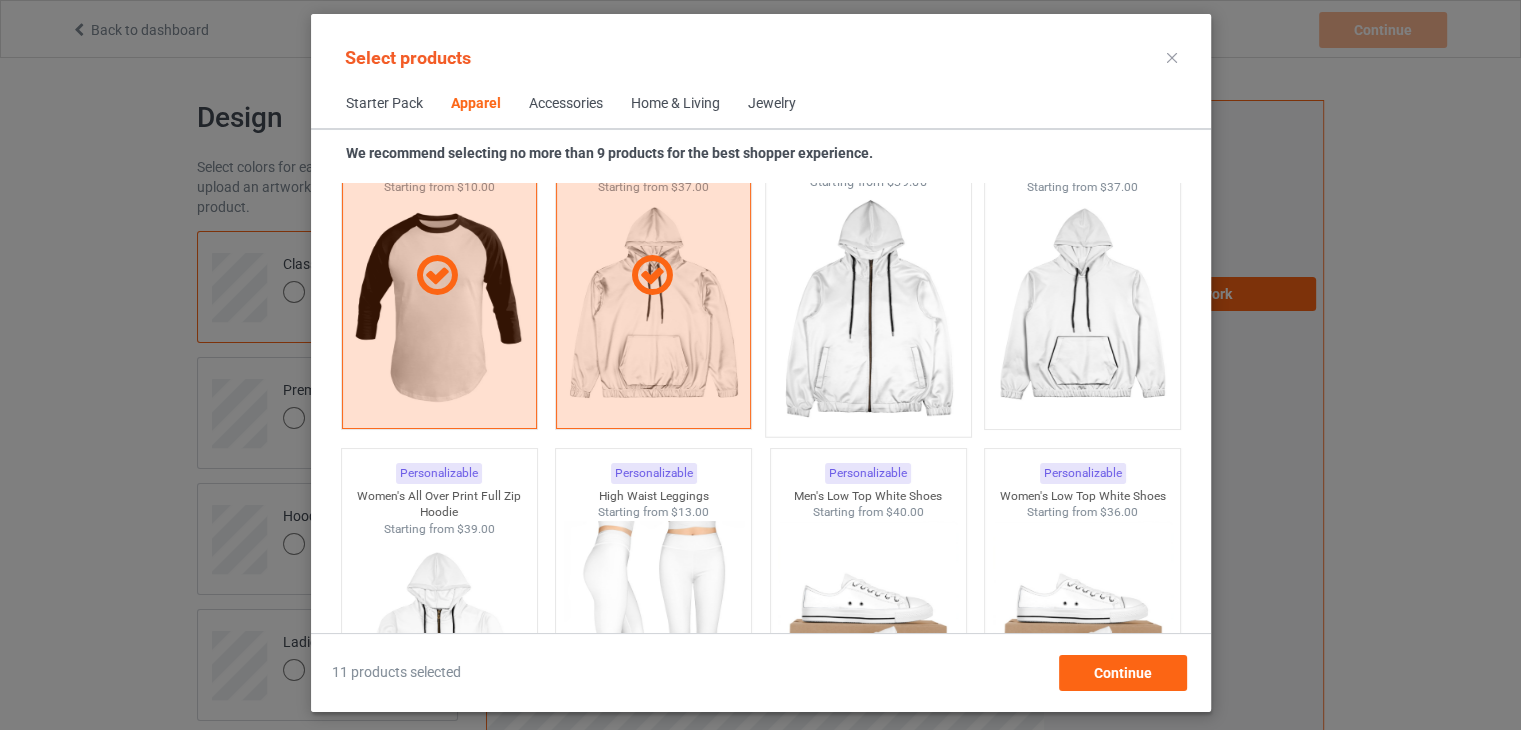 click at bounding box center [868, 308] 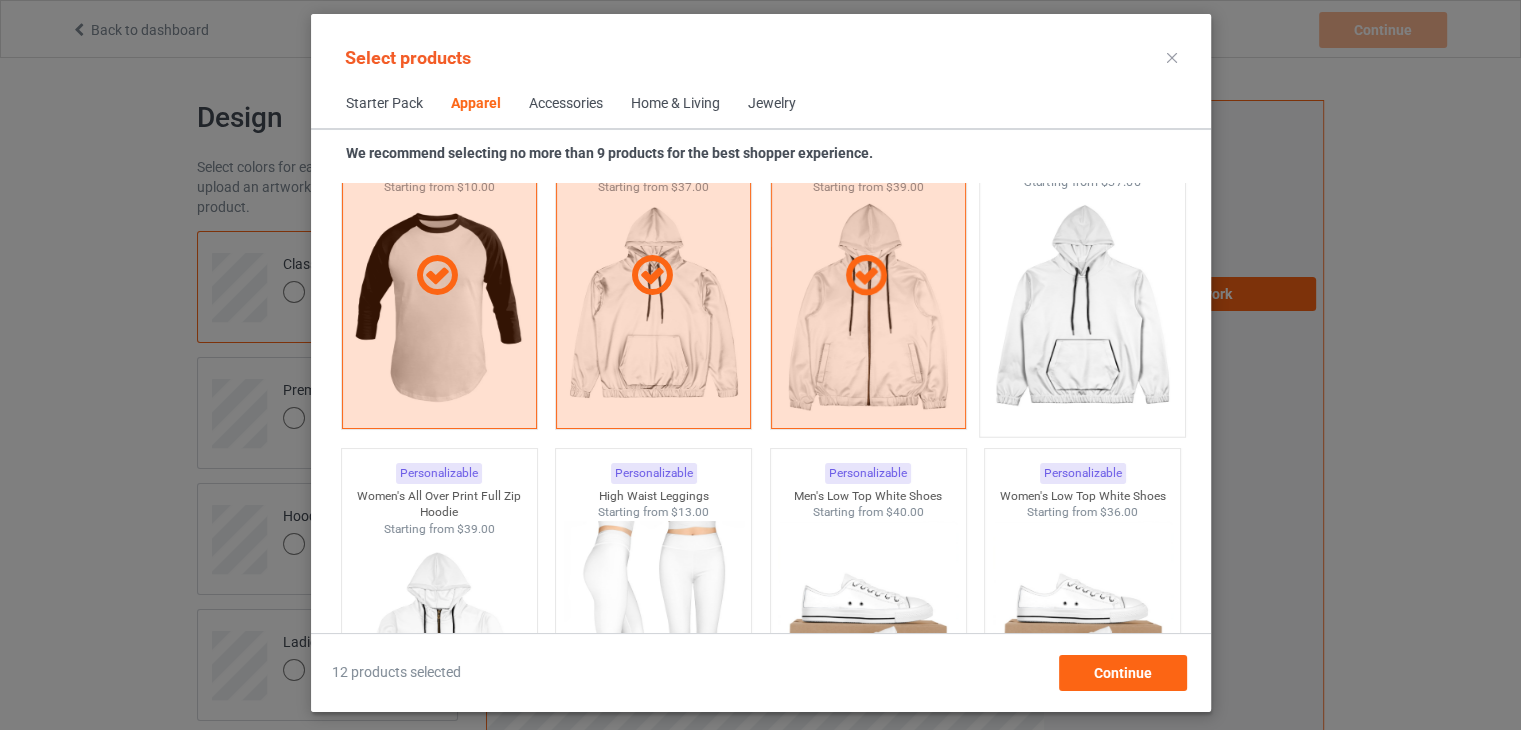 click at bounding box center (1082, 308) 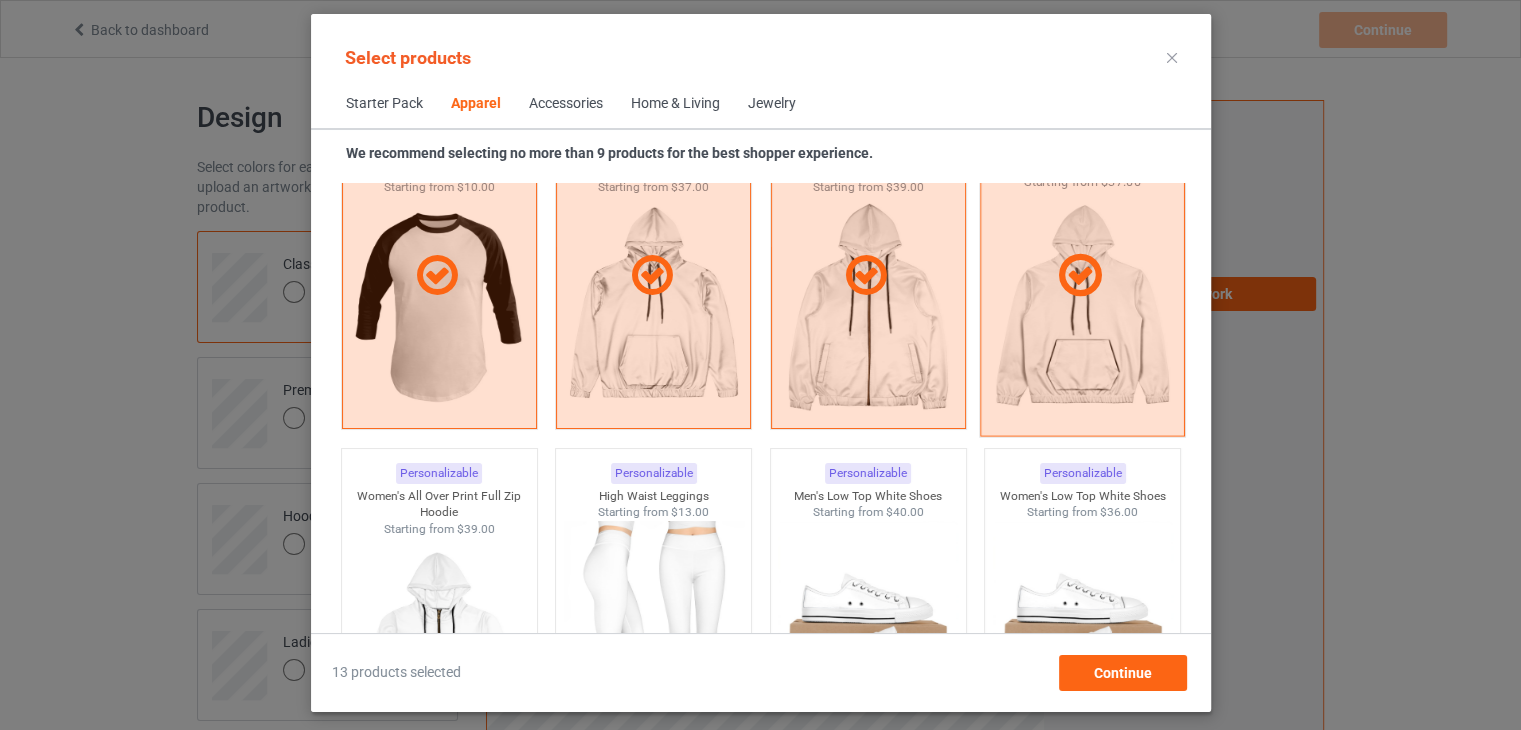 scroll, scrollTop: 2126, scrollLeft: 0, axis: vertical 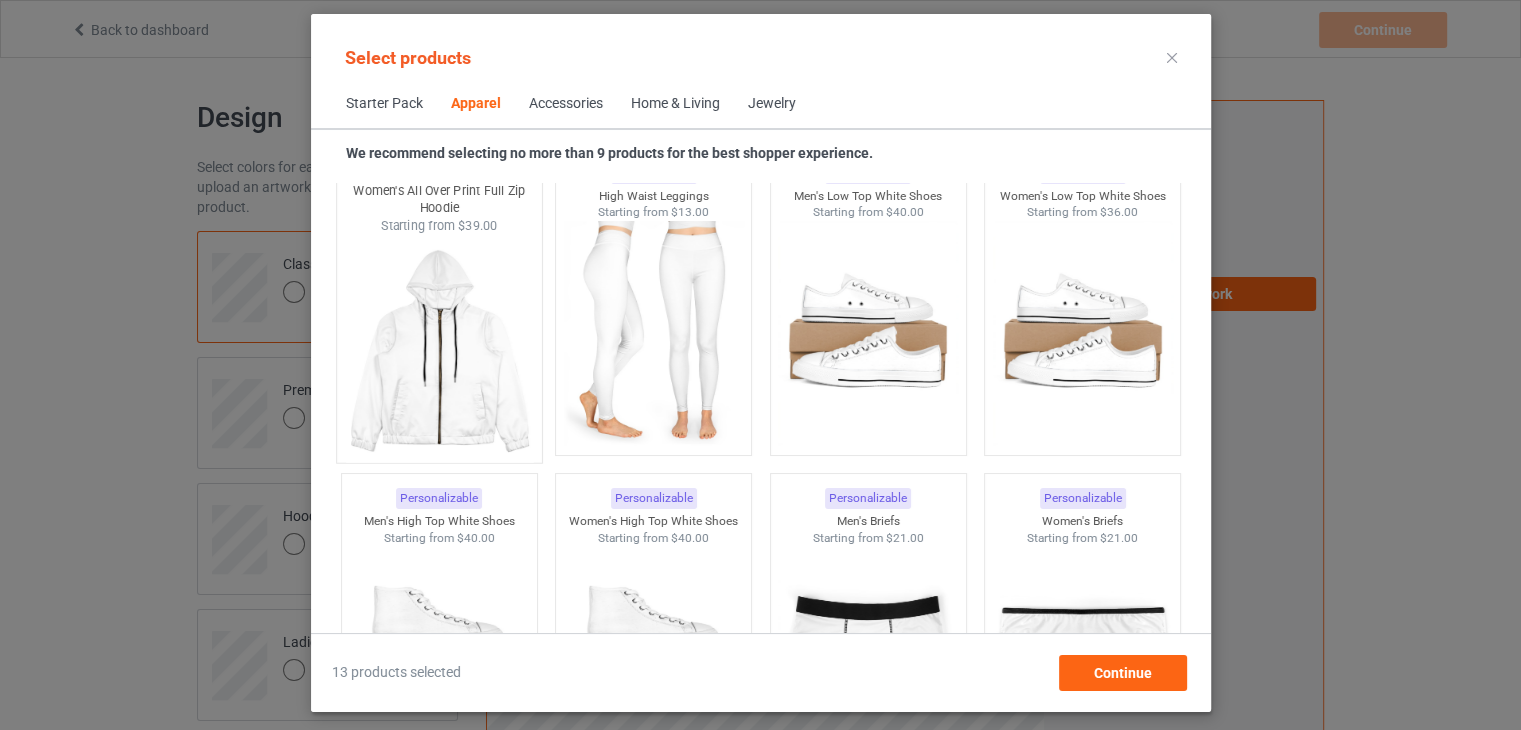click at bounding box center (439, 351) 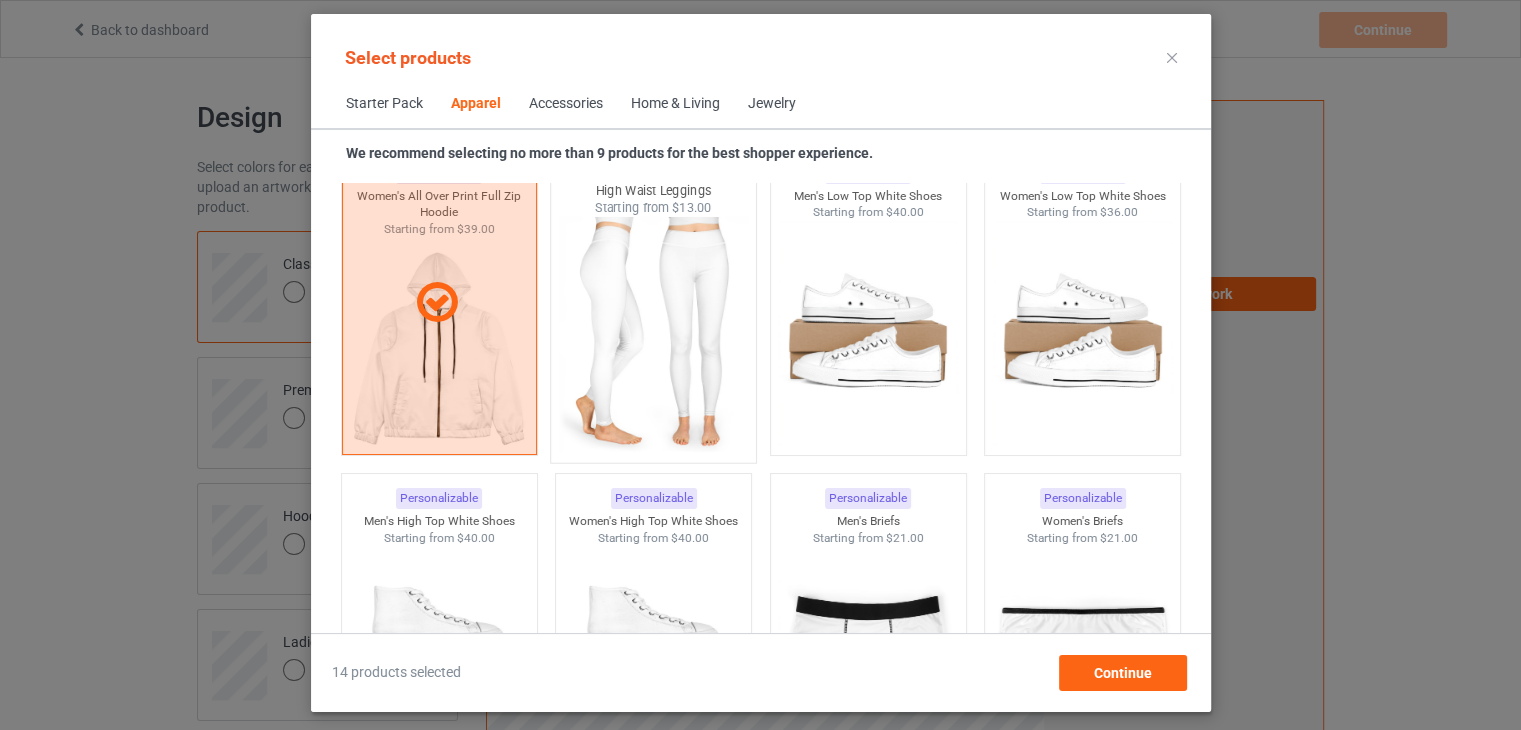 click at bounding box center [653, 334] 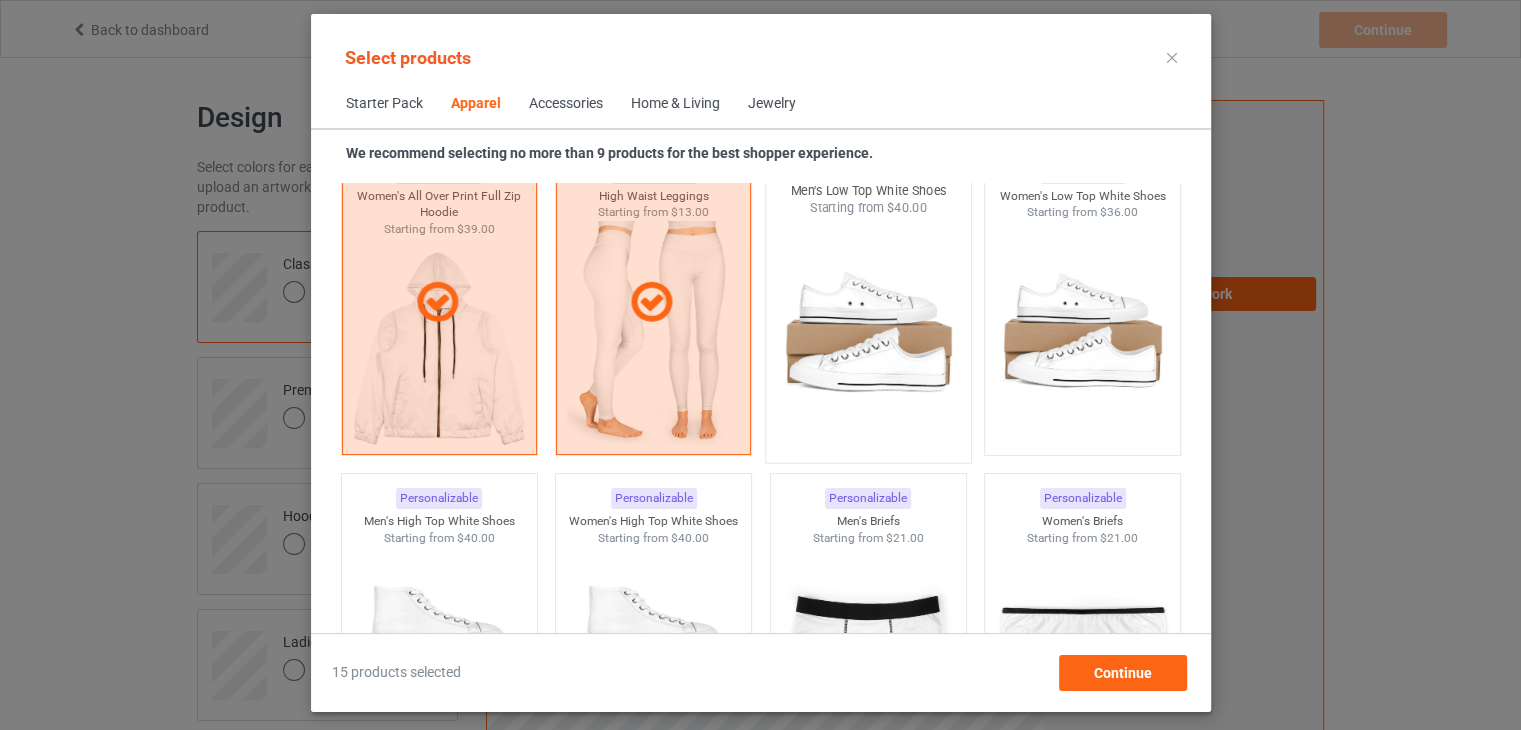 click at bounding box center [868, 334] 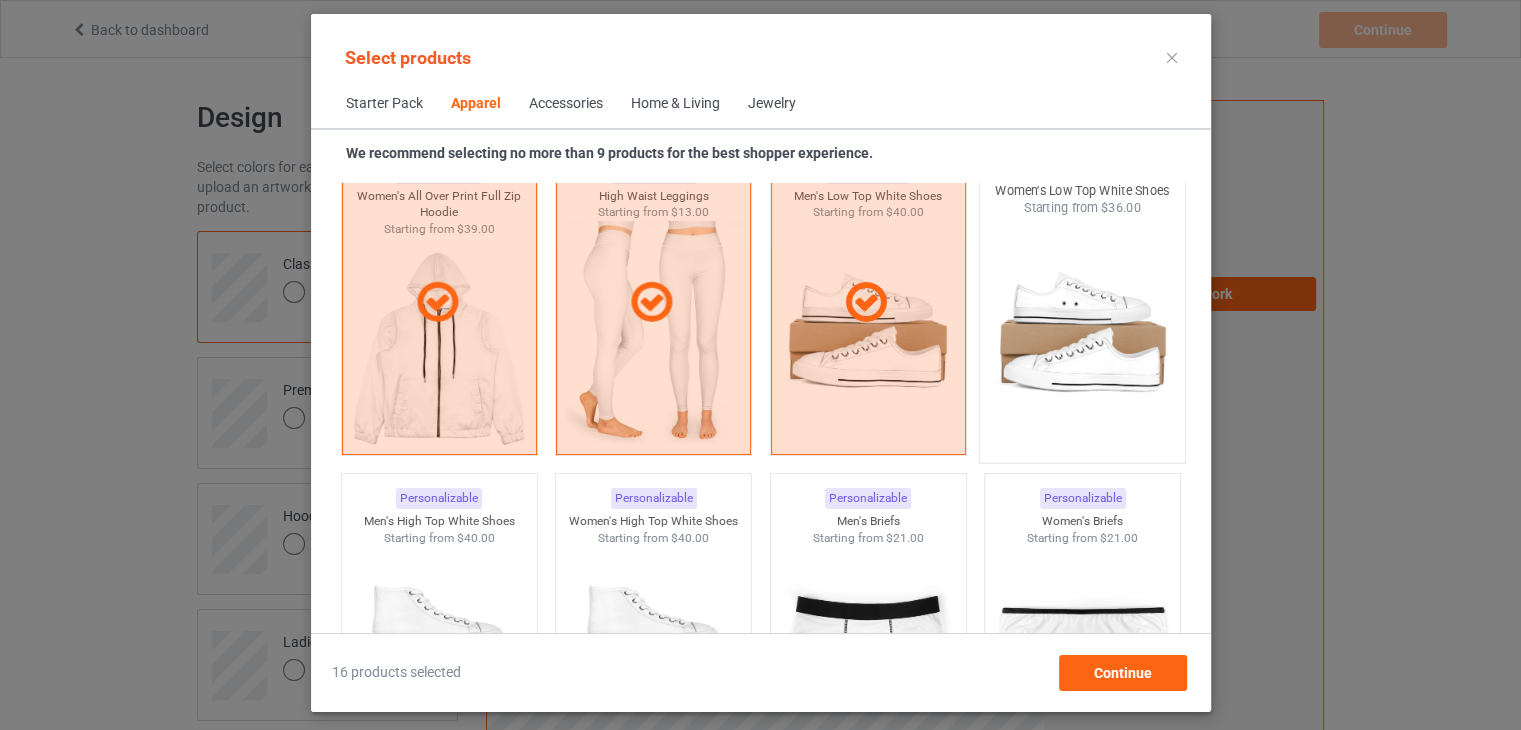click at bounding box center (1082, 334) 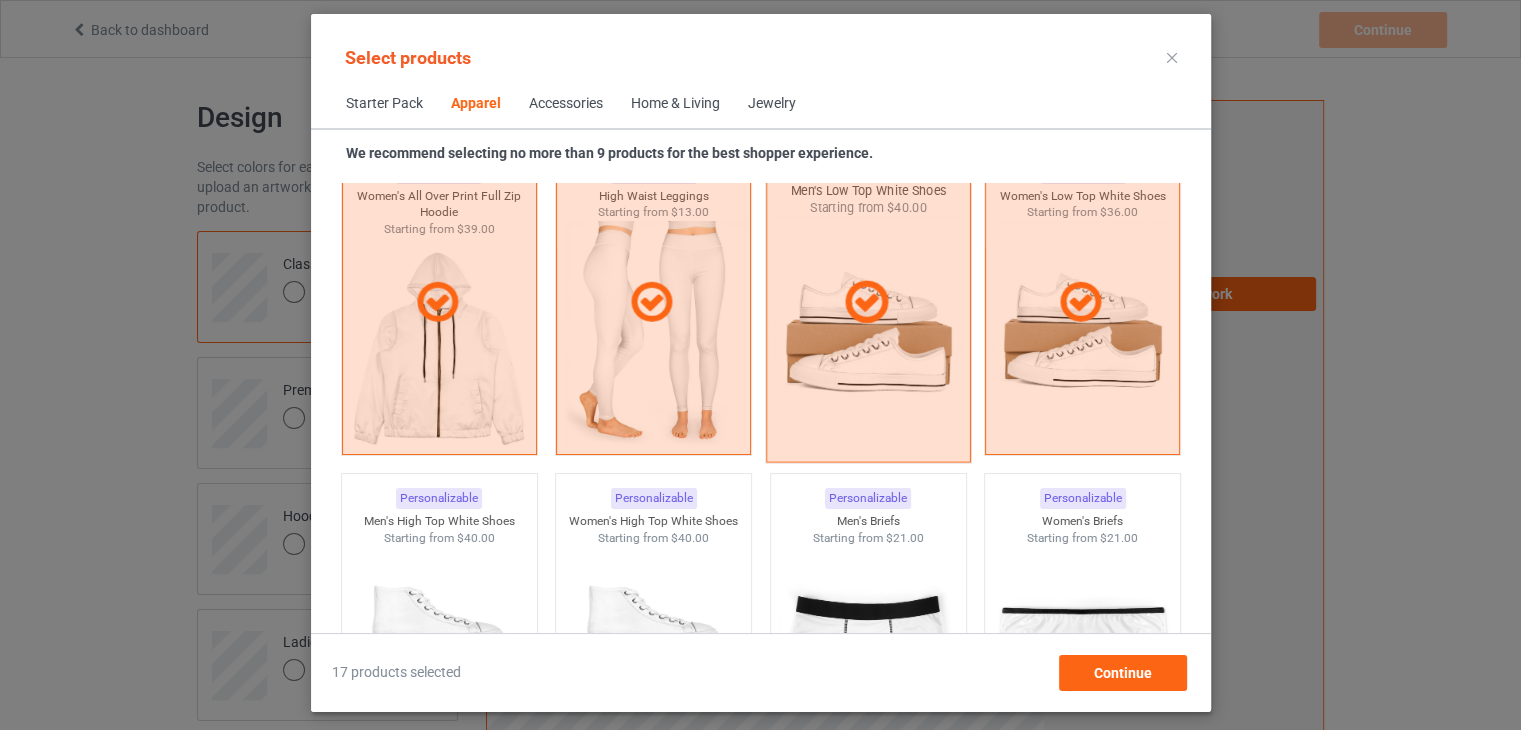 scroll, scrollTop: 2526, scrollLeft: 0, axis: vertical 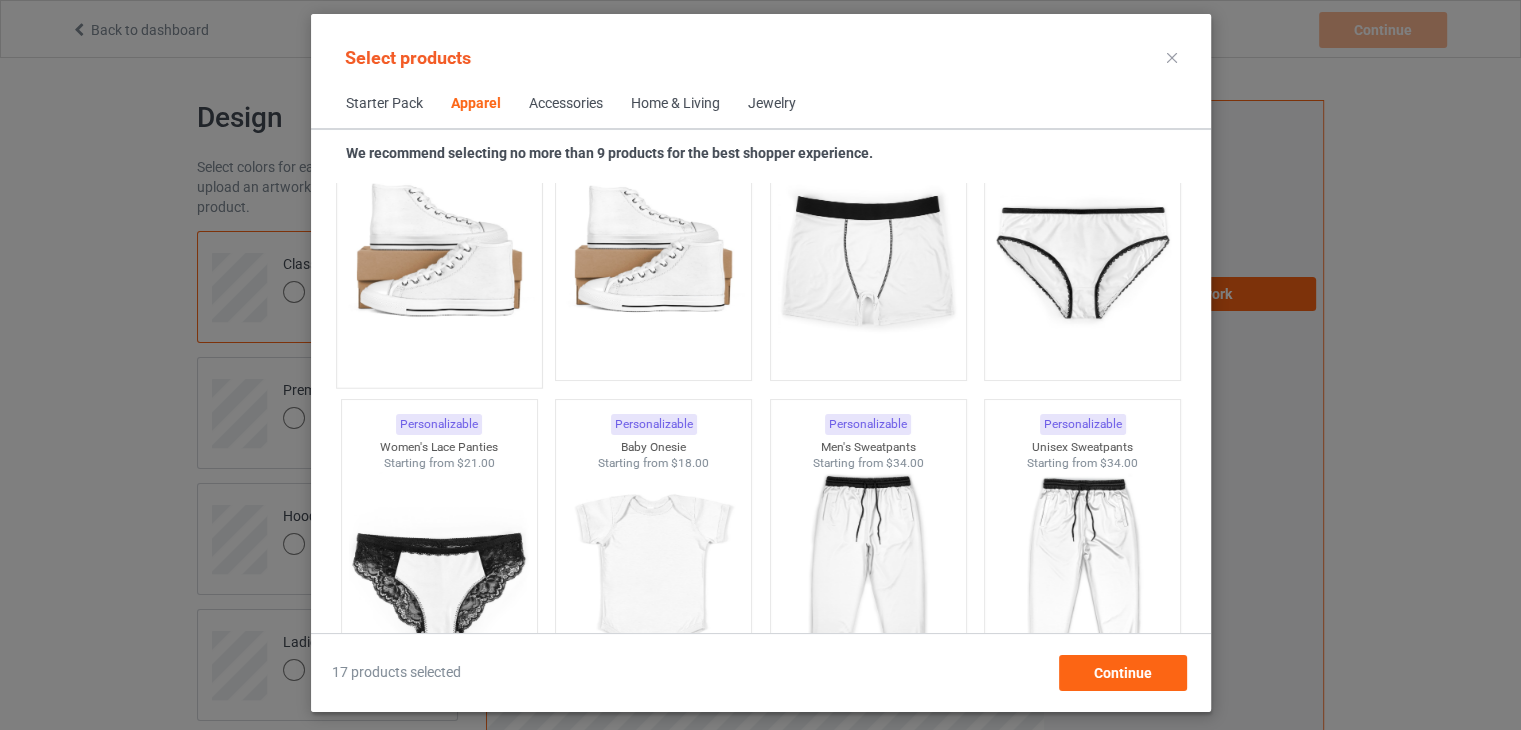click at bounding box center [439, 259] 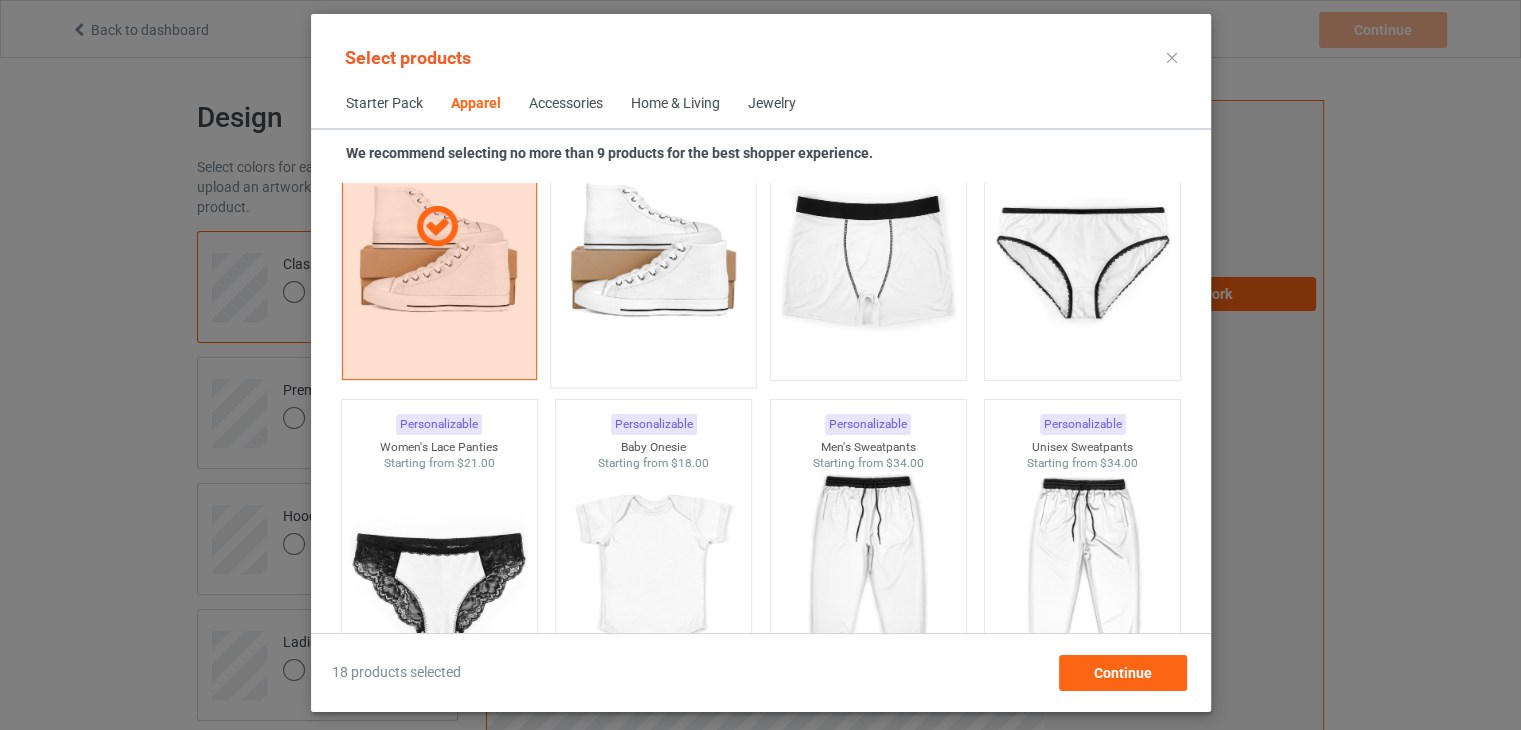 click at bounding box center [653, 259] 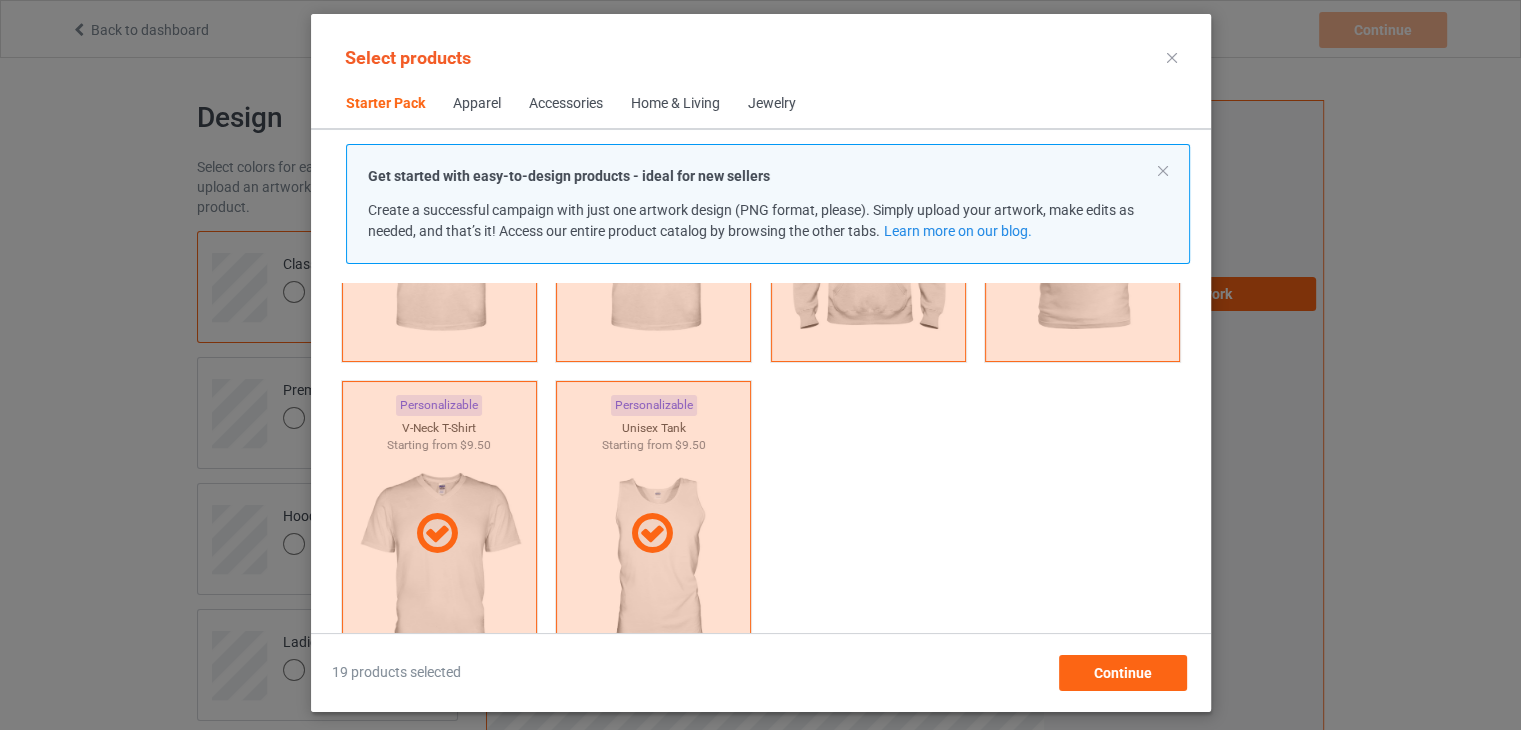 scroll, scrollTop: 400, scrollLeft: 0, axis: vertical 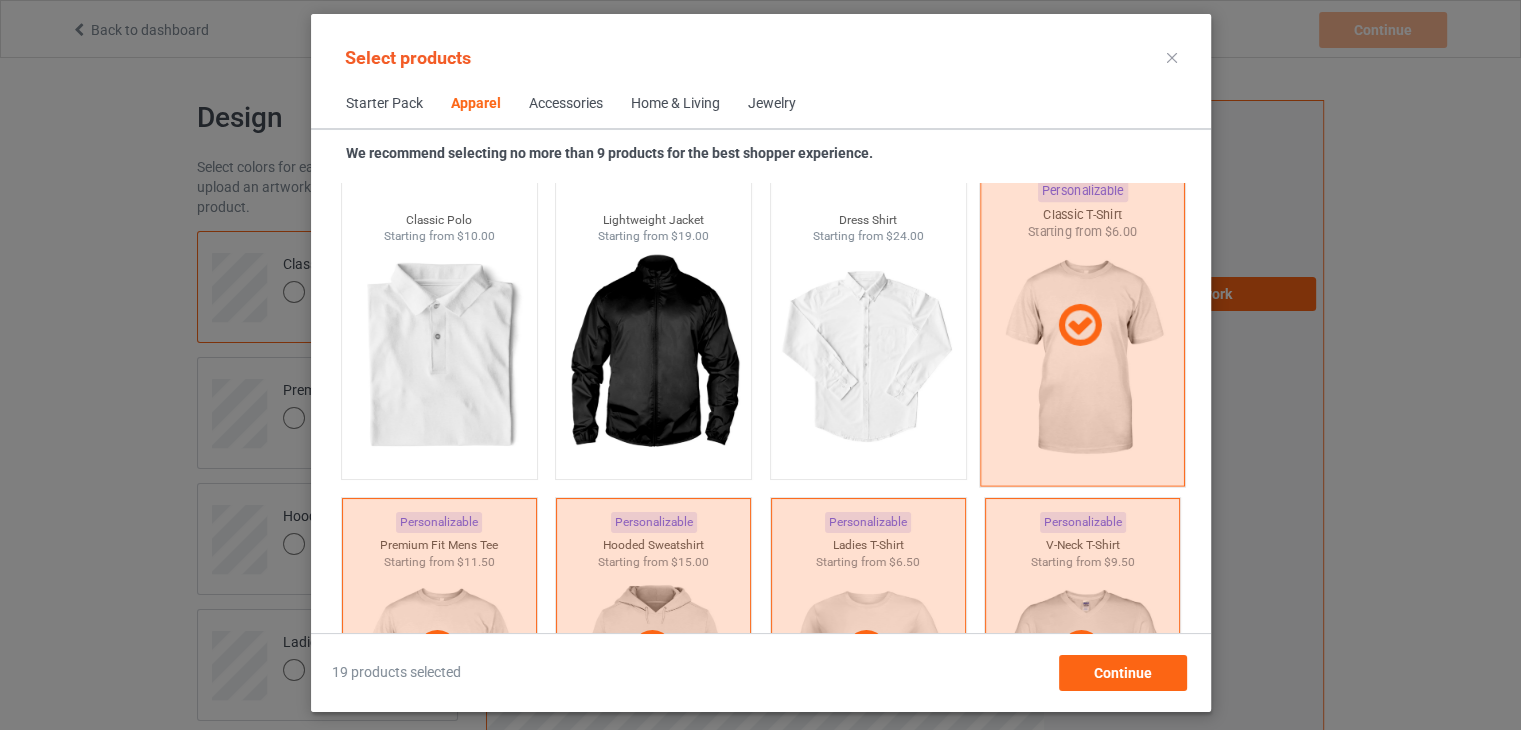 click at bounding box center [1080, 326] 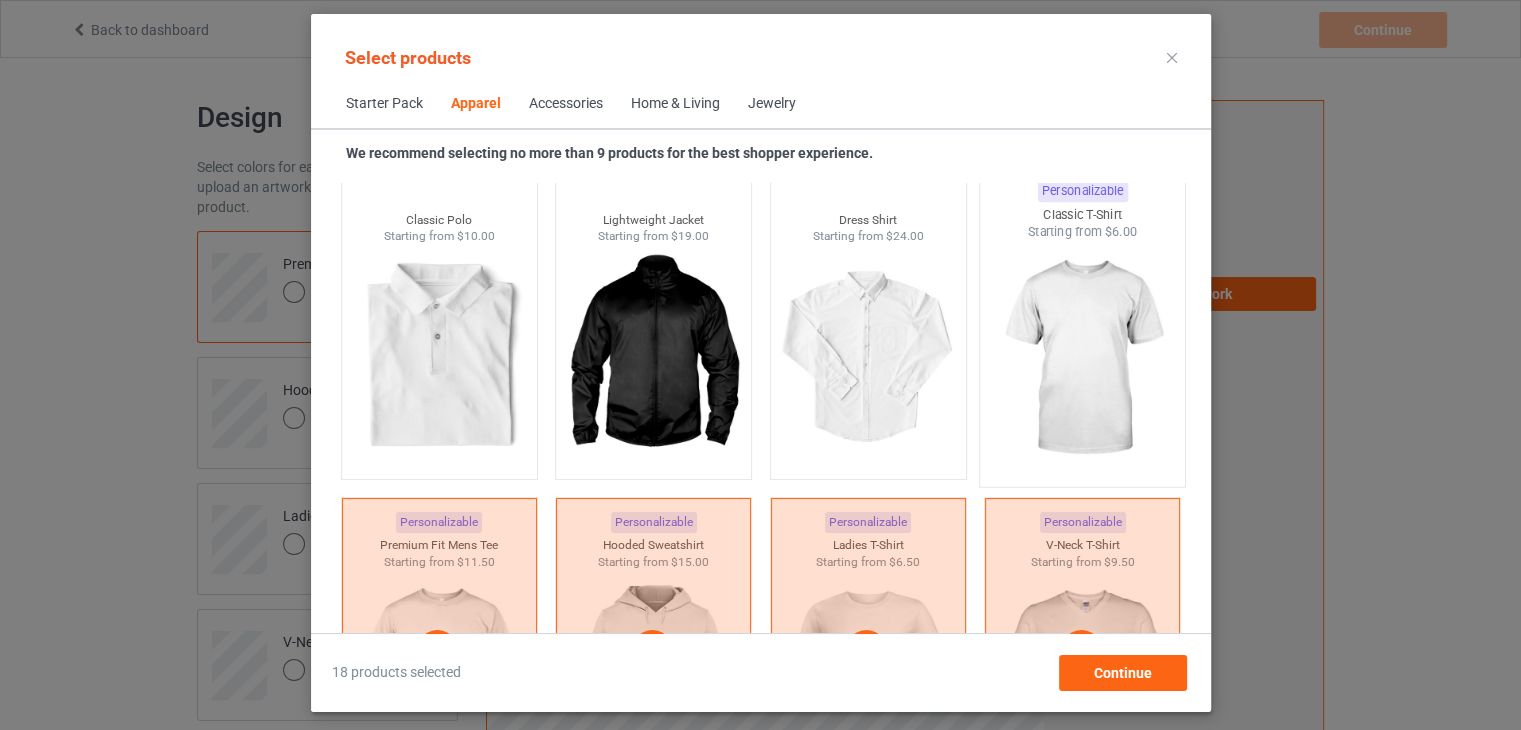 click at bounding box center (1082, 358) 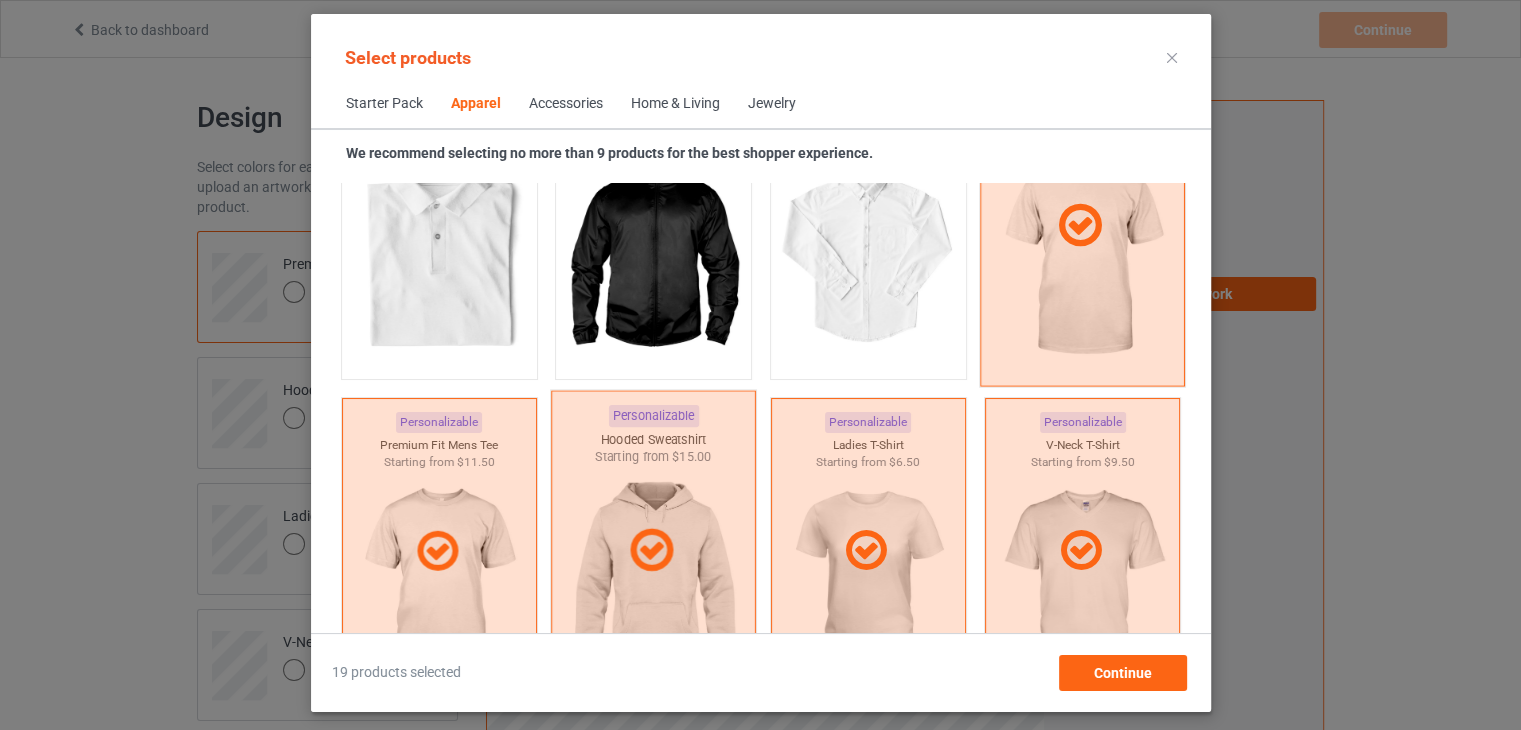 scroll, scrollTop: 1000, scrollLeft: 0, axis: vertical 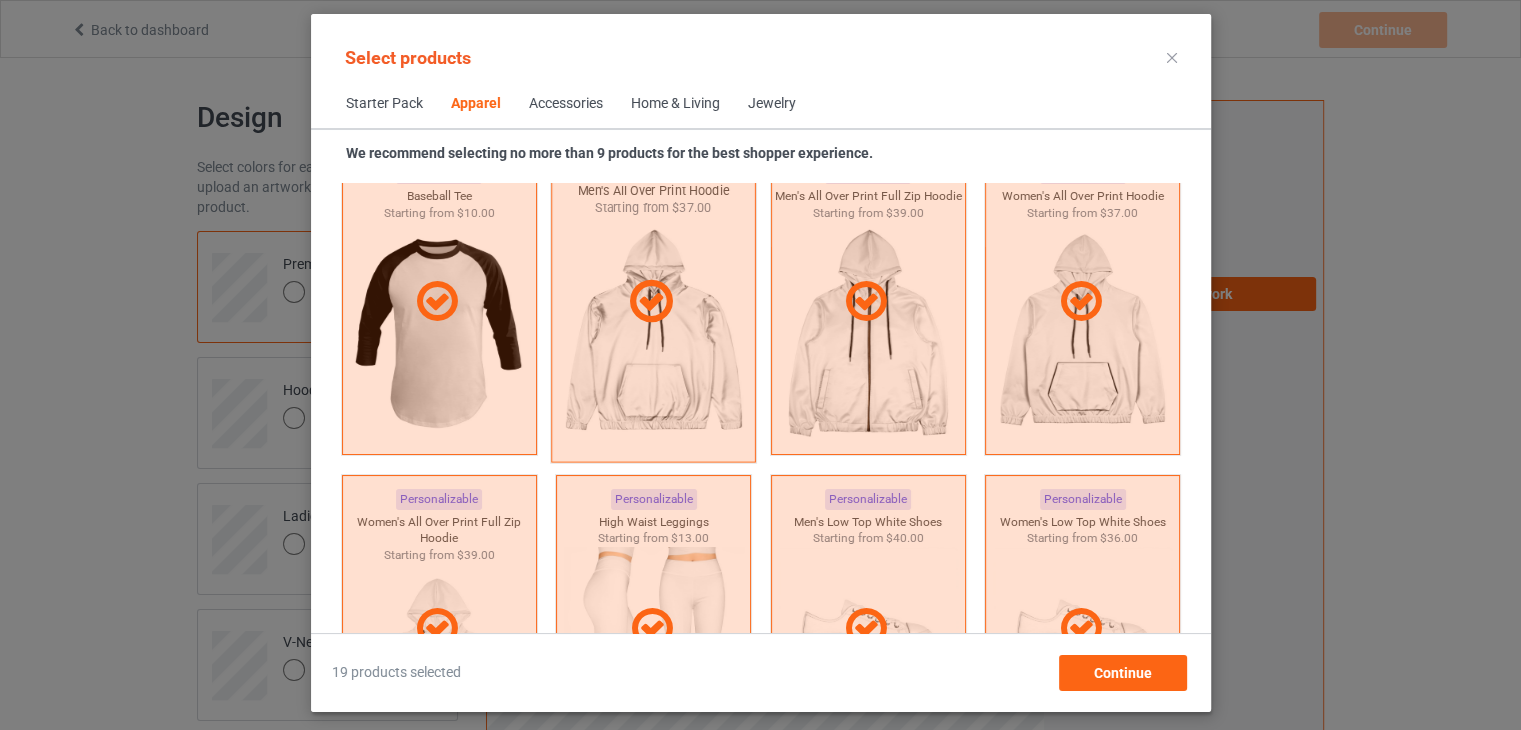 click at bounding box center (653, 302) 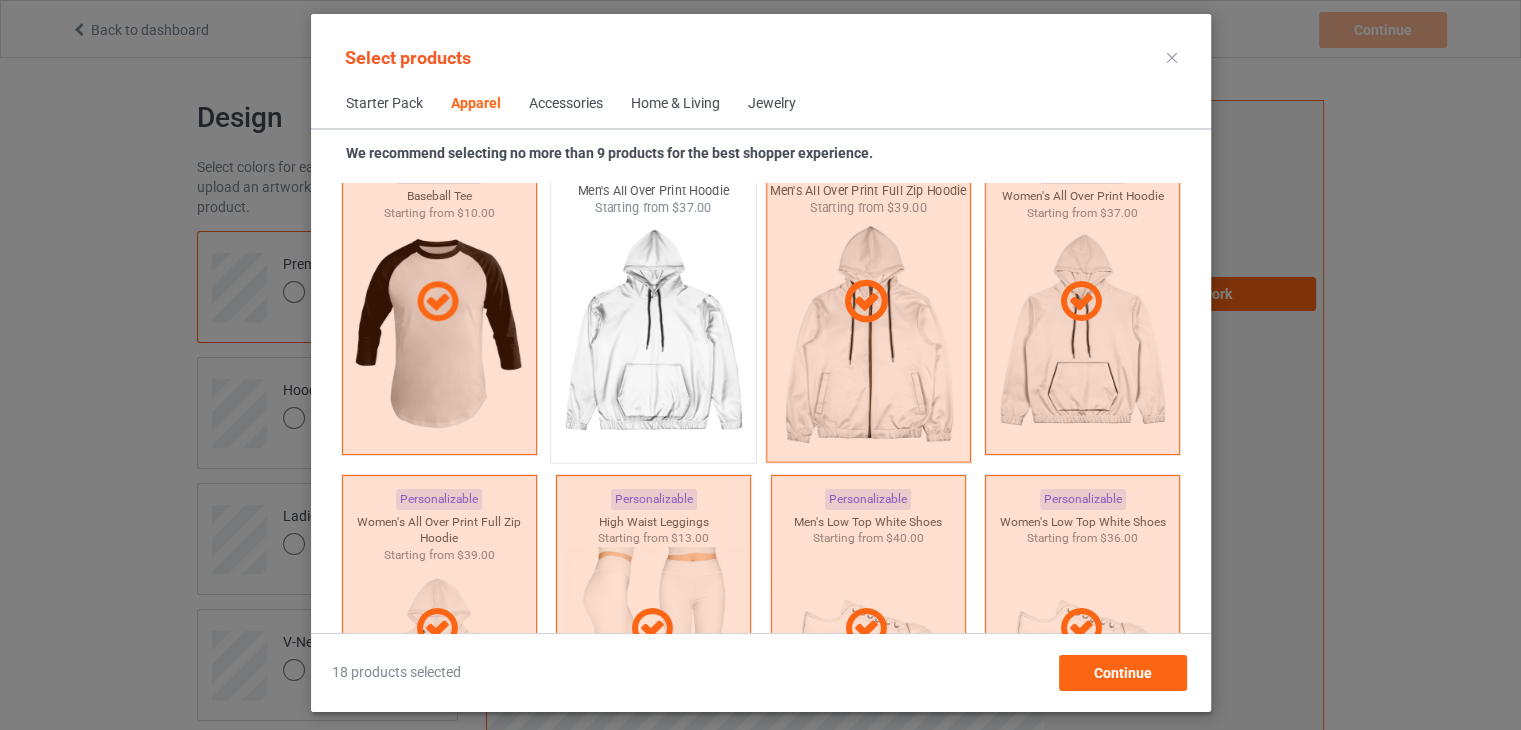 click at bounding box center [867, 302] 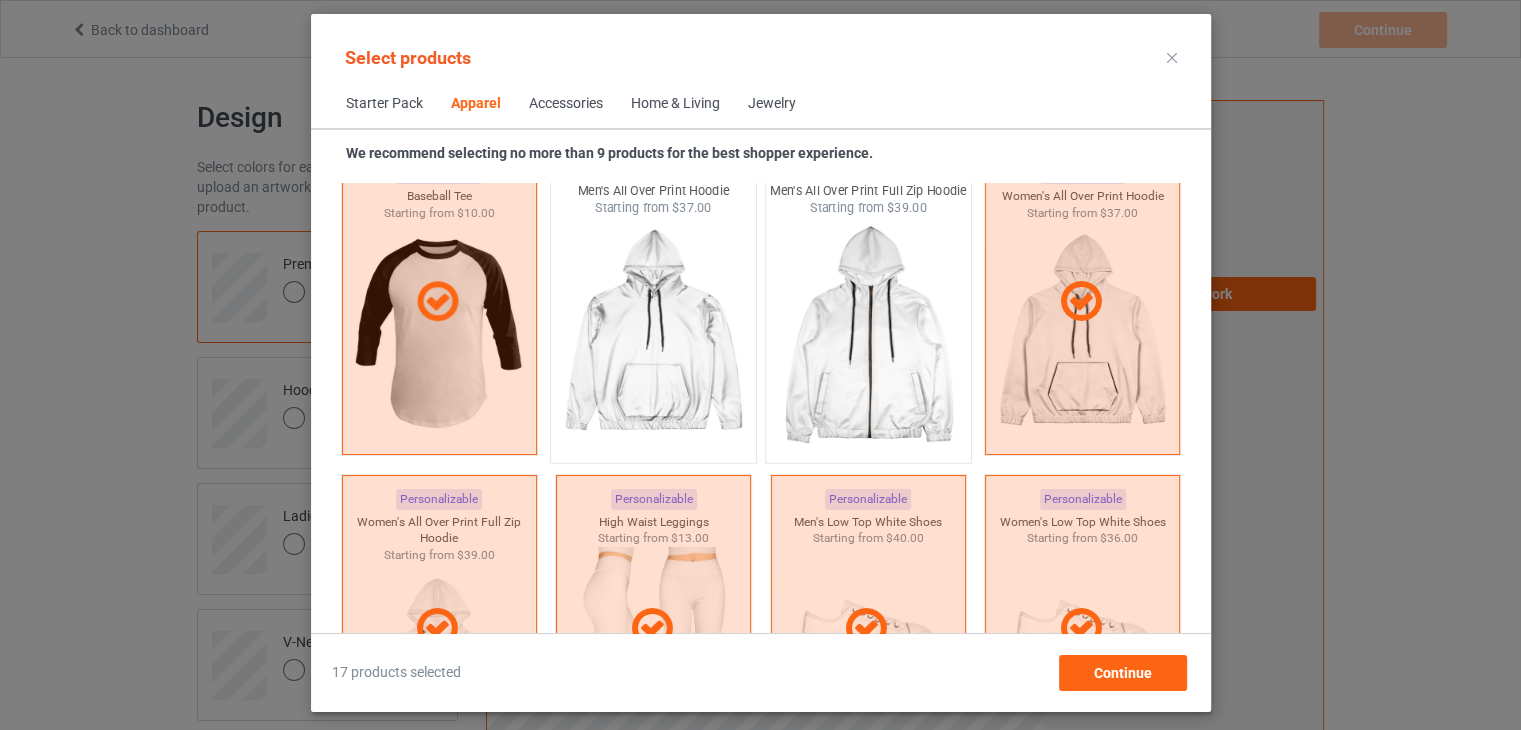 click at bounding box center (868, 334) 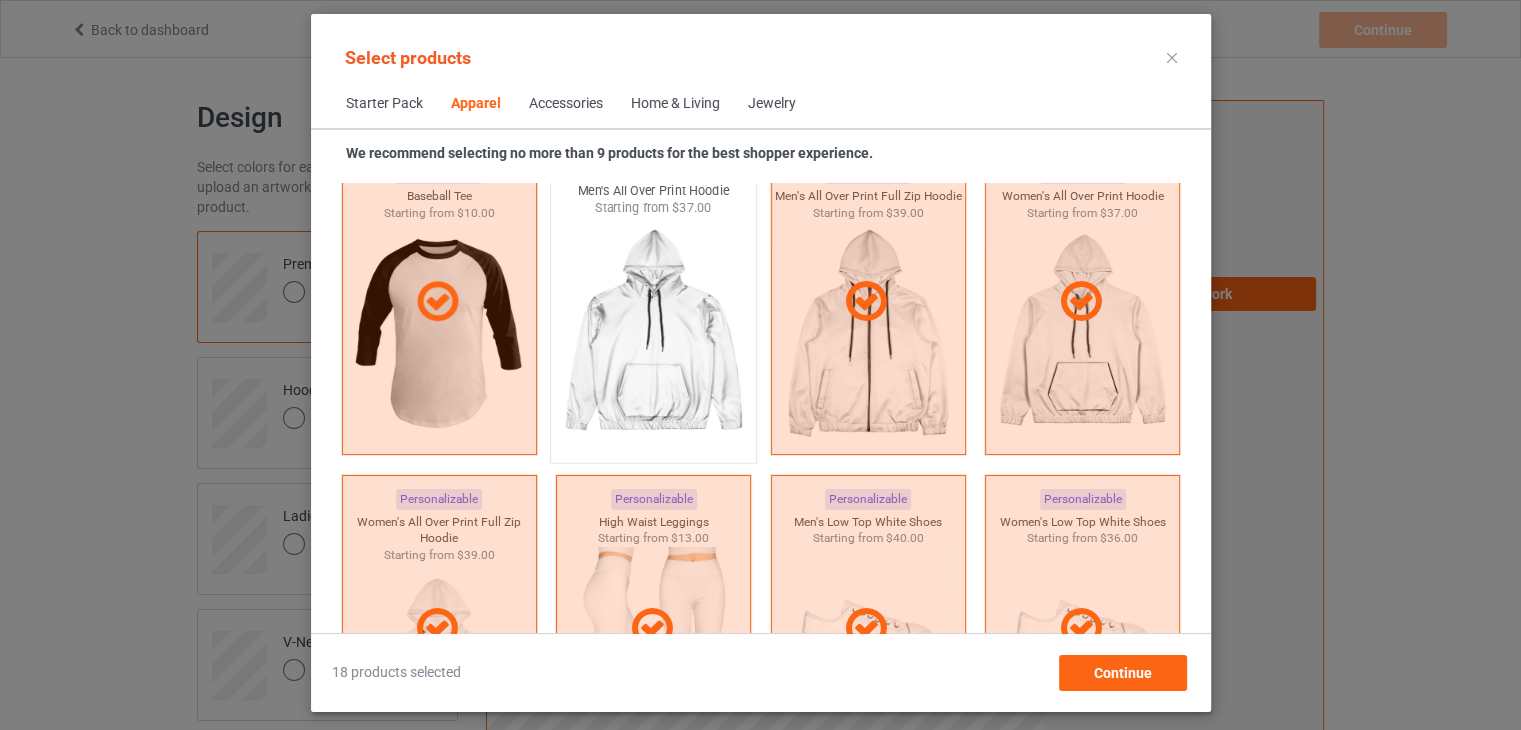 click at bounding box center [653, 334] 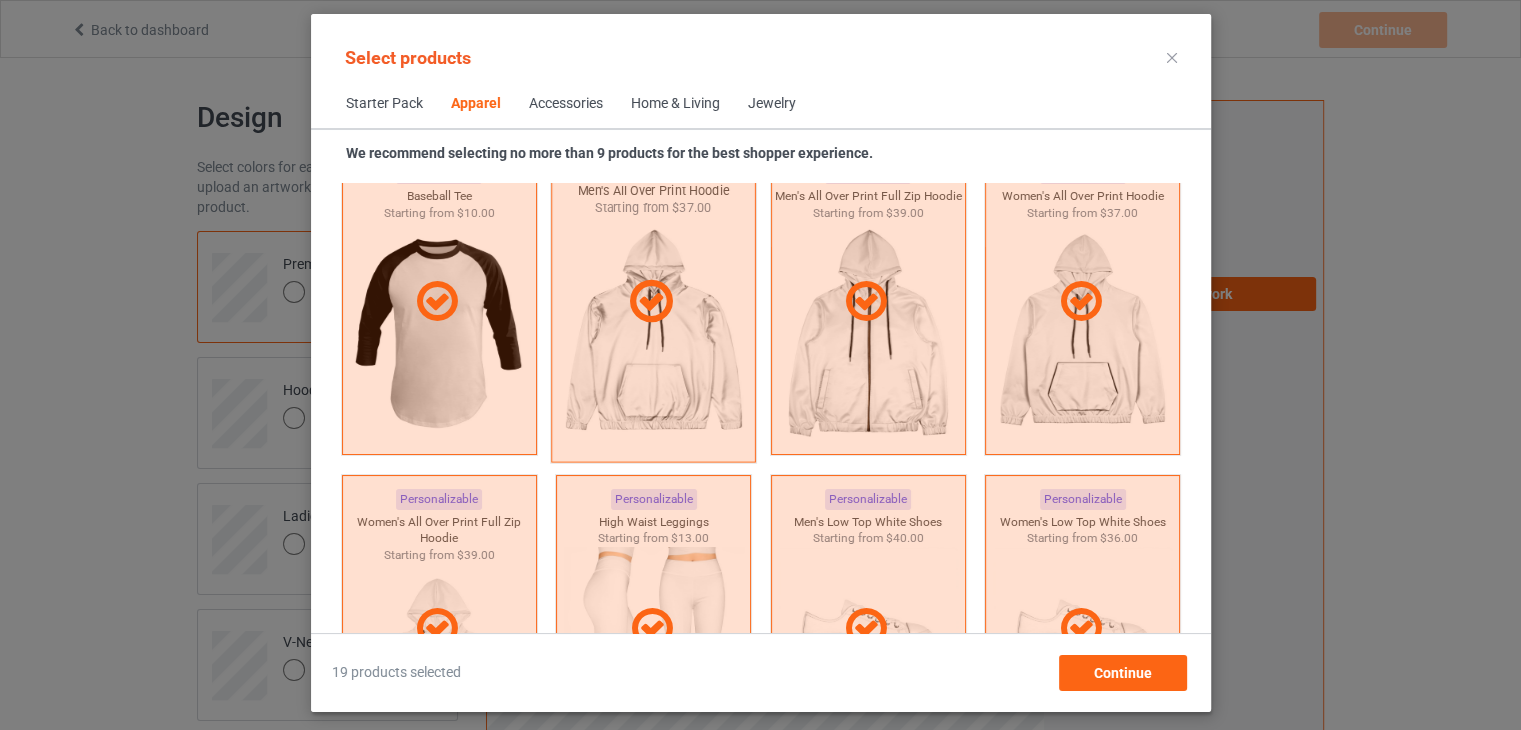 scroll, scrollTop: 2000, scrollLeft: 0, axis: vertical 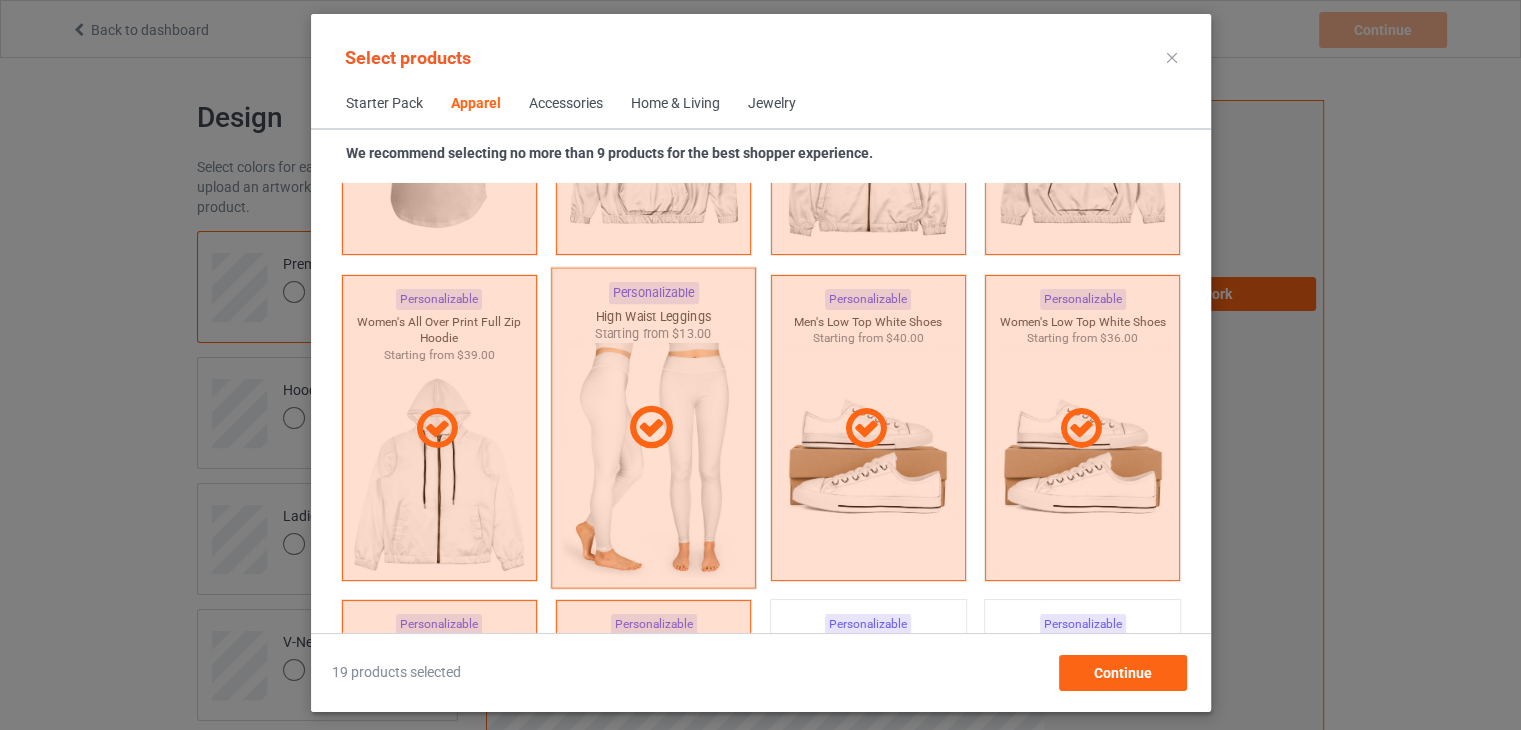 click at bounding box center (651, 428) 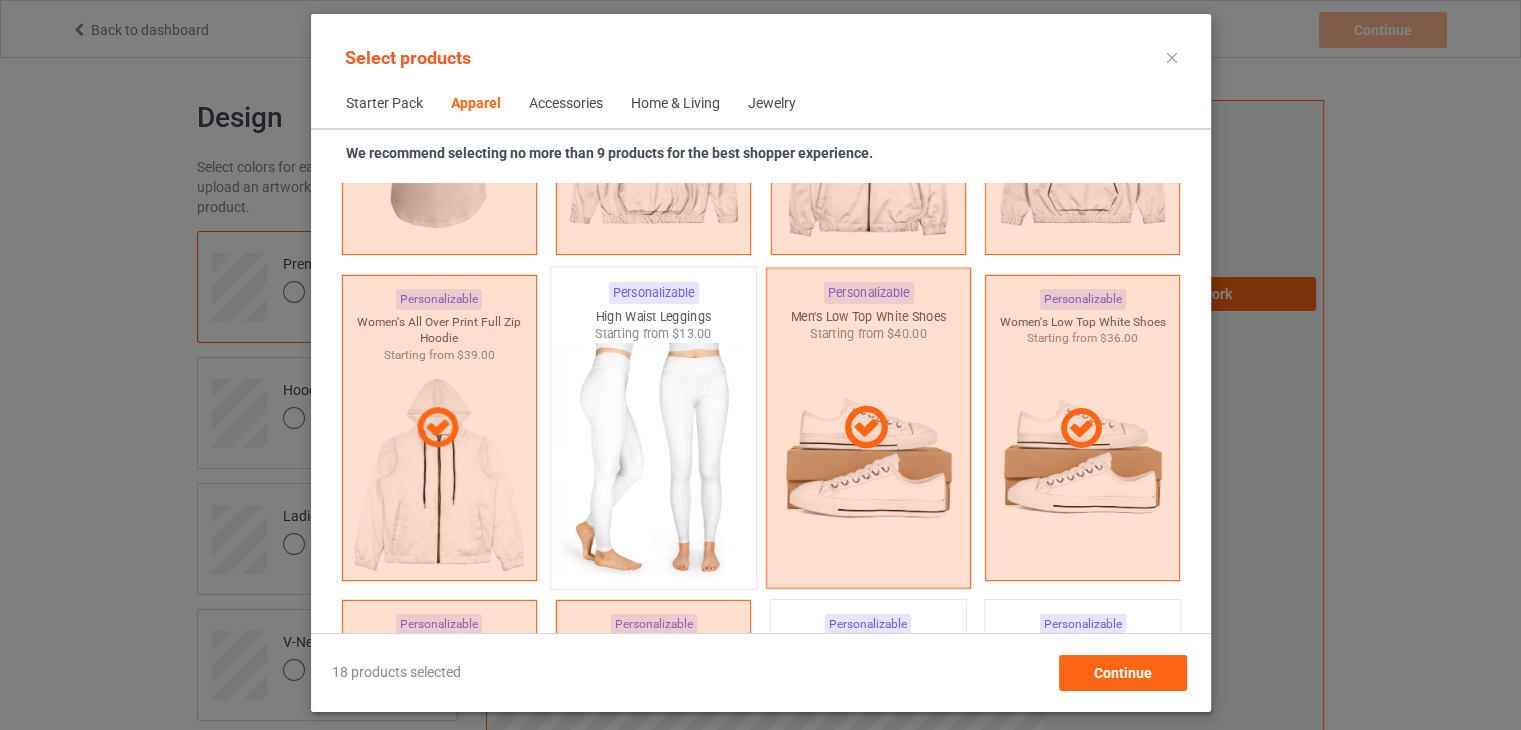 click at bounding box center [865, 428] 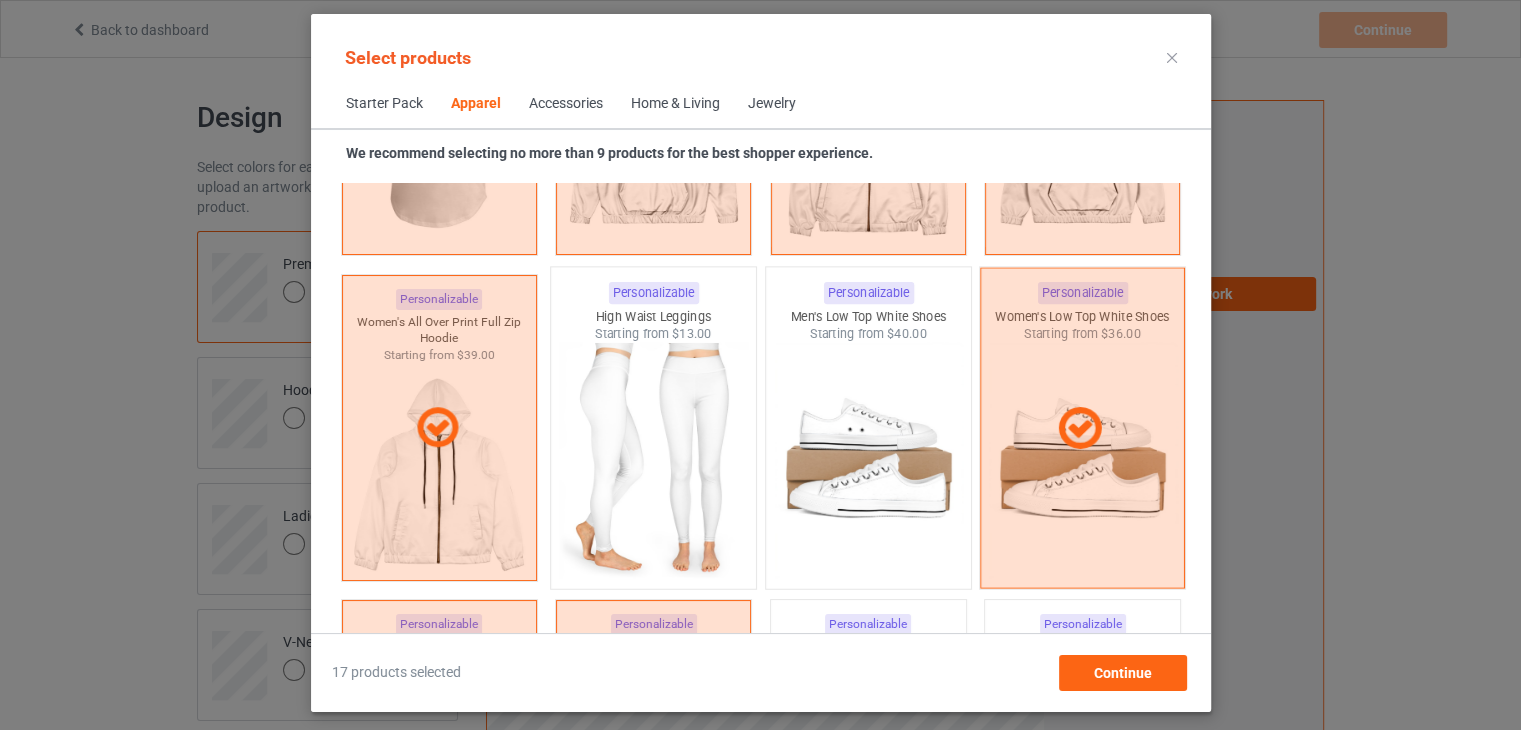 click at bounding box center (1082, 427) 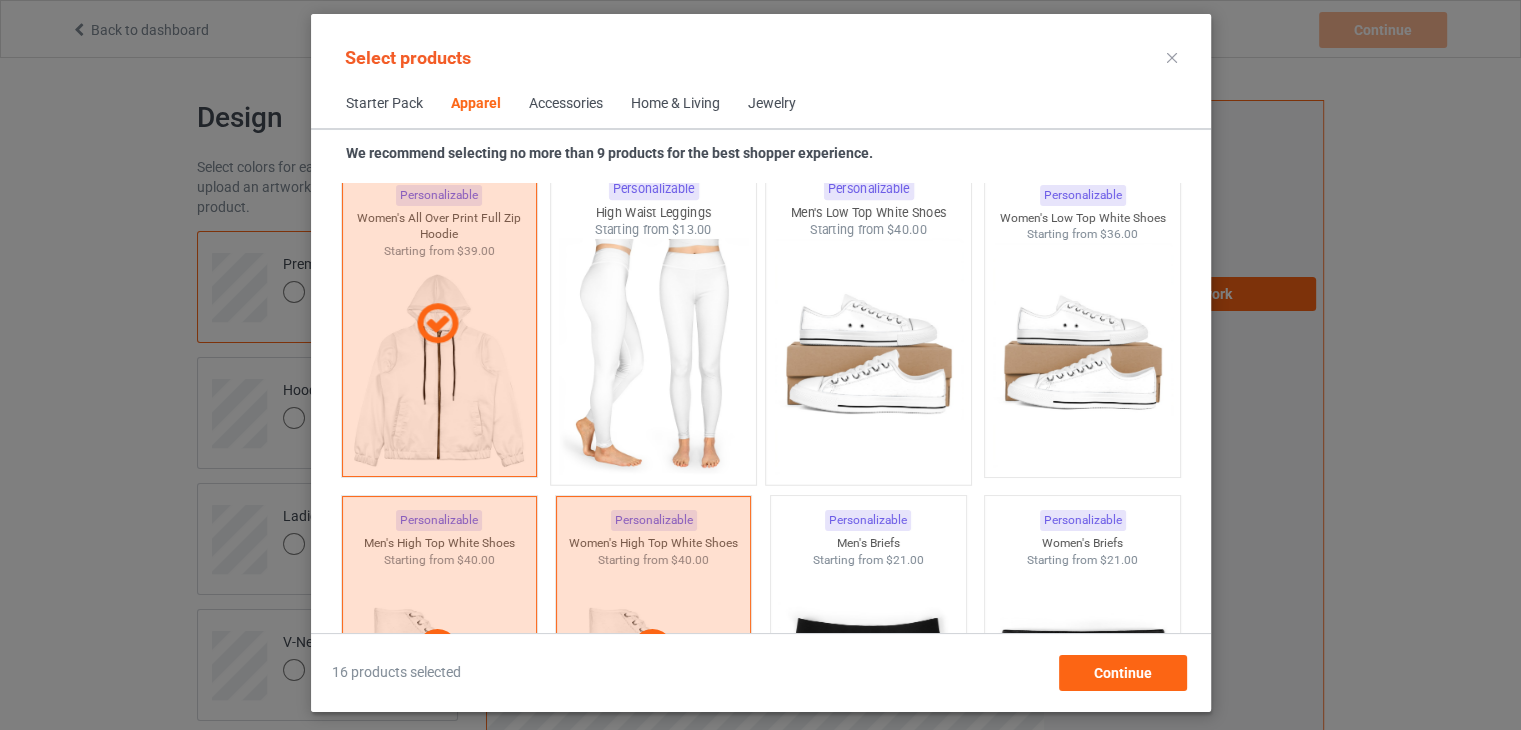 scroll, scrollTop: 2200, scrollLeft: 0, axis: vertical 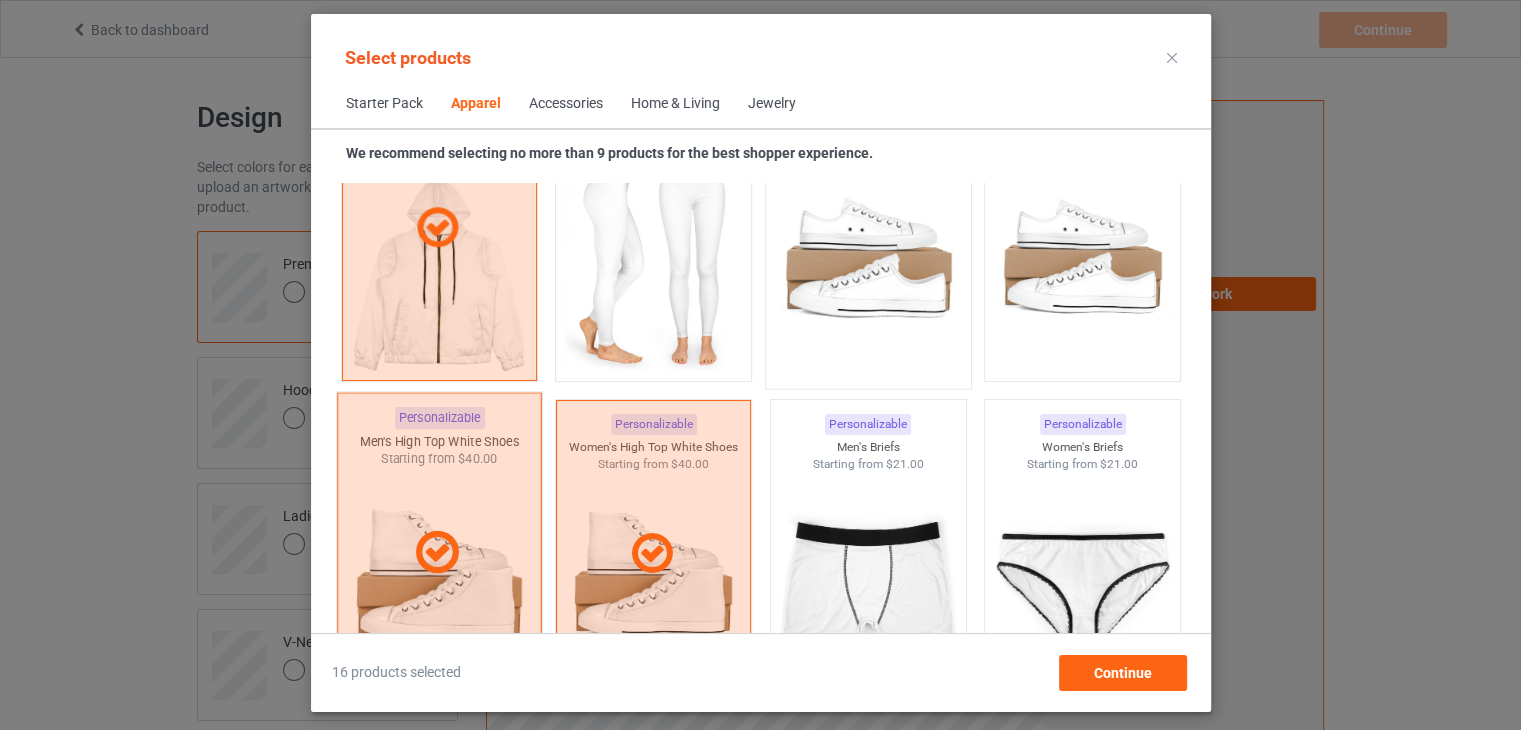 click at bounding box center [438, 553] 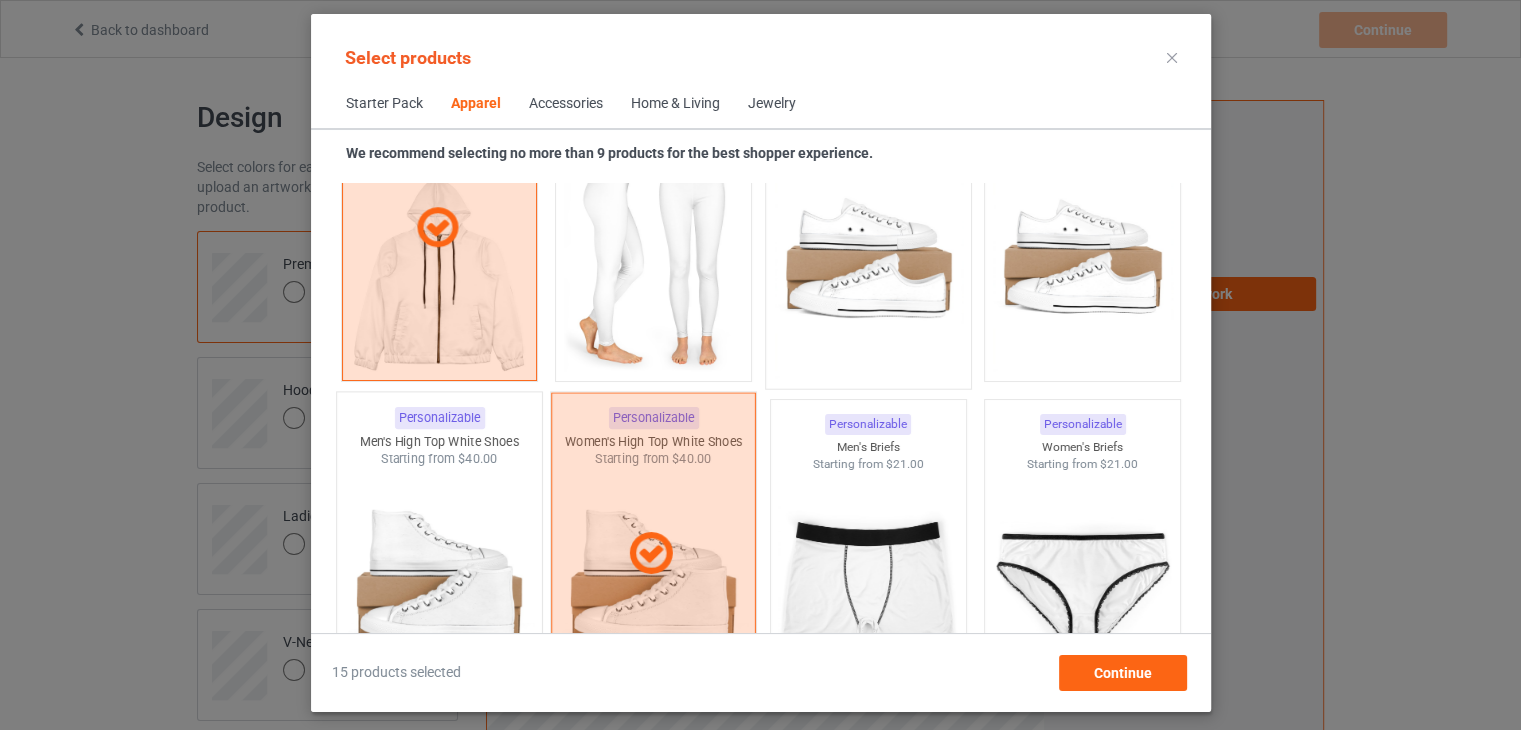 click at bounding box center [651, 553] 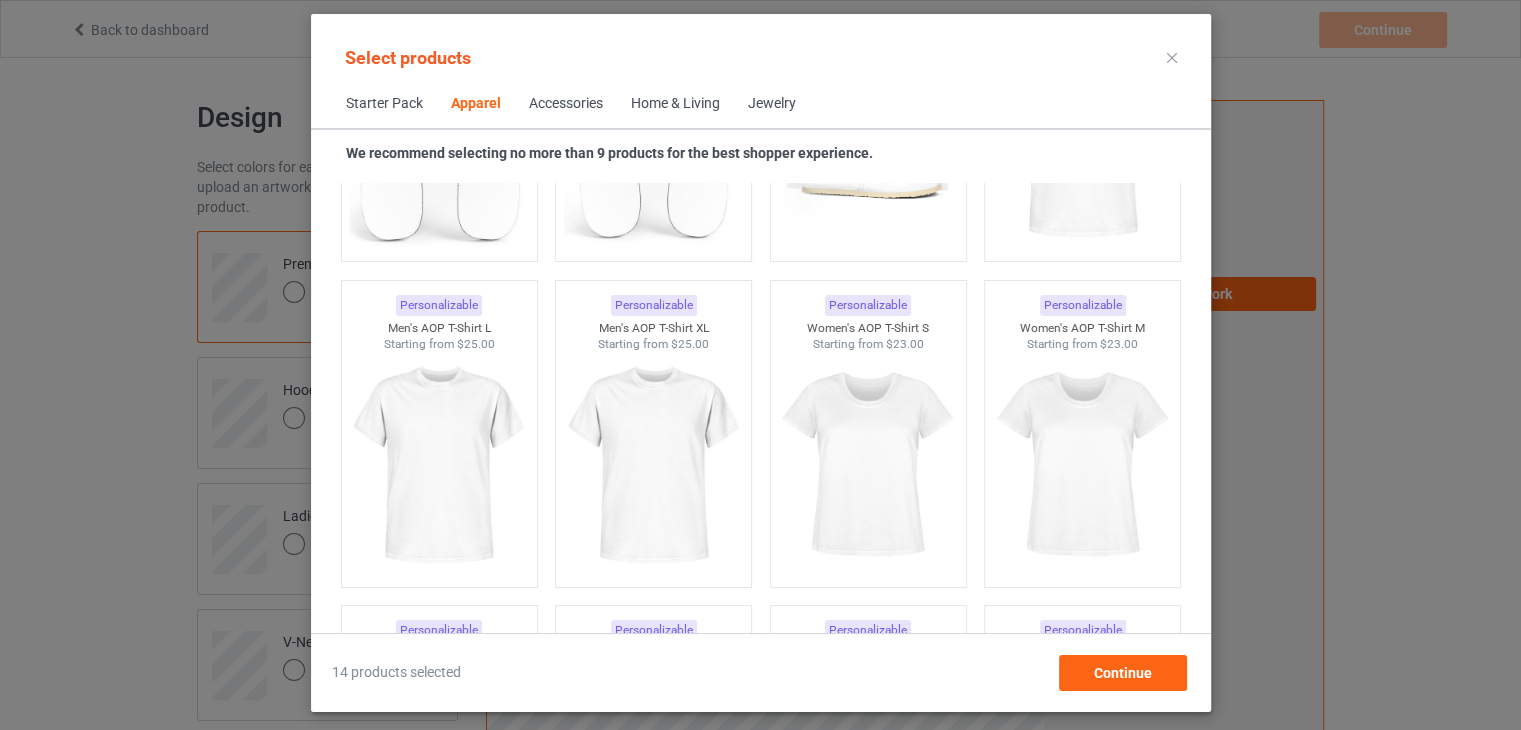 scroll, scrollTop: 3400, scrollLeft: 0, axis: vertical 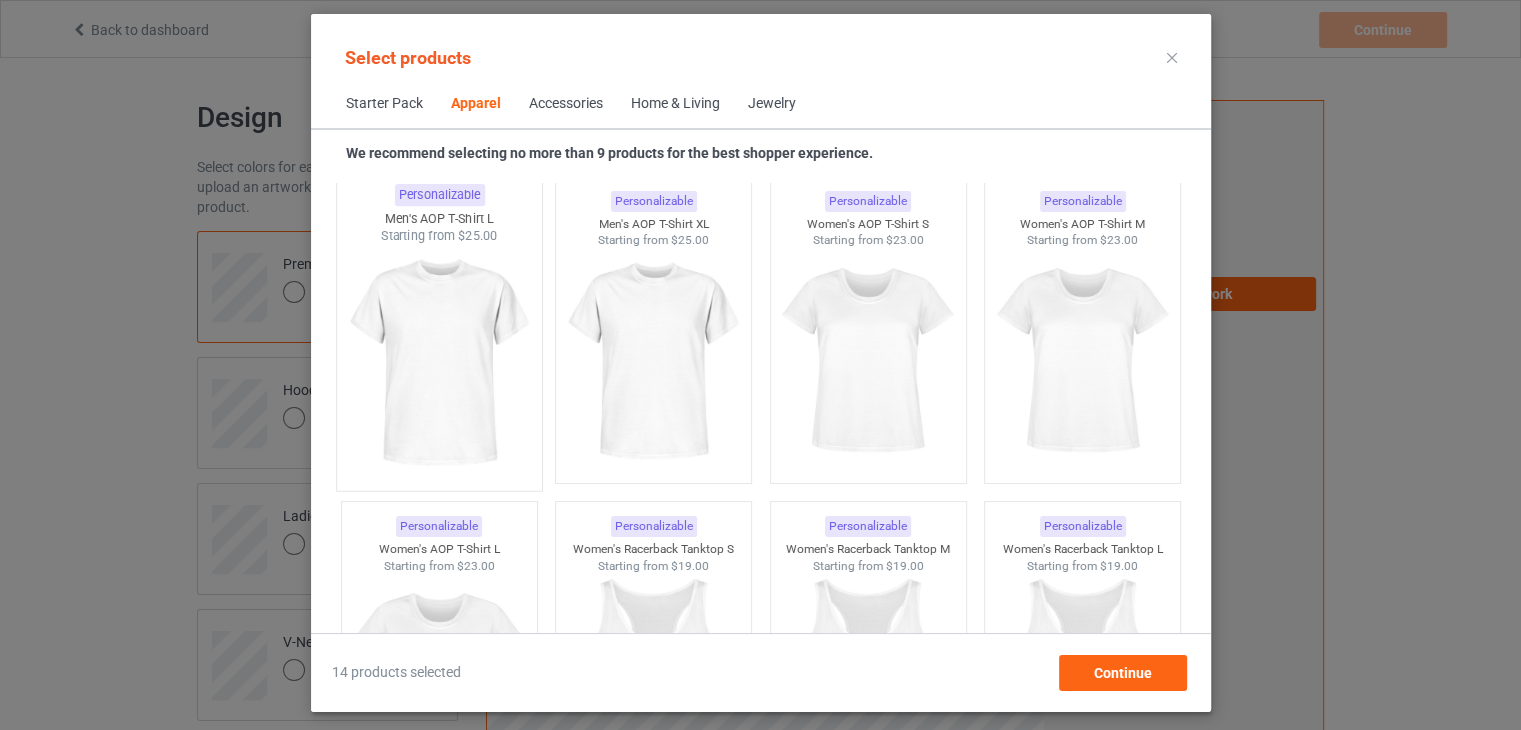 click at bounding box center [439, 362] 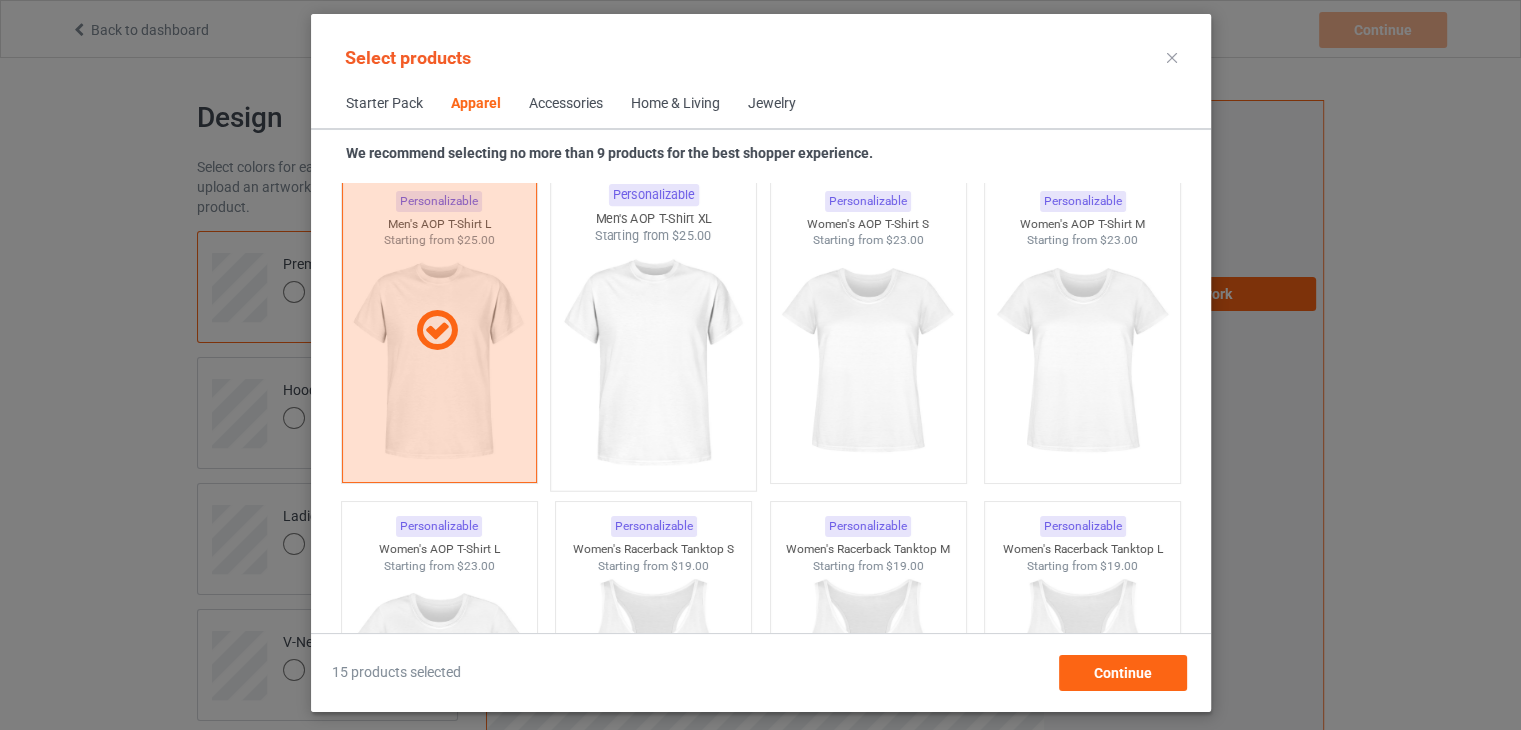 click at bounding box center [653, 362] 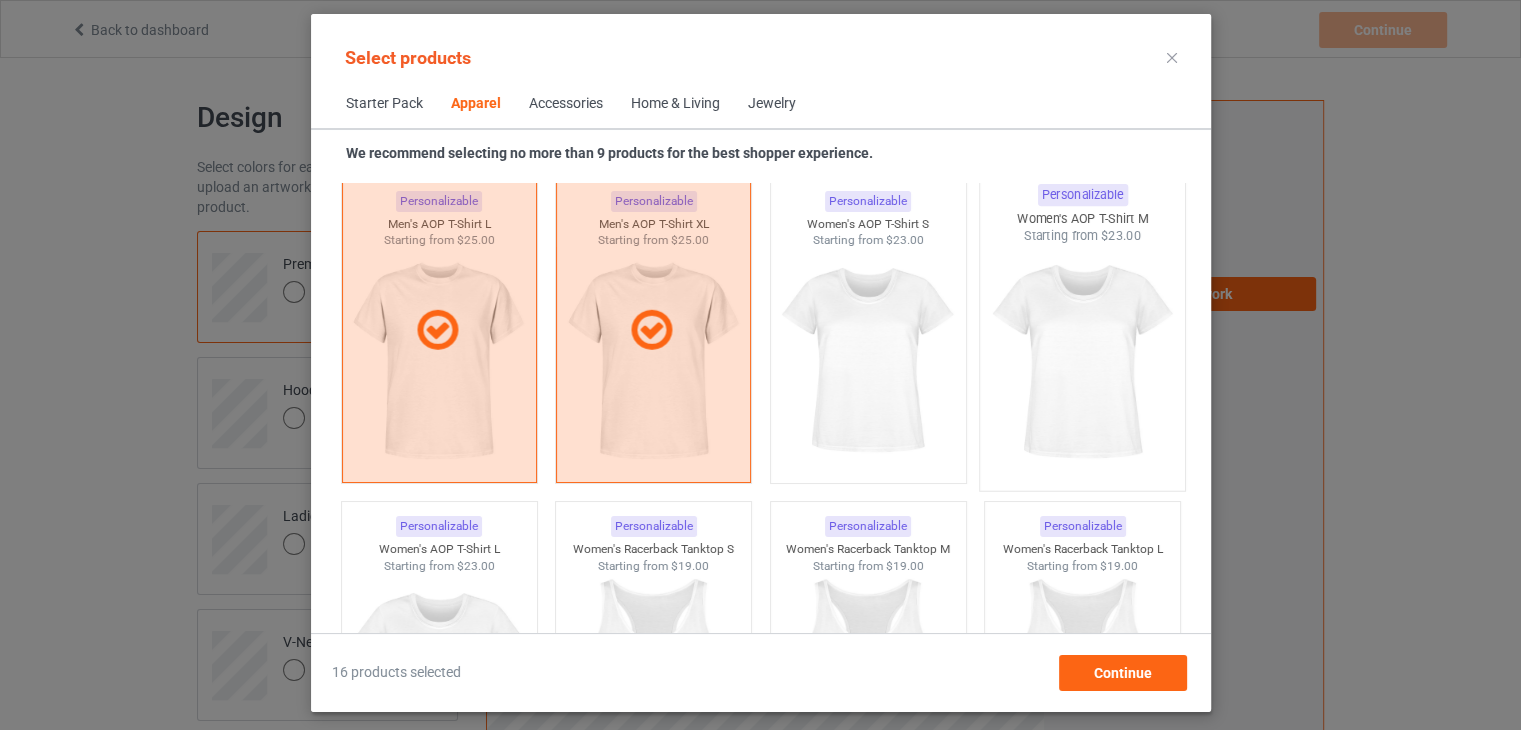 click at bounding box center (1082, 362) 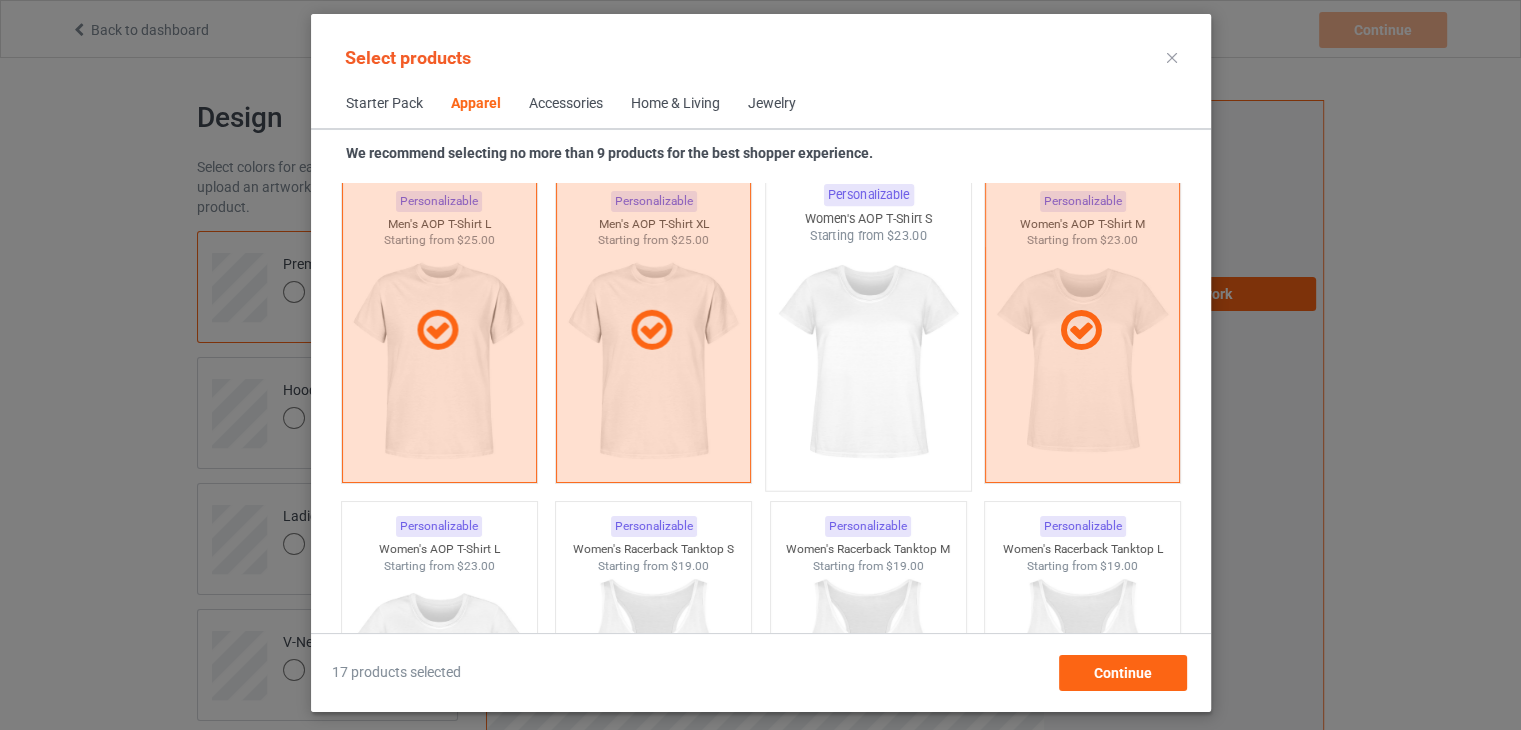 click at bounding box center [868, 362] 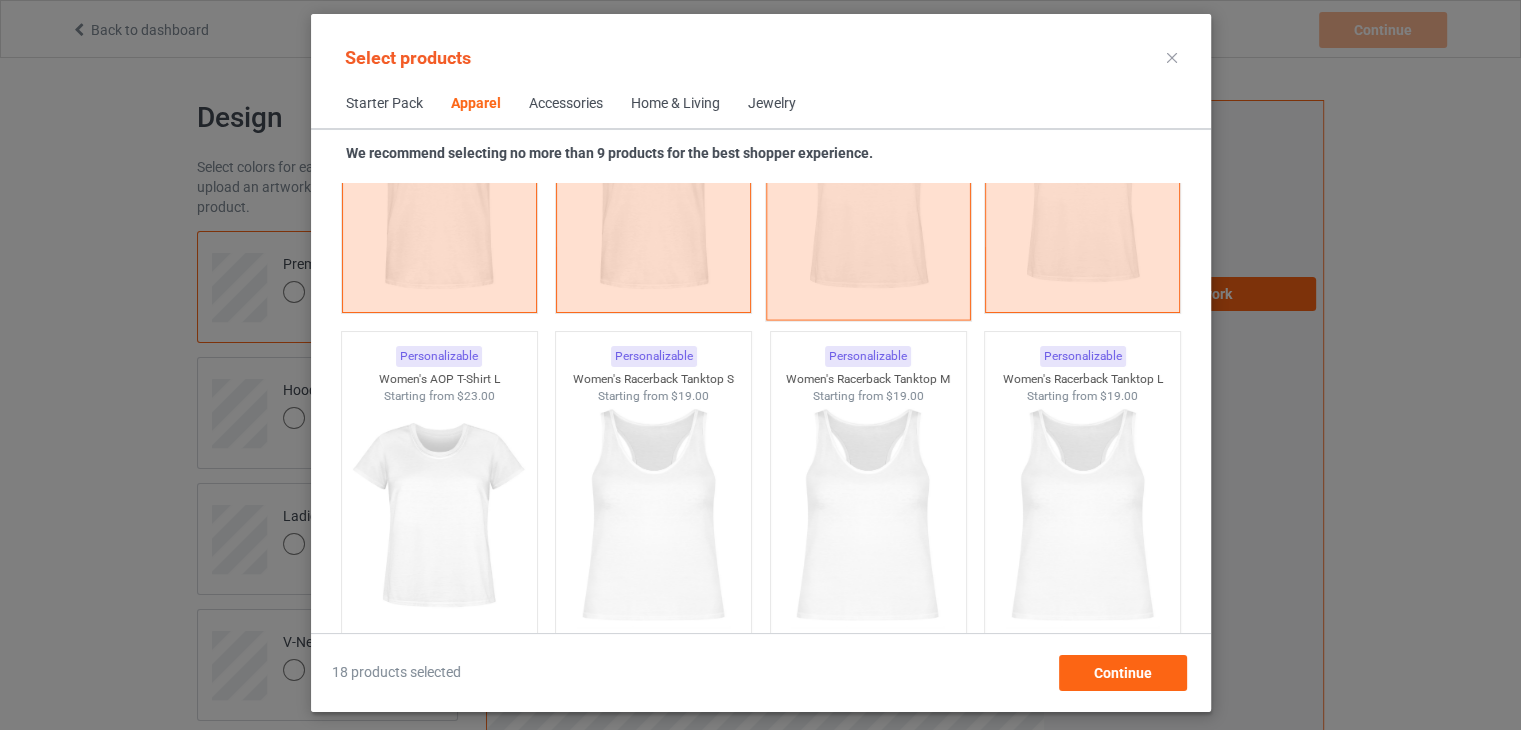 scroll, scrollTop: 3600, scrollLeft: 0, axis: vertical 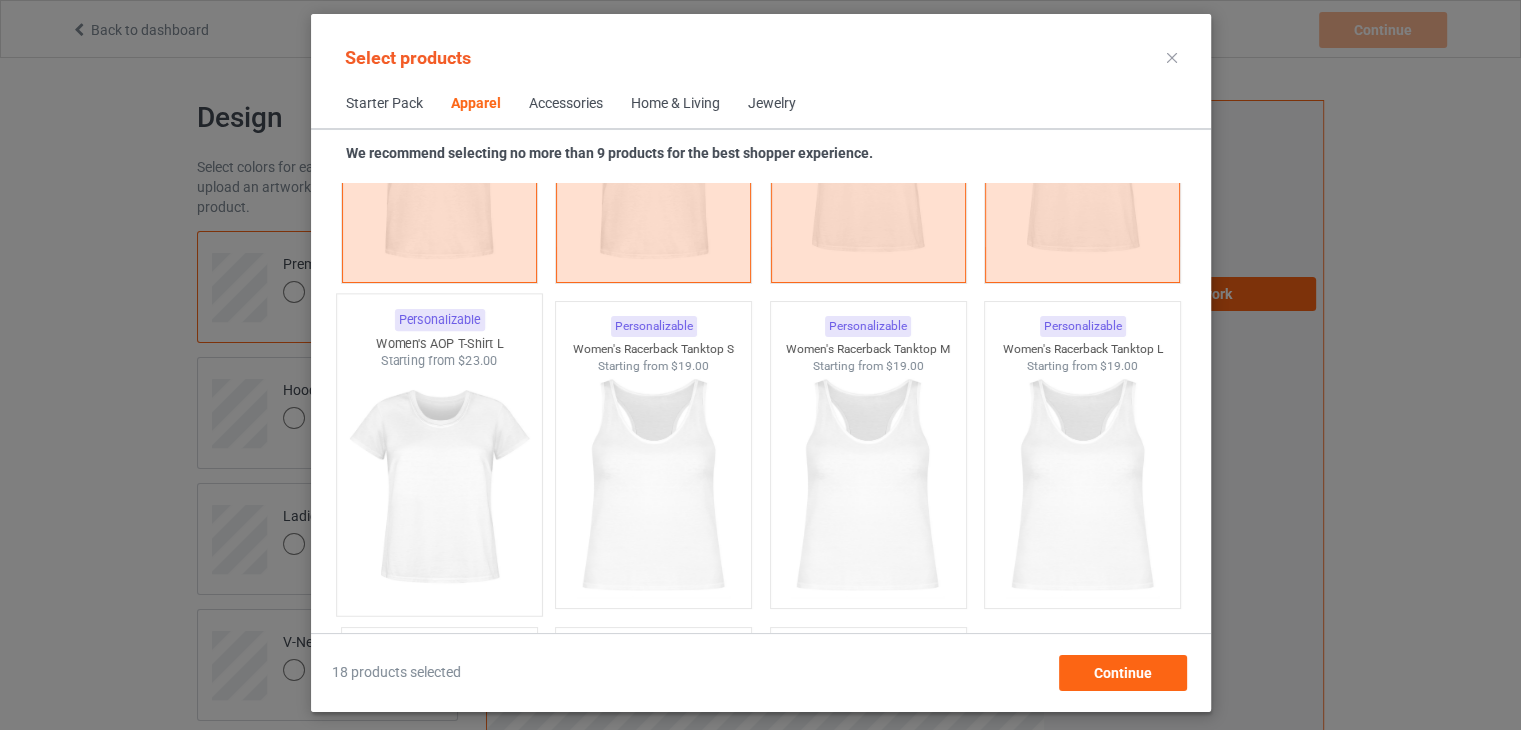 click at bounding box center (439, 487) 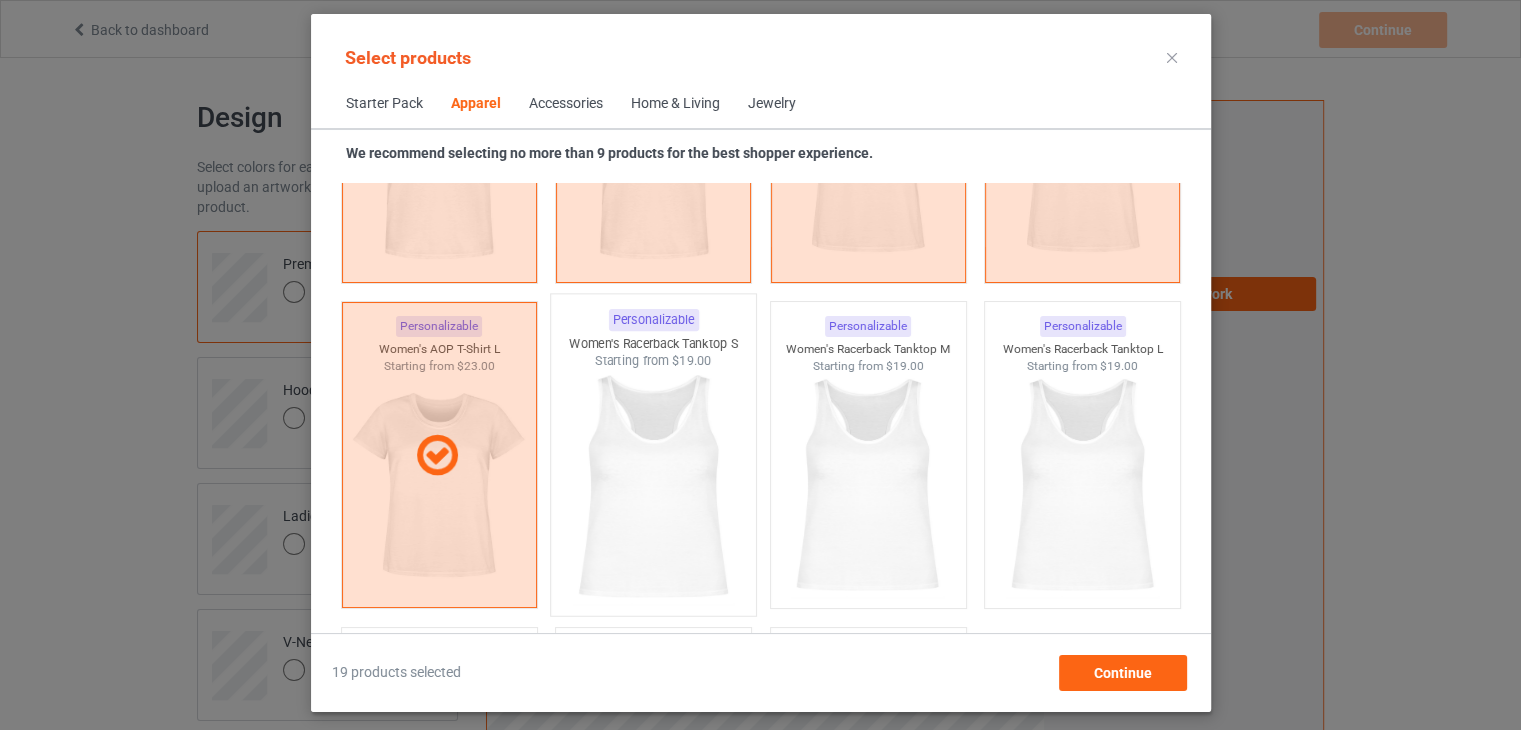 click at bounding box center (653, 487) 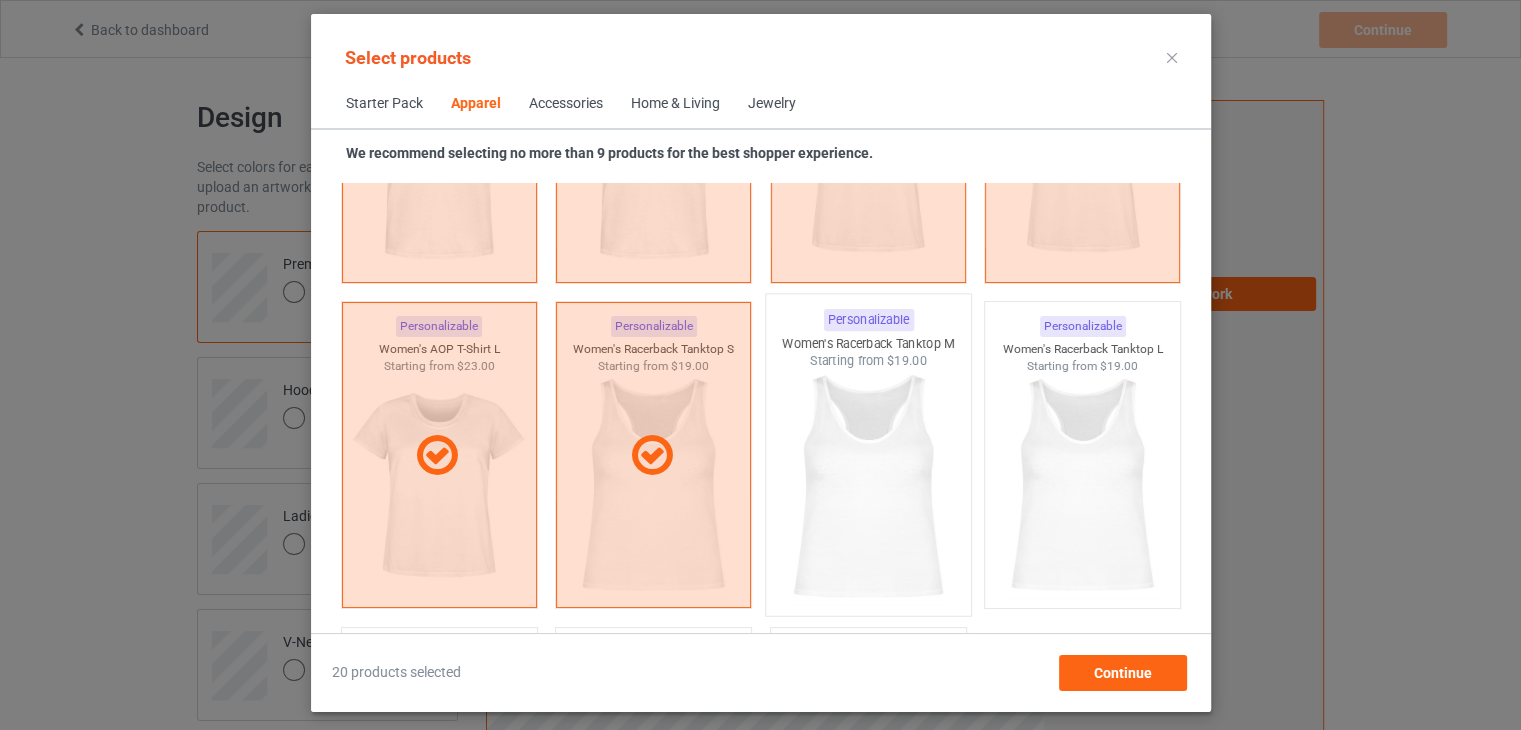 click at bounding box center [868, 487] 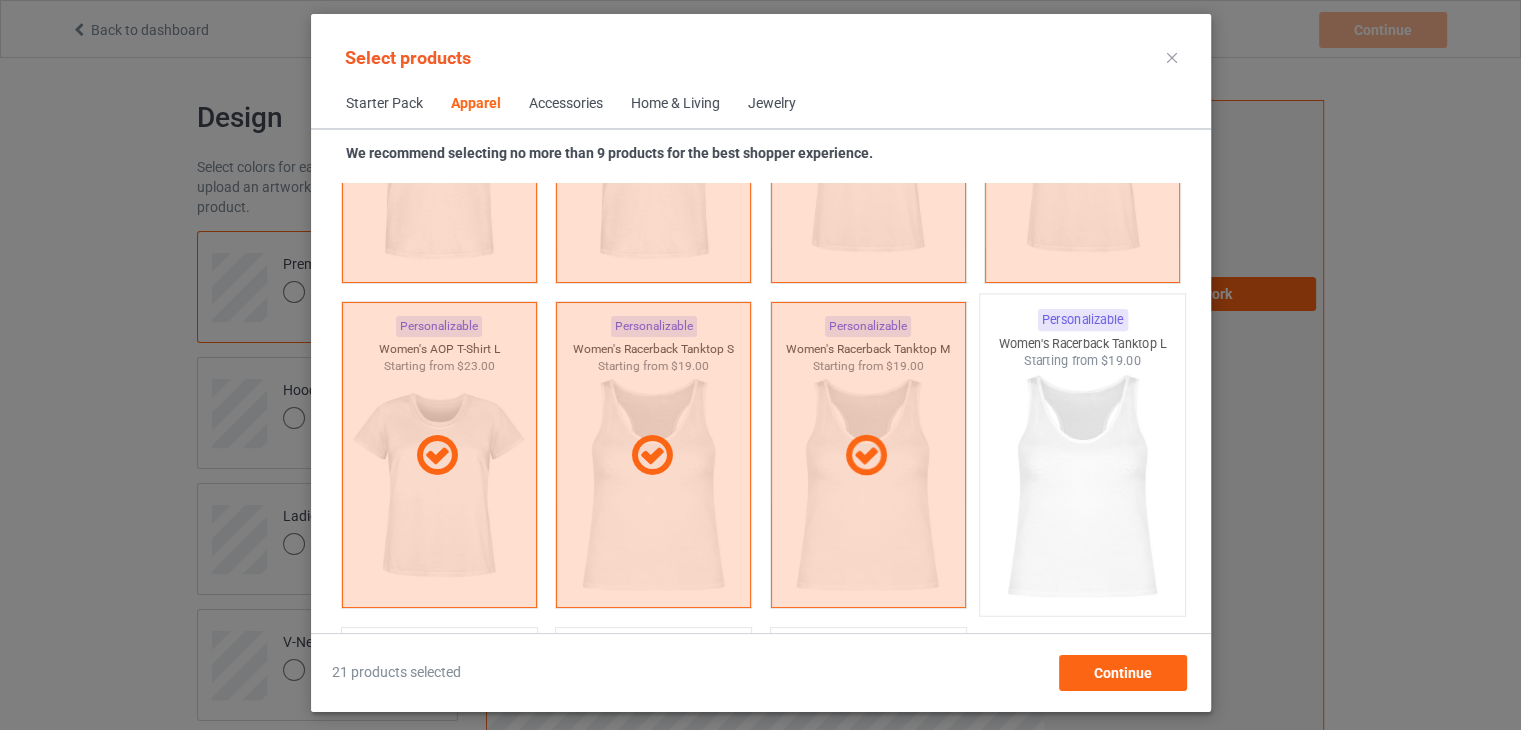 click at bounding box center (1082, 487) 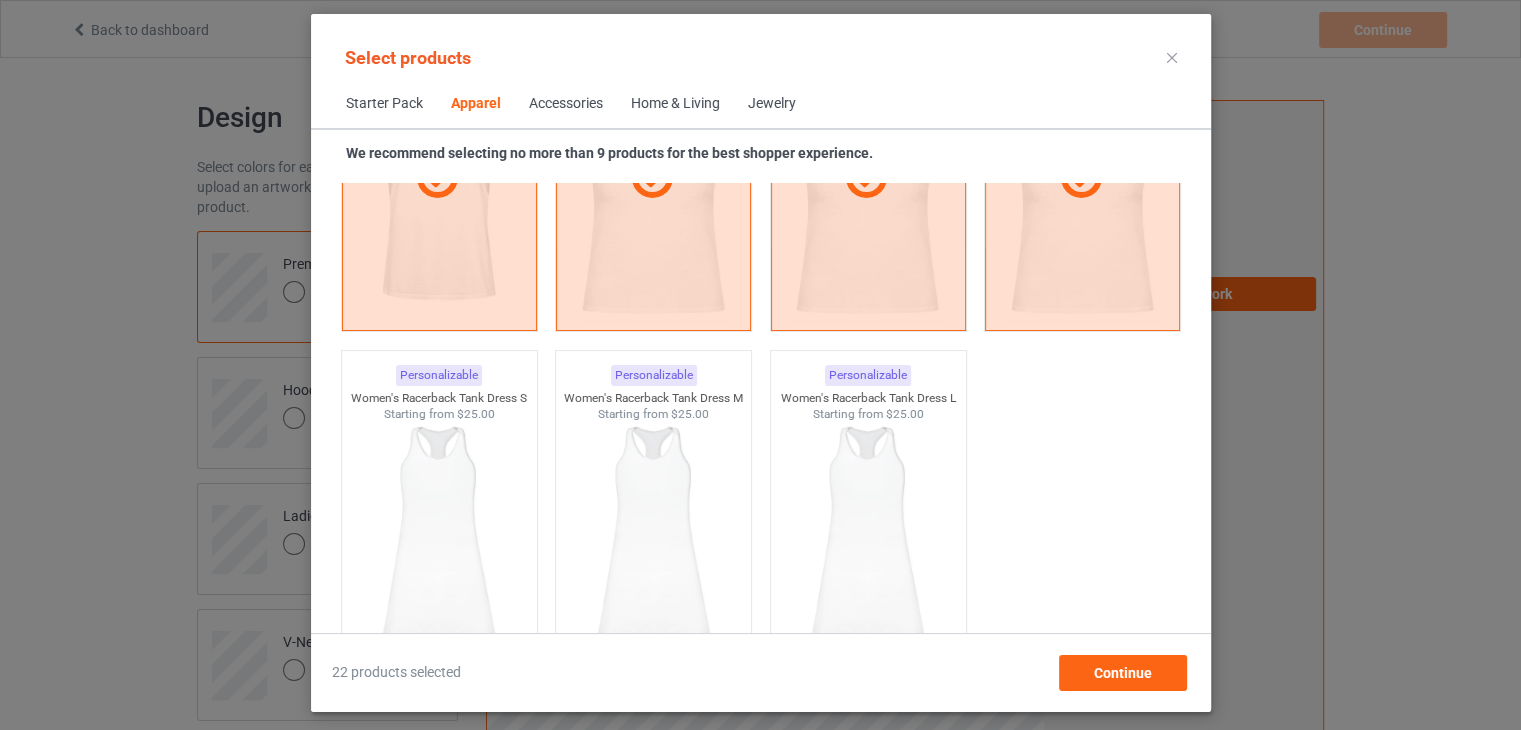 scroll, scrollTop: 3900, scrollLeft: 0, axis: vertical 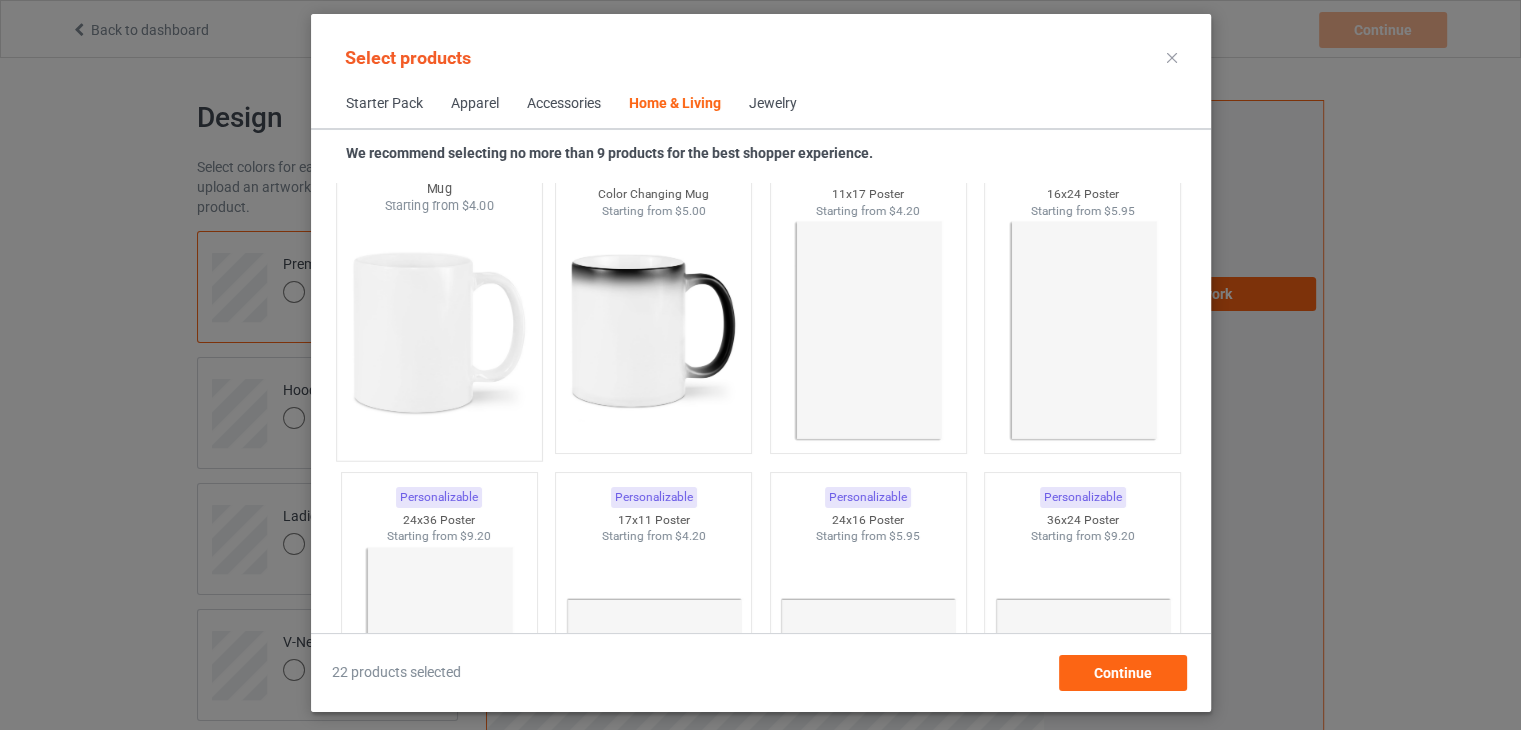 click at bounding box center [439, 332] 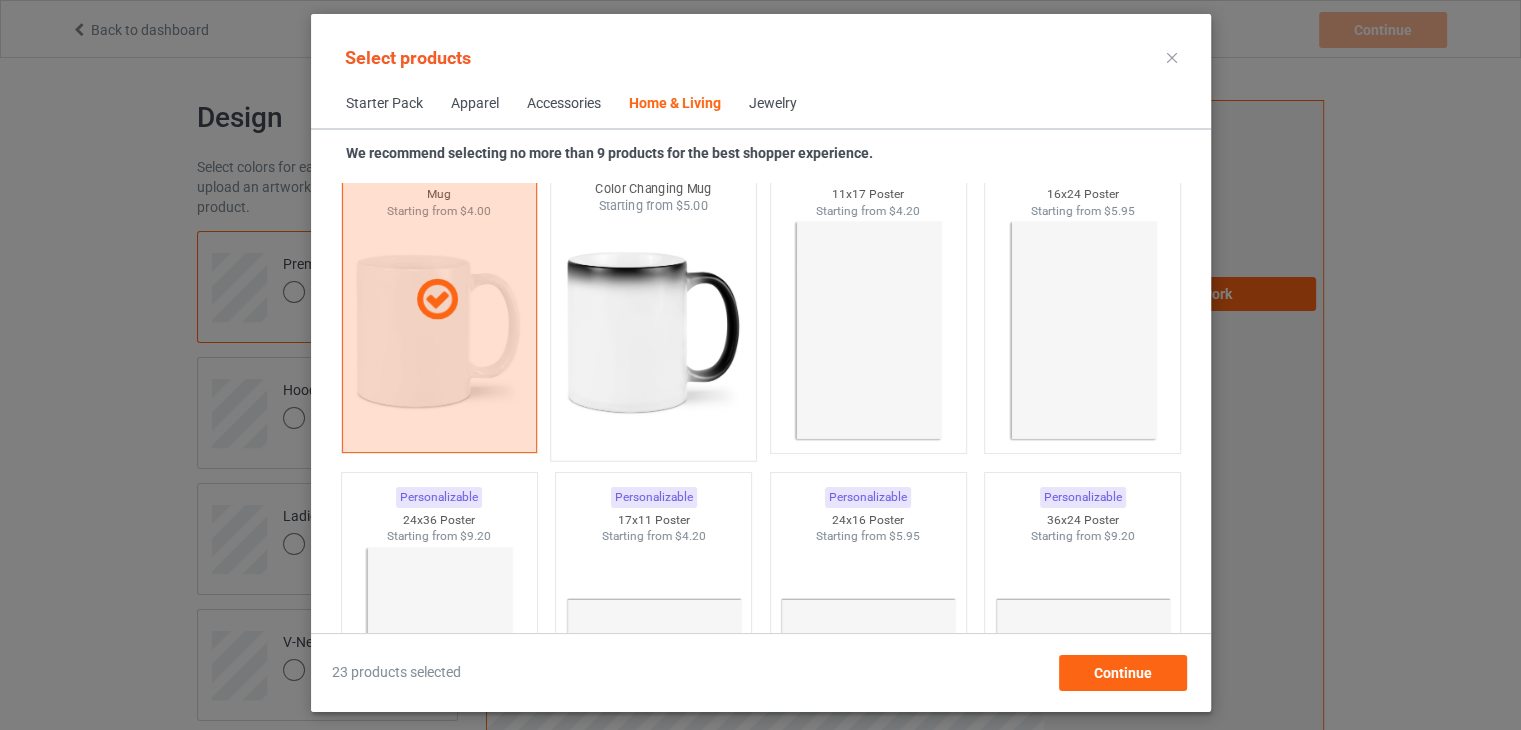 click at bounding box center (653, 332) 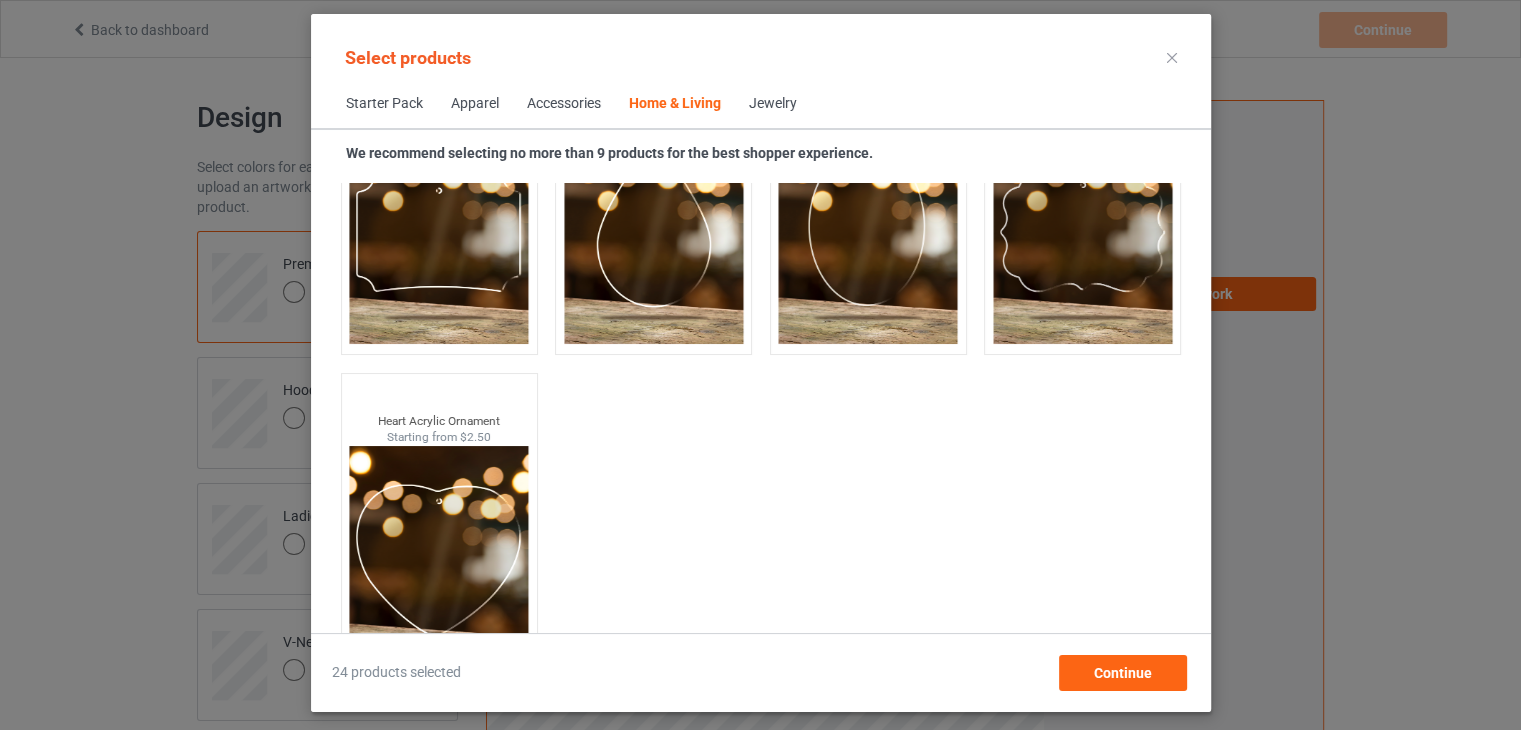 scroll, scrollTop: 21624, scrollLeft: 0, axis: vertical 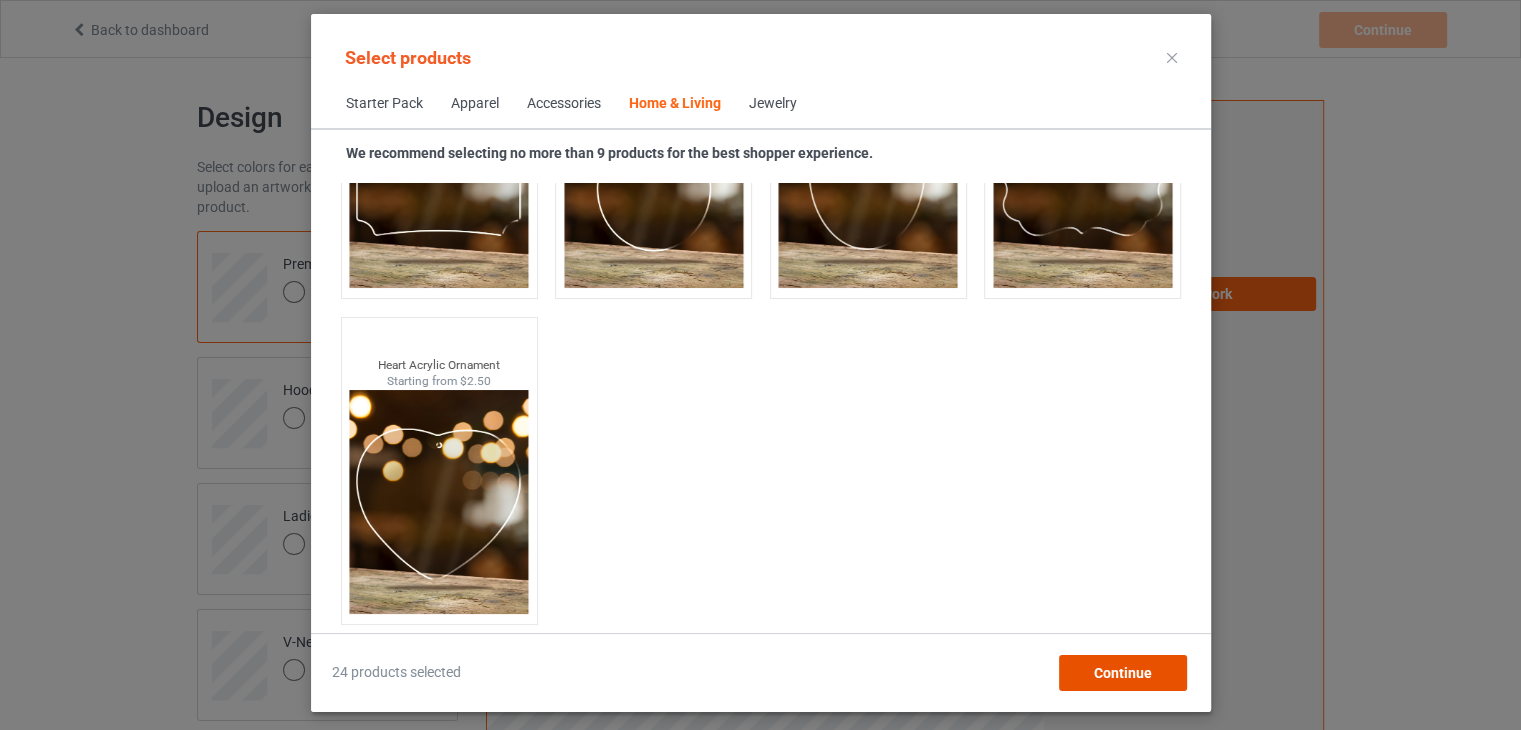 click on "Continue" at bounding box center [1122, 673] 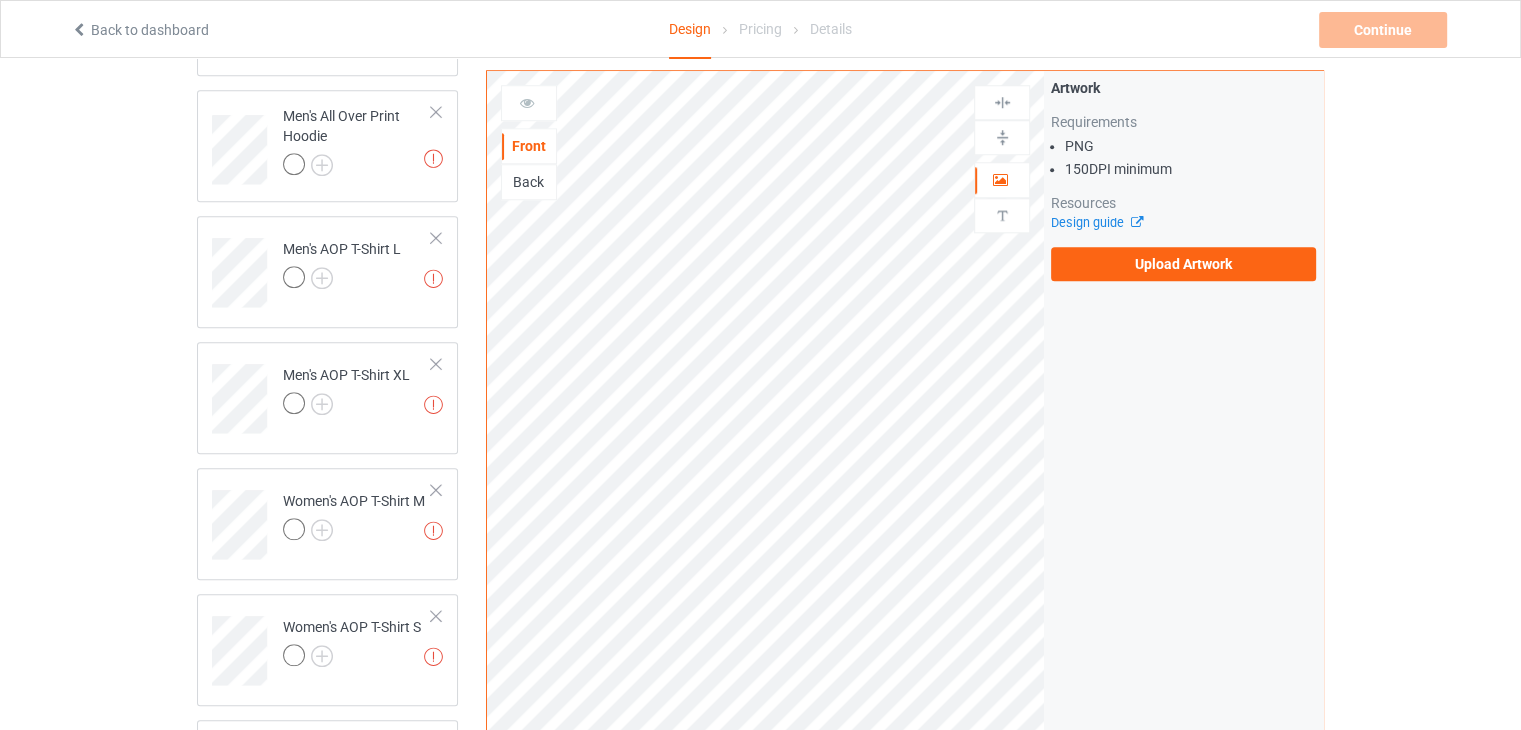 scroll, scrollTop: 1746, scrollLeft: 0, axis: vertical 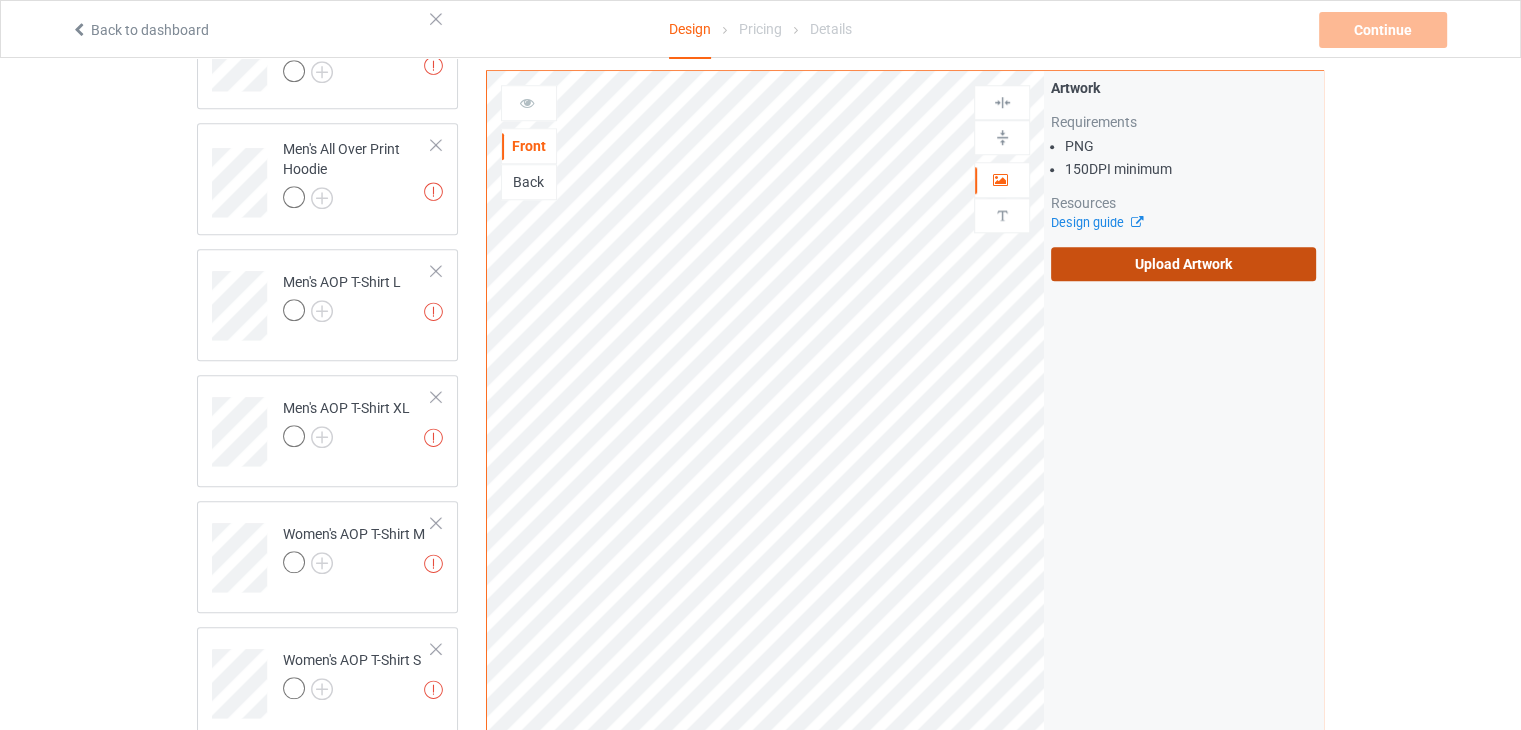 click on "Upload Artwork" at bounding box center [1183, 264] 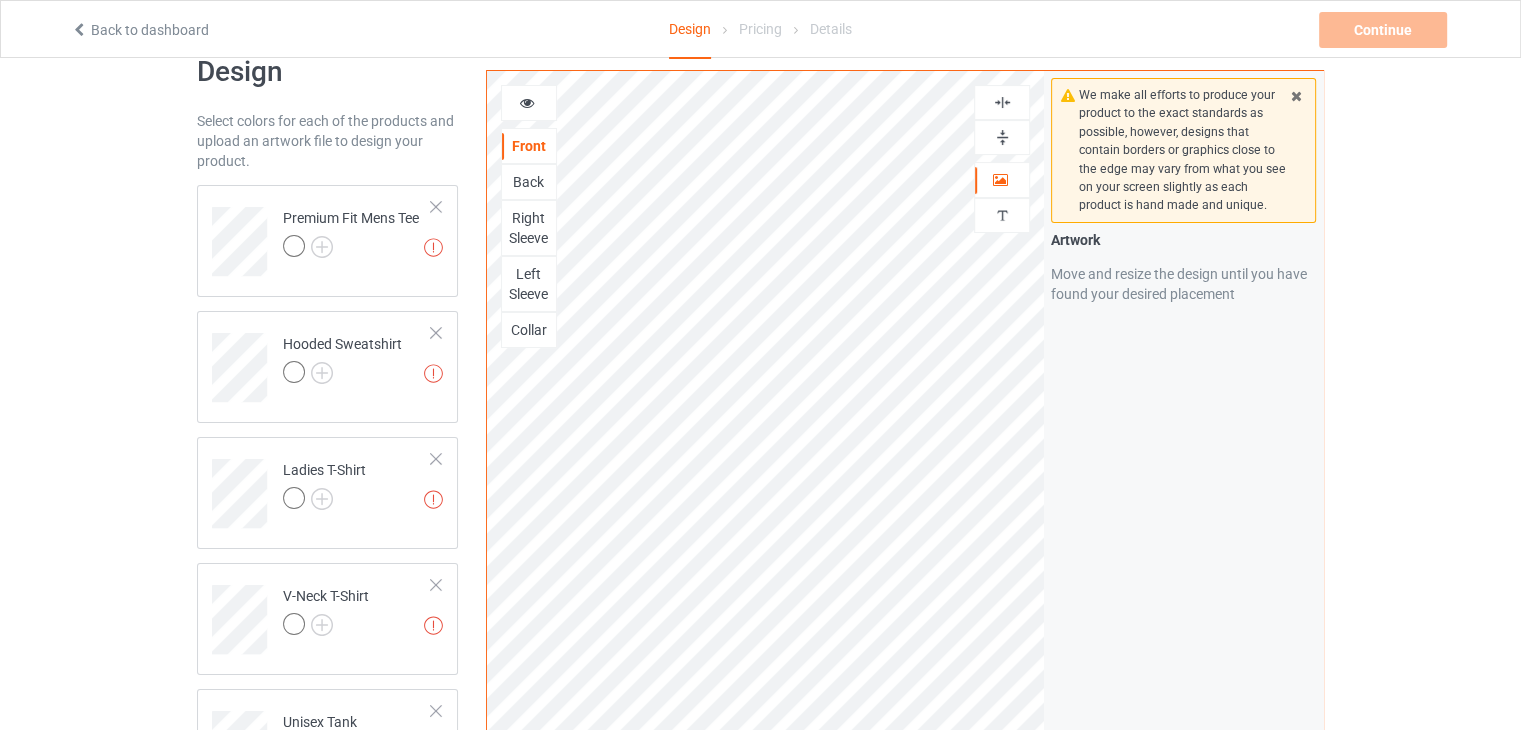 scroll, scrollTop: 0, scrollLeft: 0, axis: both 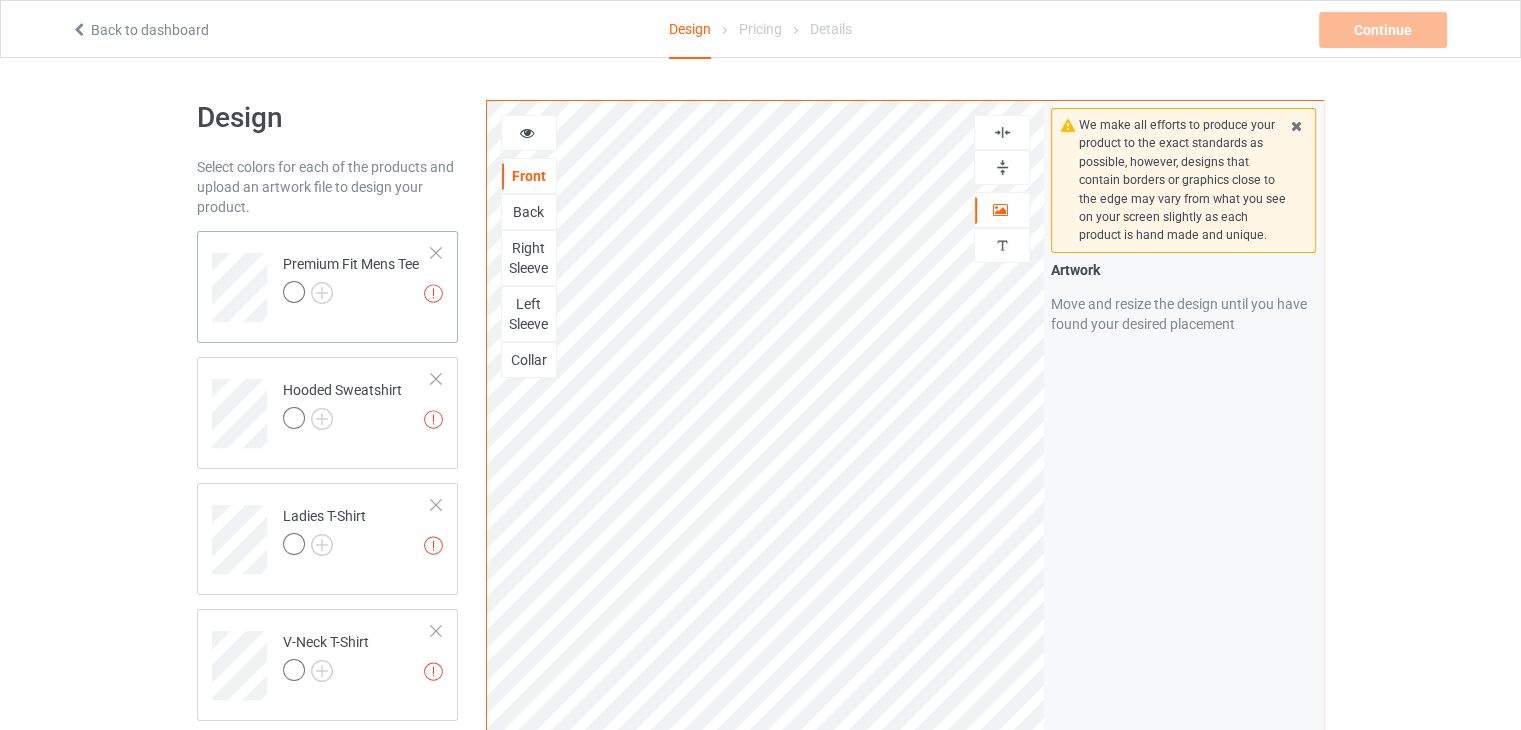 click on "Premium Fit Mens Tee" at bounding box center [351, 278] 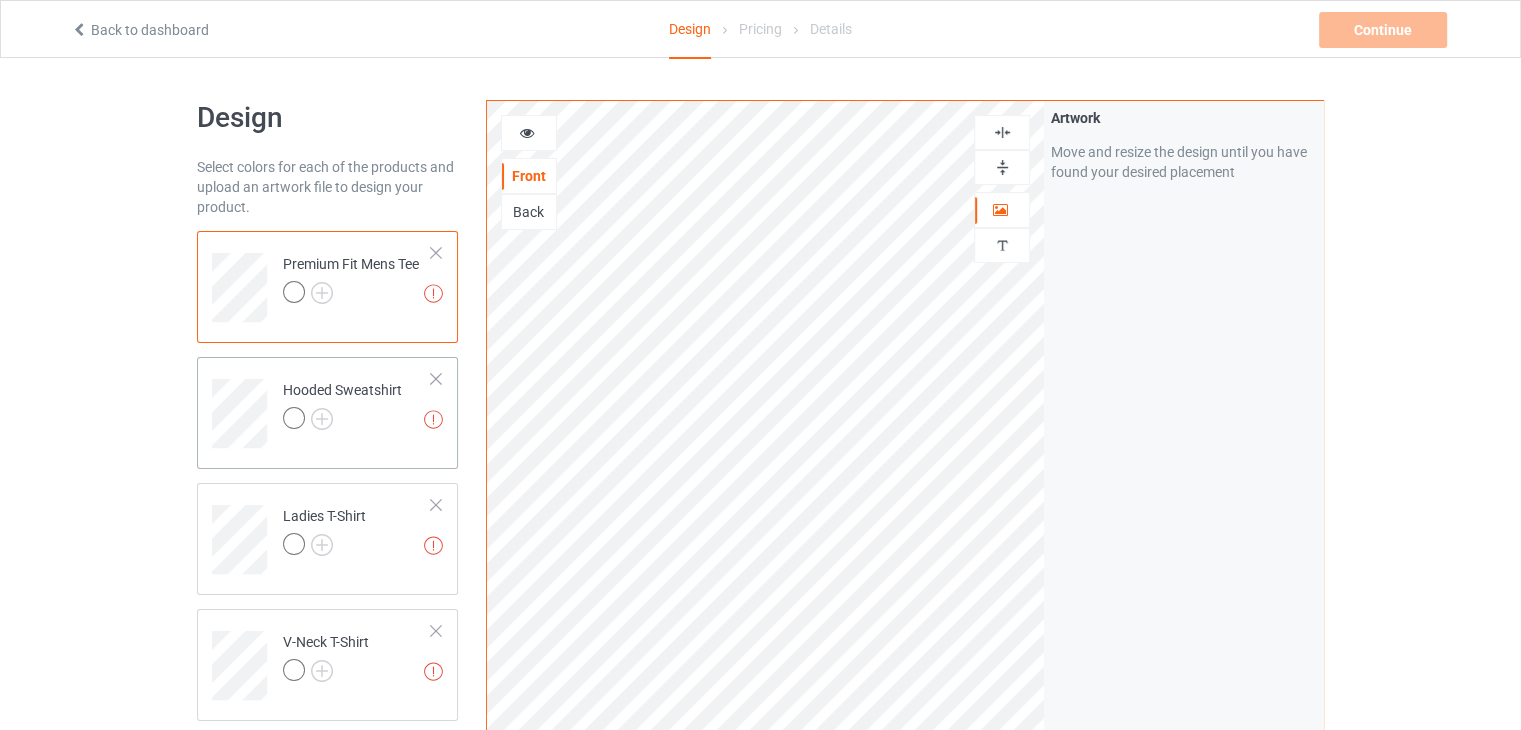 click at bounding box center [342, 421] 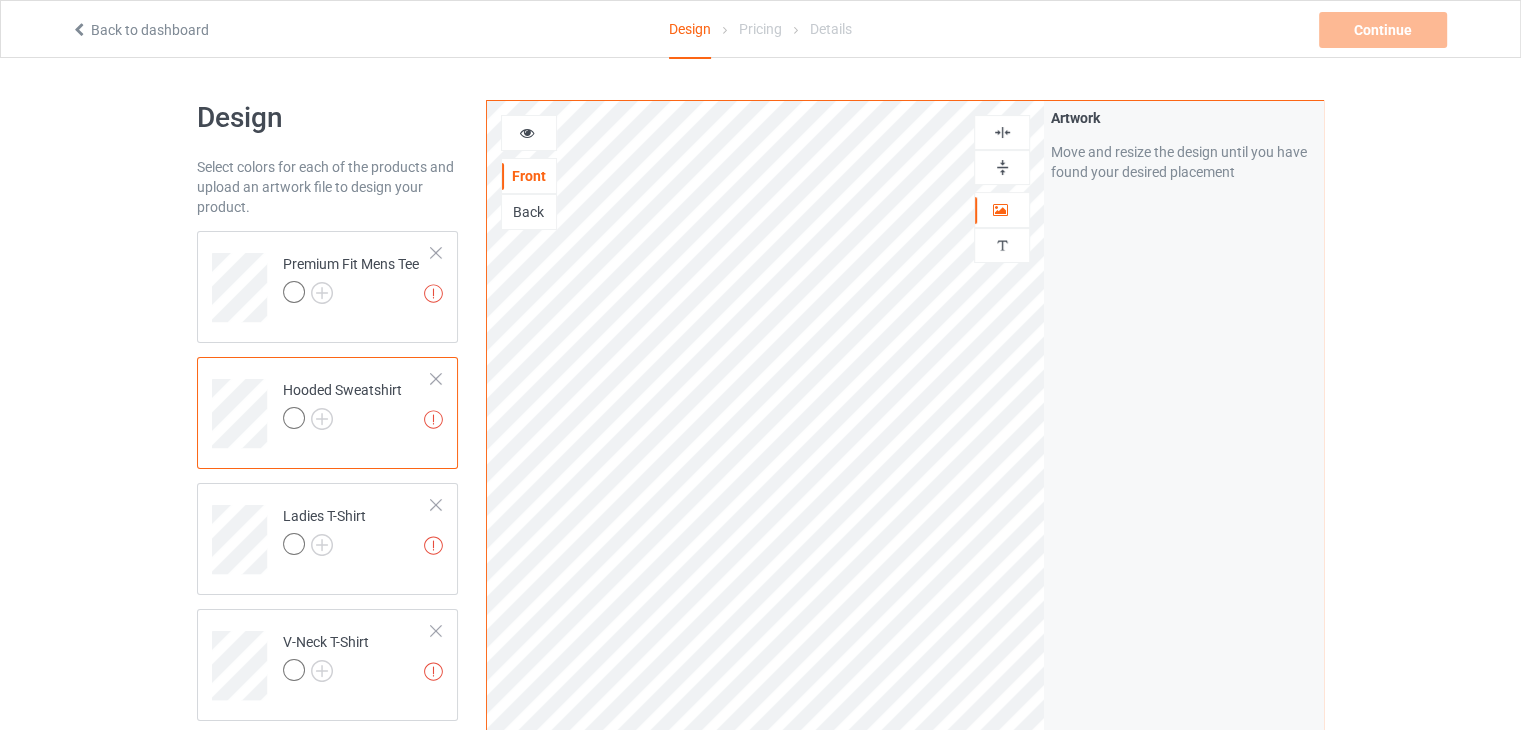 click at bounding box center [1002, 167] 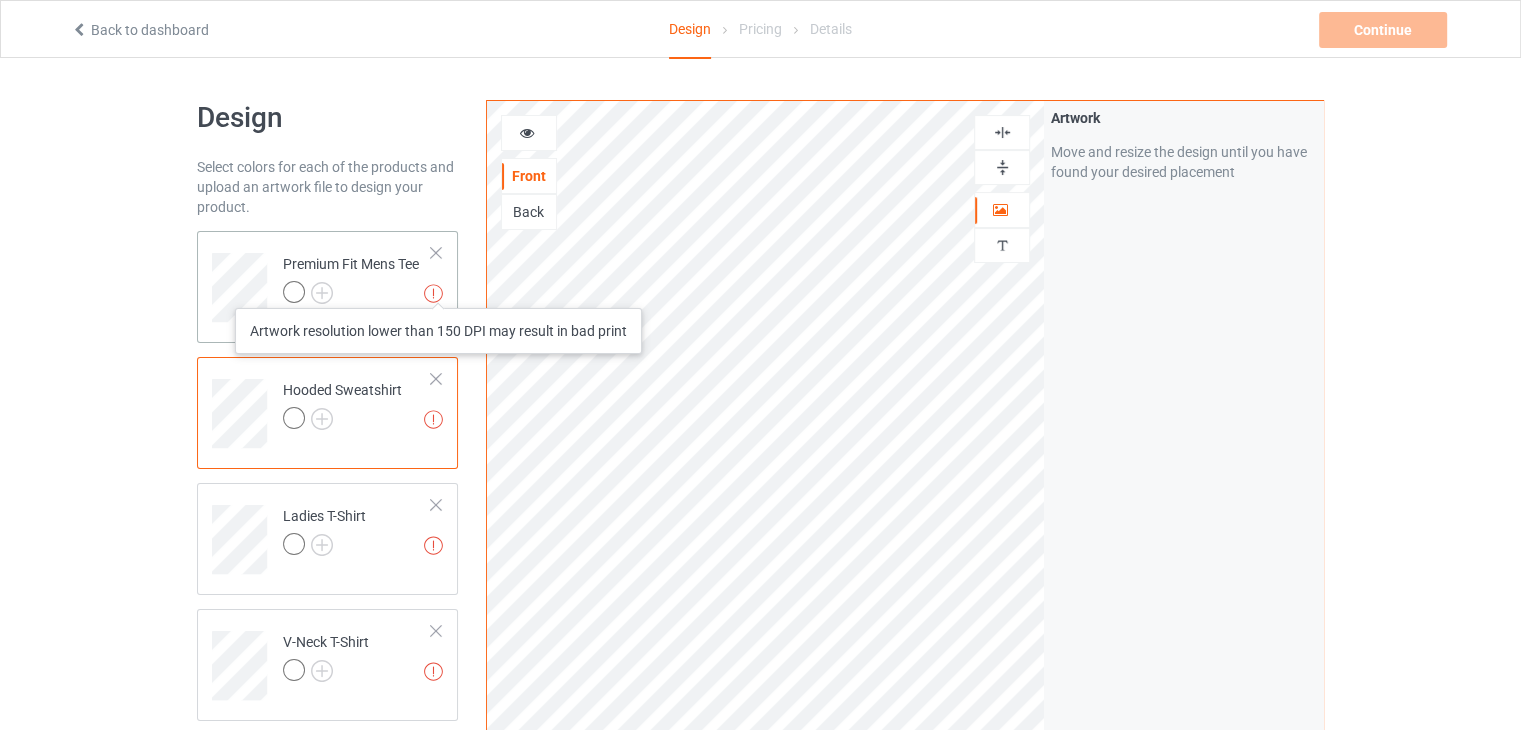 click at bounding box center [433, 293] 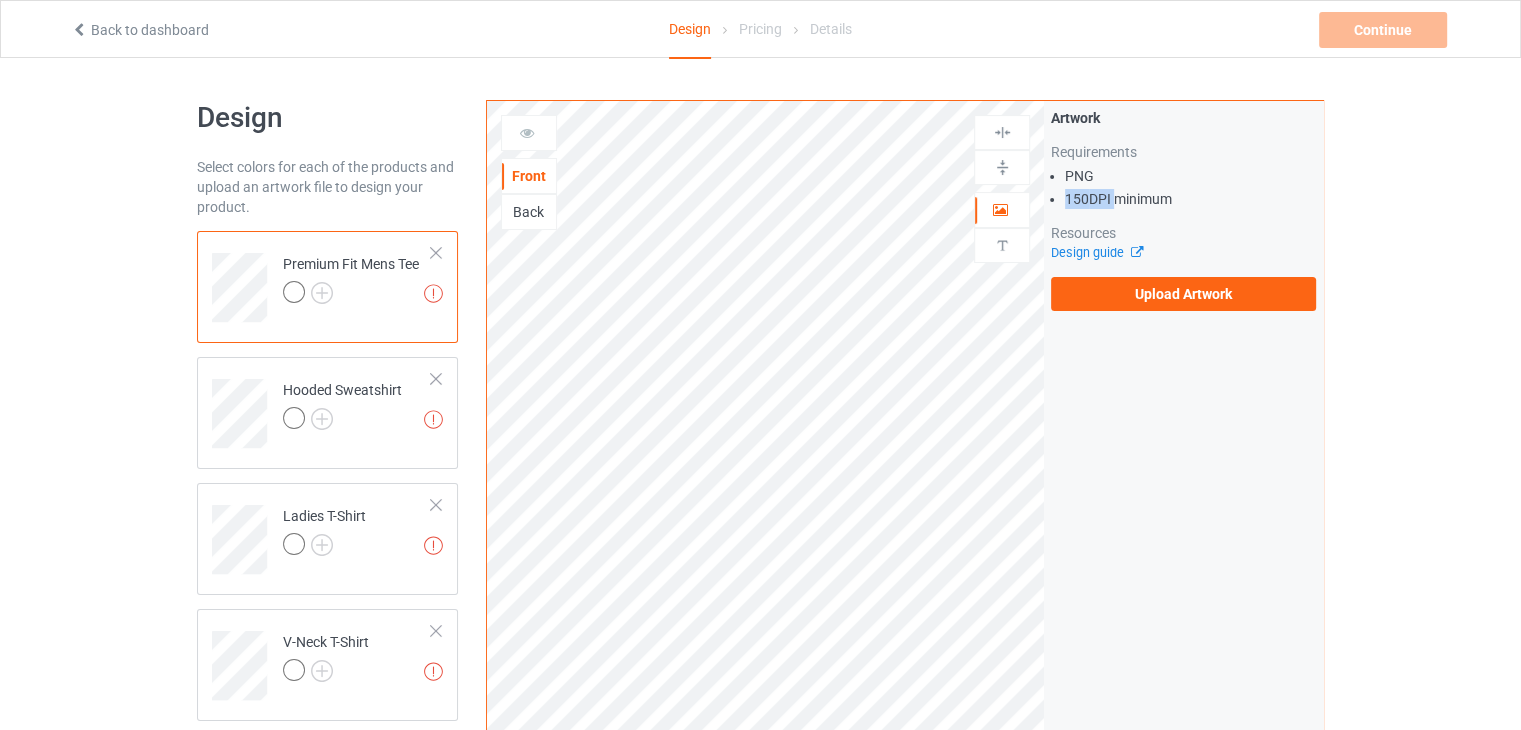 drag, startPoint x: 1067, startPoint y: 198, endPoint x: 1113, endPoint y: 204, distance: 46.389652 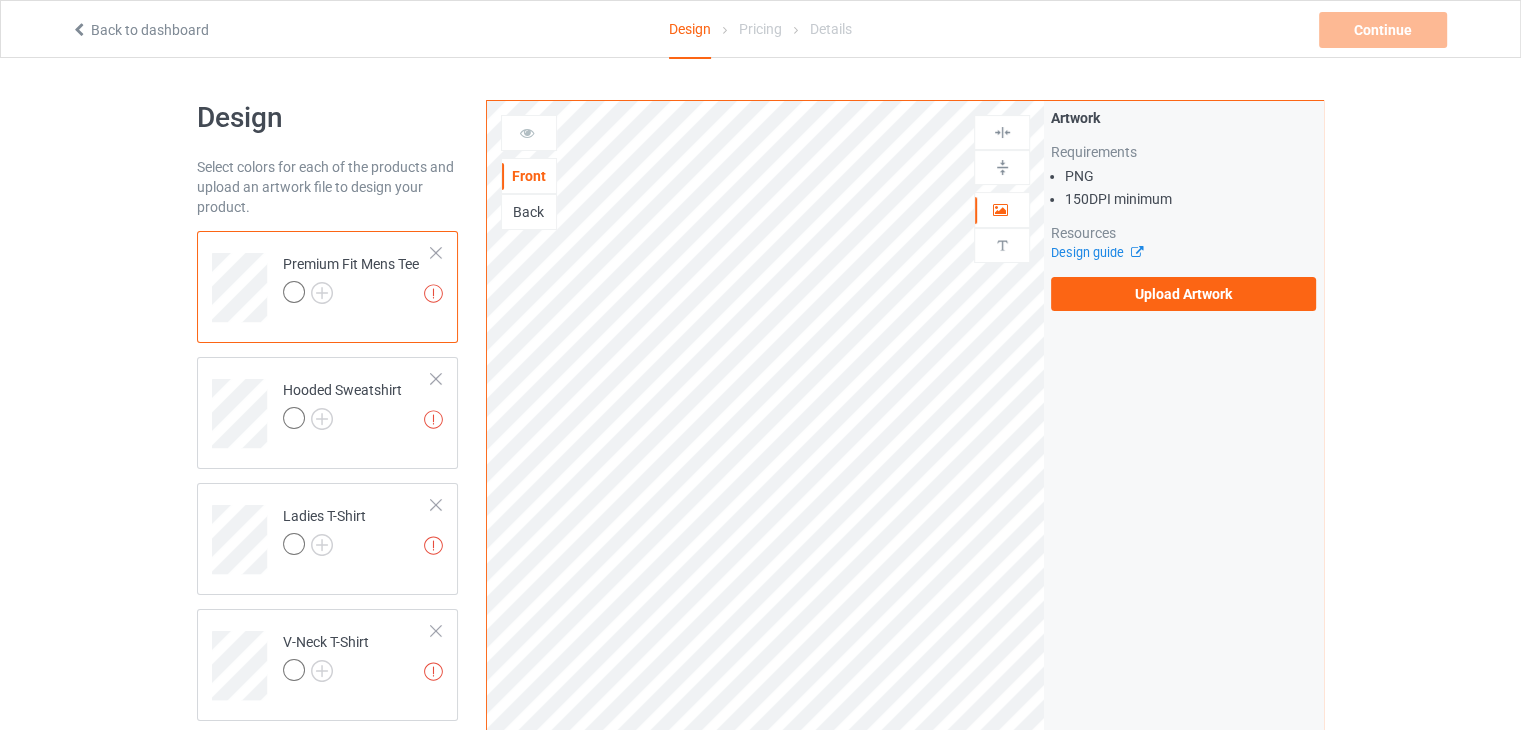 click on "150  DPI minimum" at bounding box center (1190, 199) 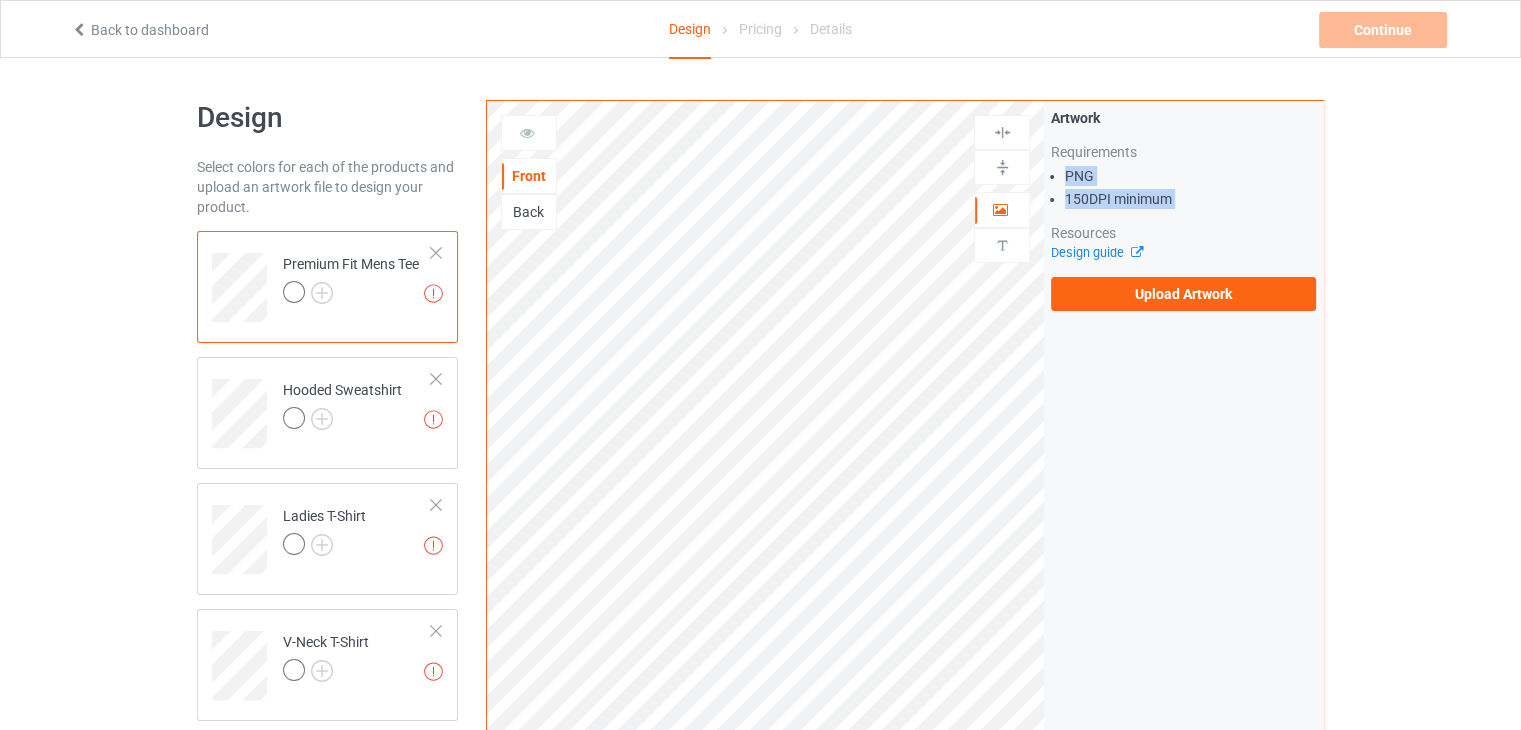 drag, startPoint x: 1189, startPoint y: 204, endPoint x: 1049, endPoint y: 174, distance: 143.1782 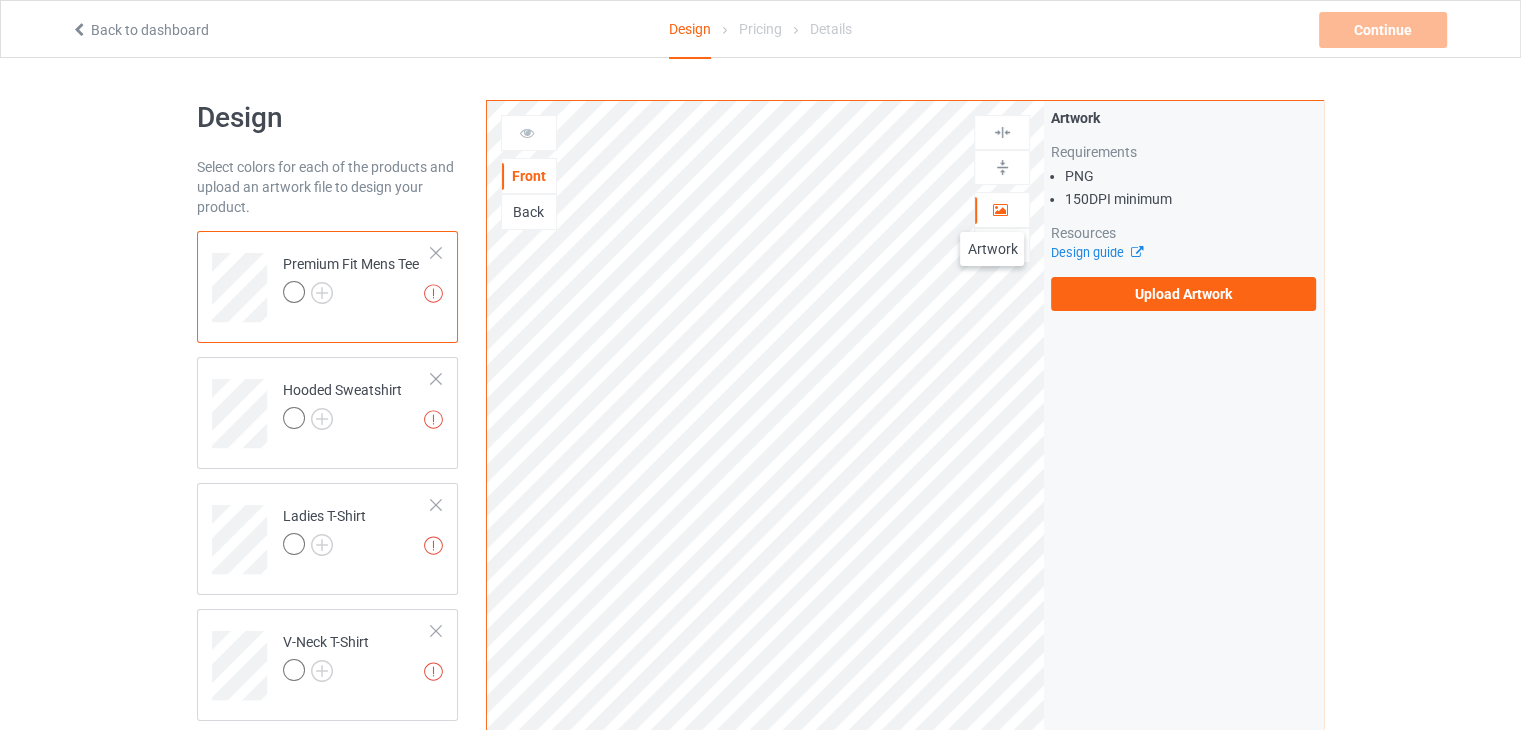 click at bounding box center [1000, 207] 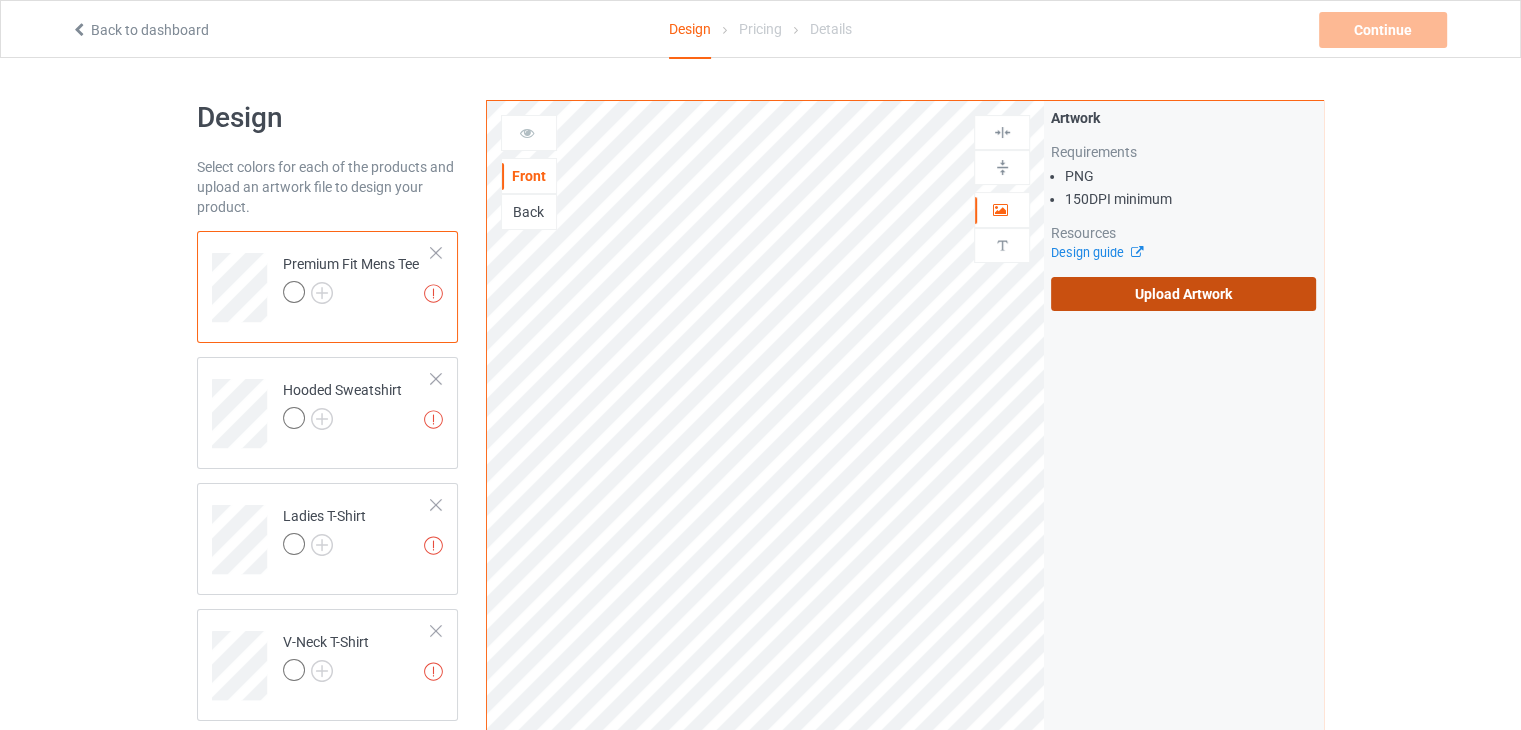 click on "Upload Artwork" at bounding box center (1183, 294) 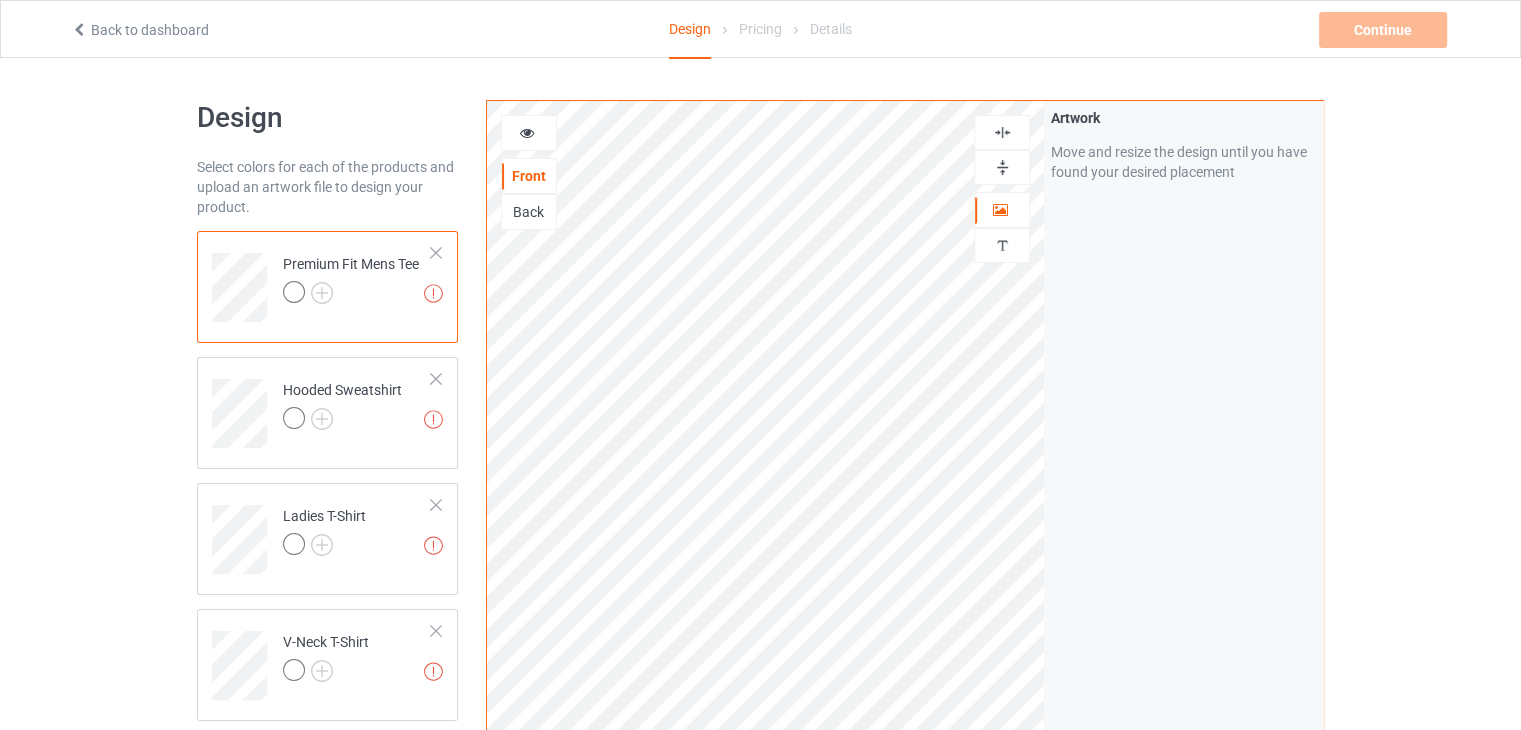click at bounding box center [294, 292] 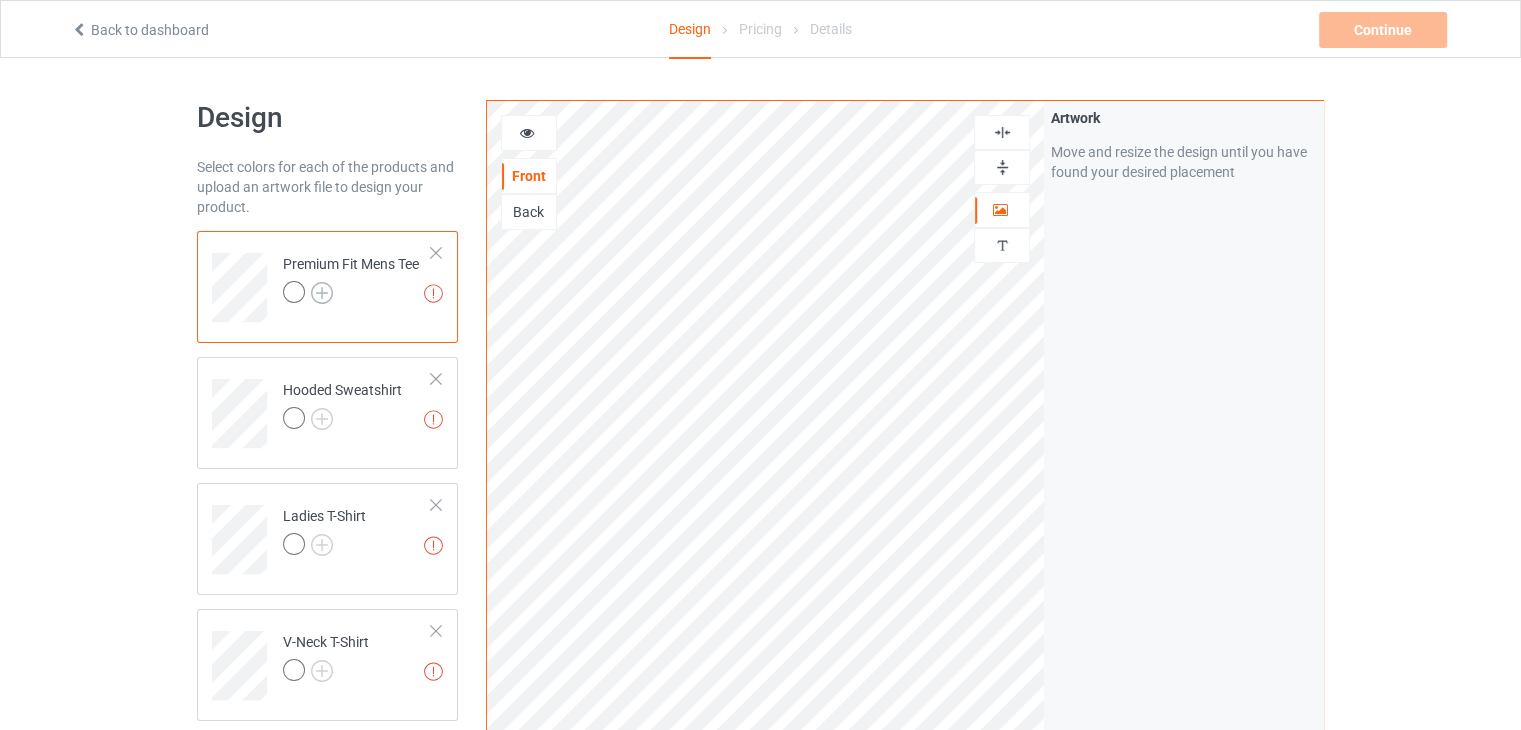 click at bounding box center [322, 293] 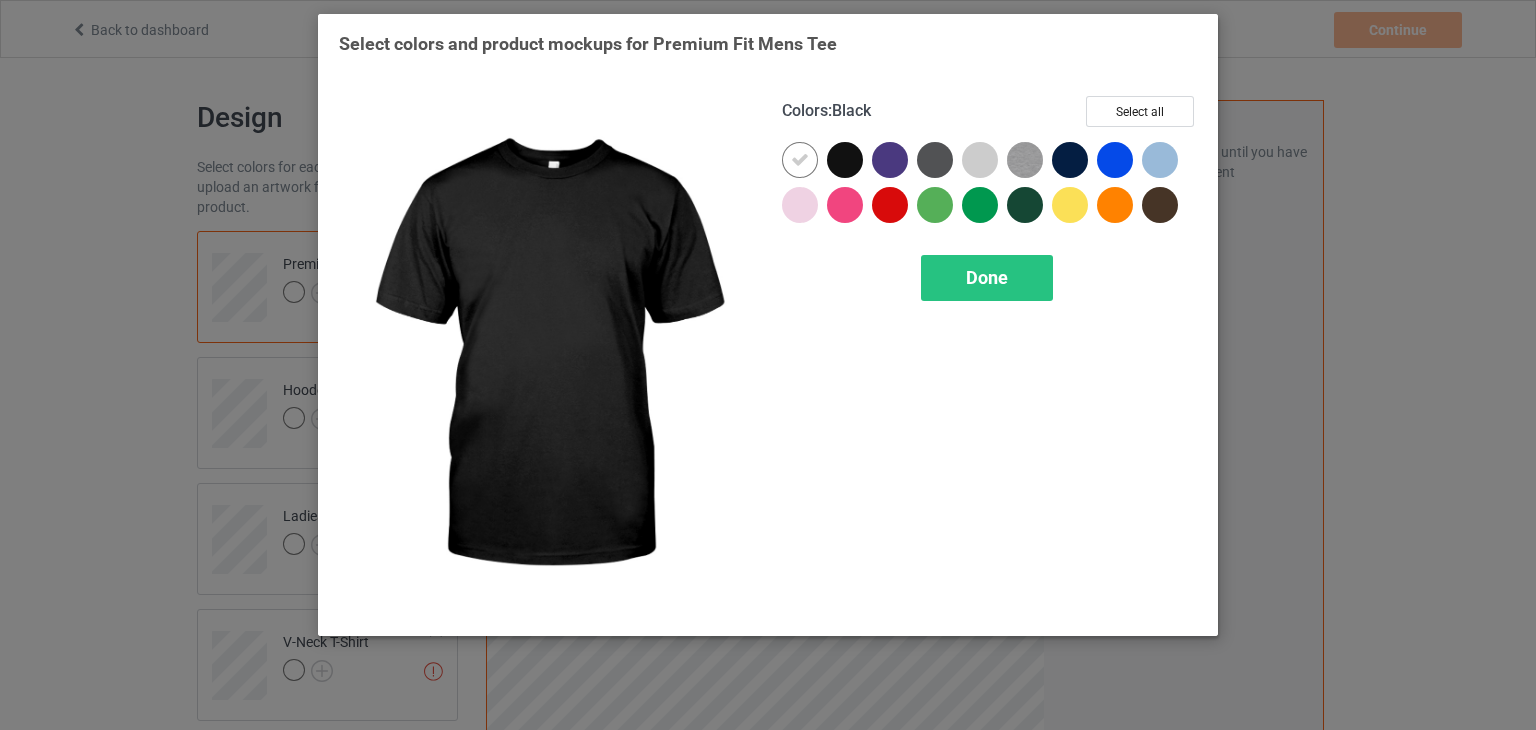 click at bounding box center (845, 160) 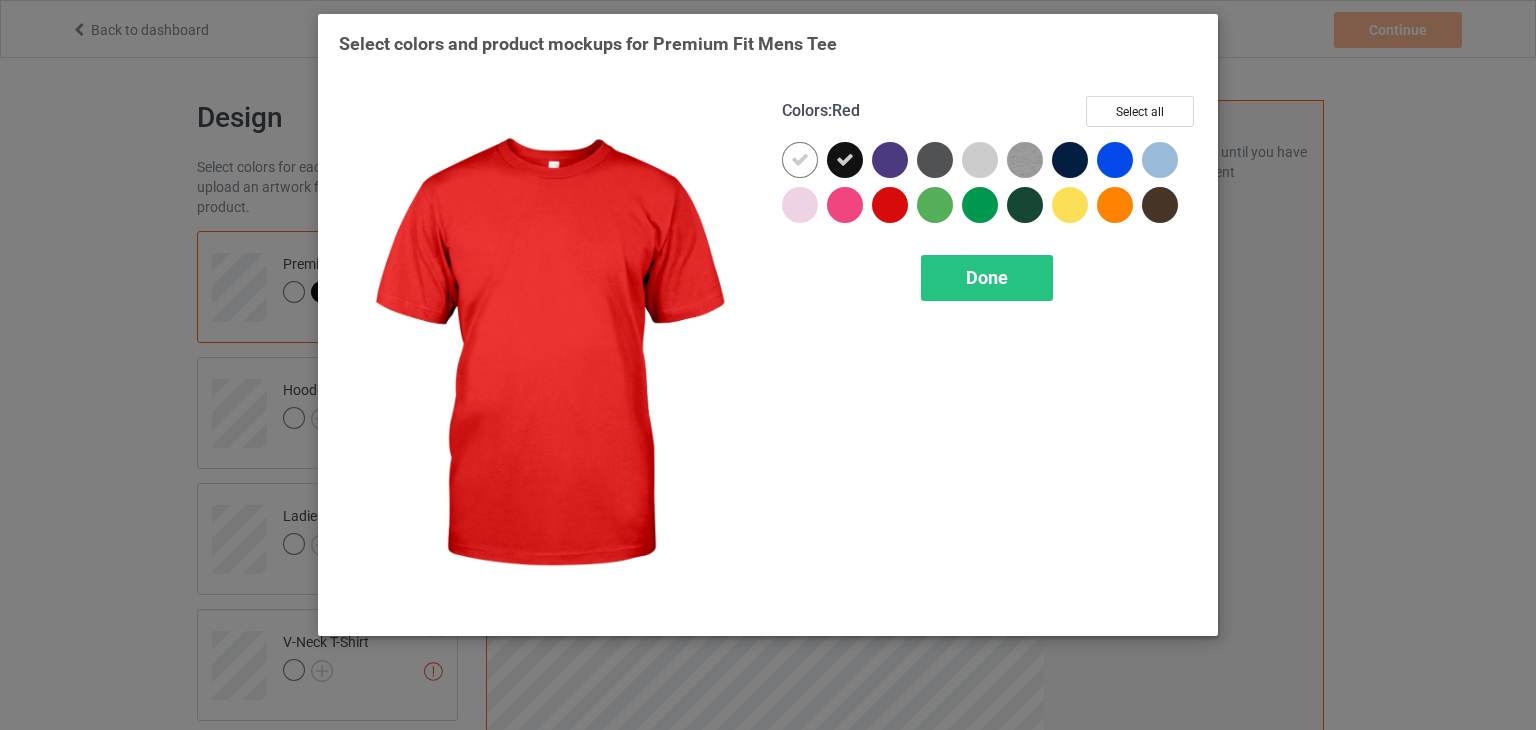 click on "Select colors and product mockups for Premium Fit Mens Tee Colors :  Red Select all Done" at bounding box center [768, 365] 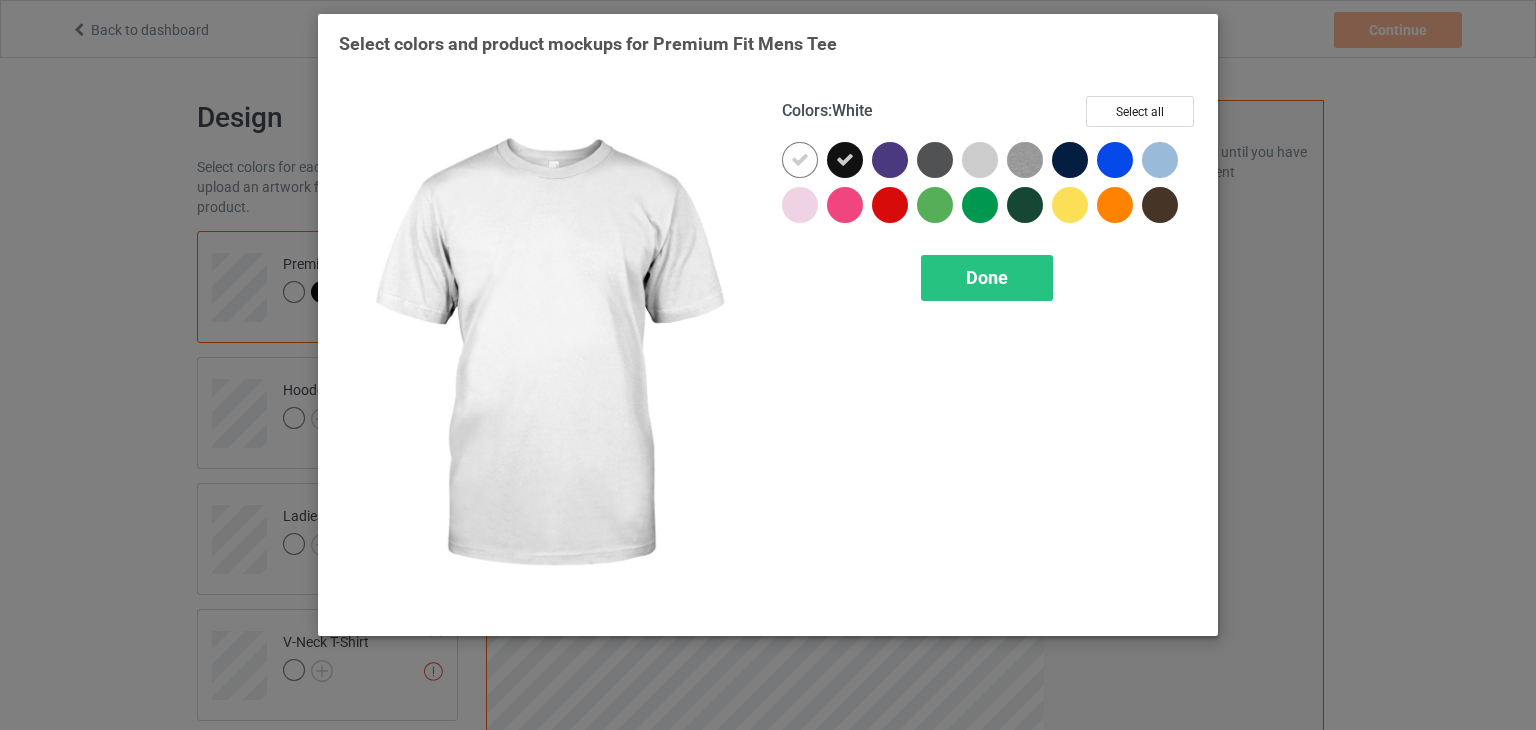 click at bounding box center (800, 160) 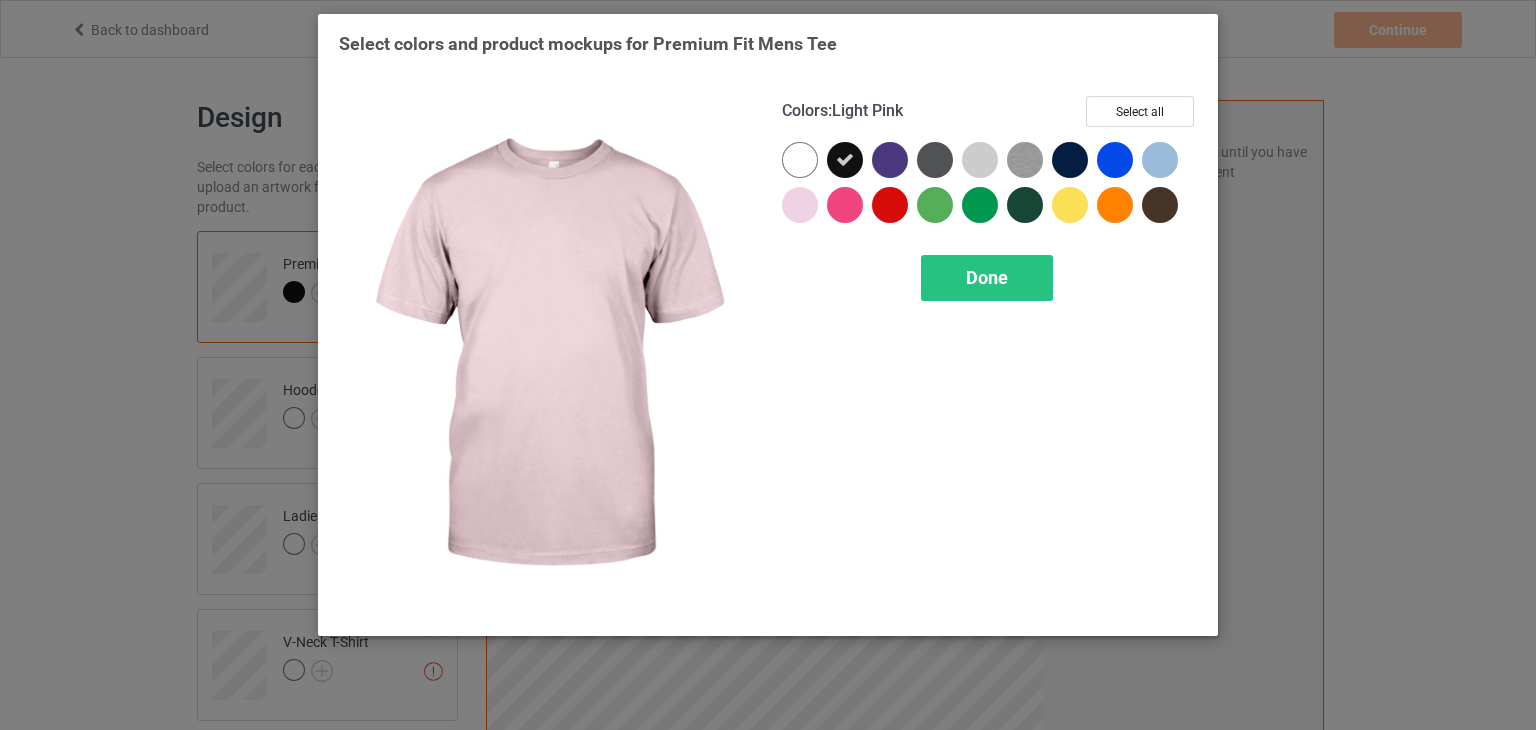 click on "Select colors and product mockups for Premium Fit Mens Tee Colors :  Light Pink Select all Done" at bounding box center [768, 365] 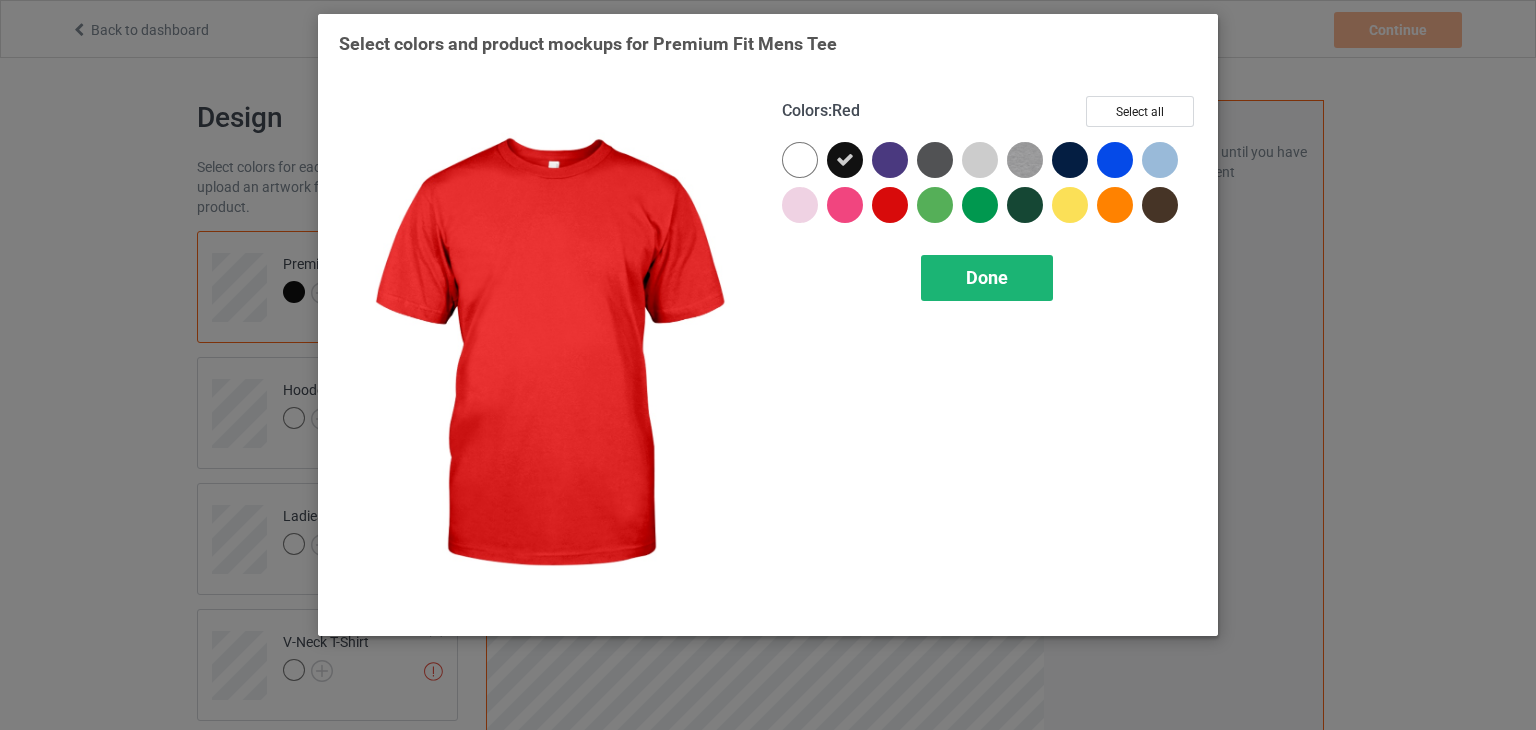 click on "Done" at bounding box center (987, 278) 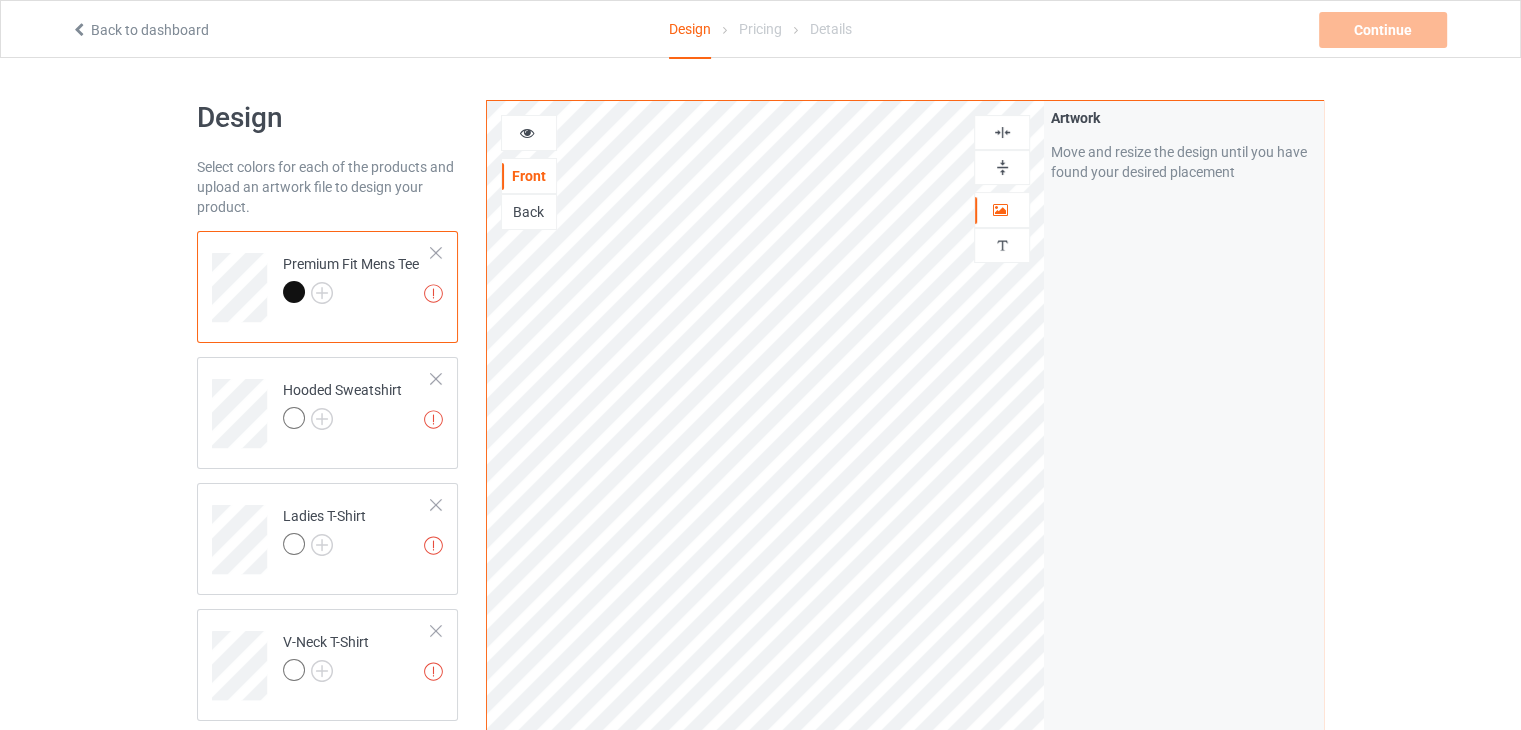 click on "Artwork Move and resize the design until you have found your desired placement" at bounding box center (1183, 481) 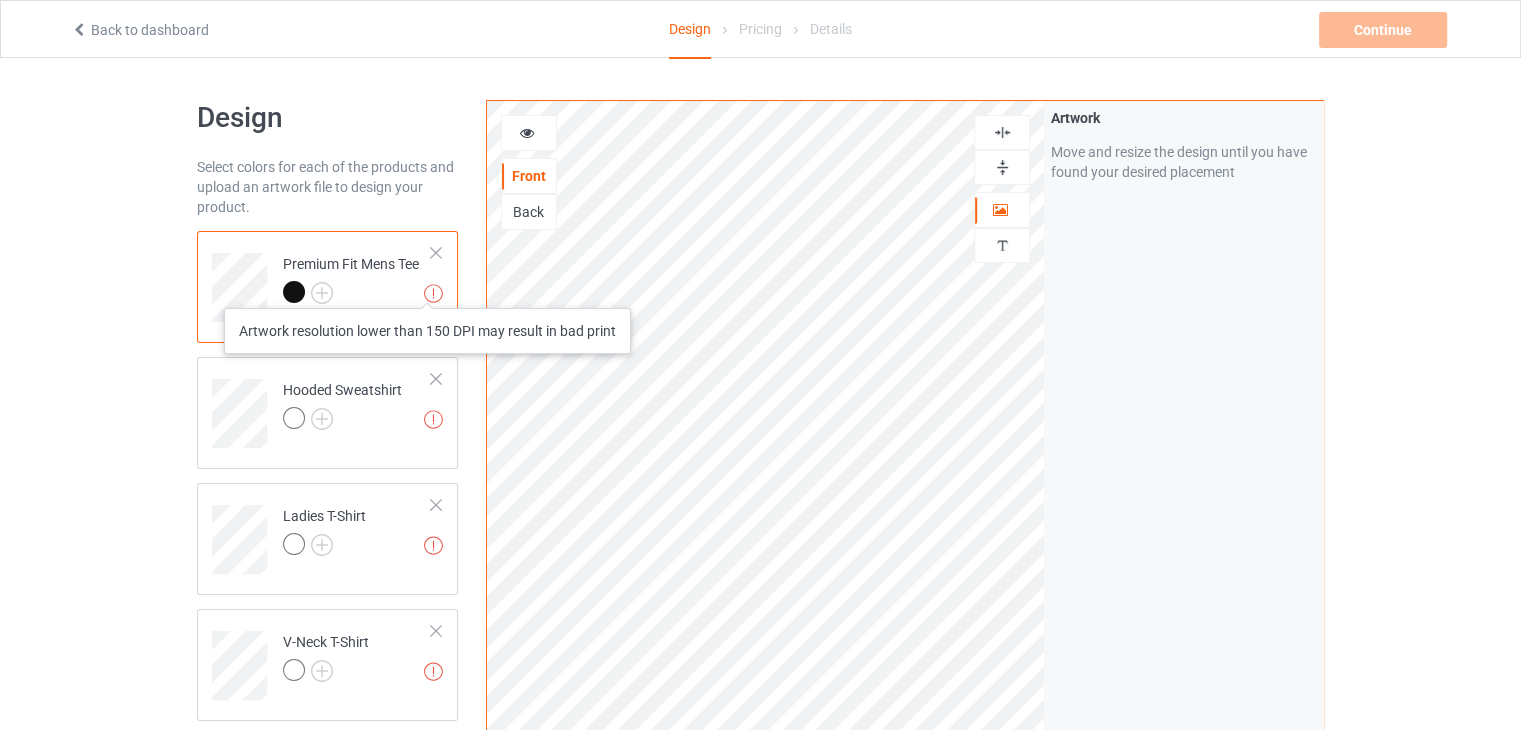 click at bounding box center (433, 293) 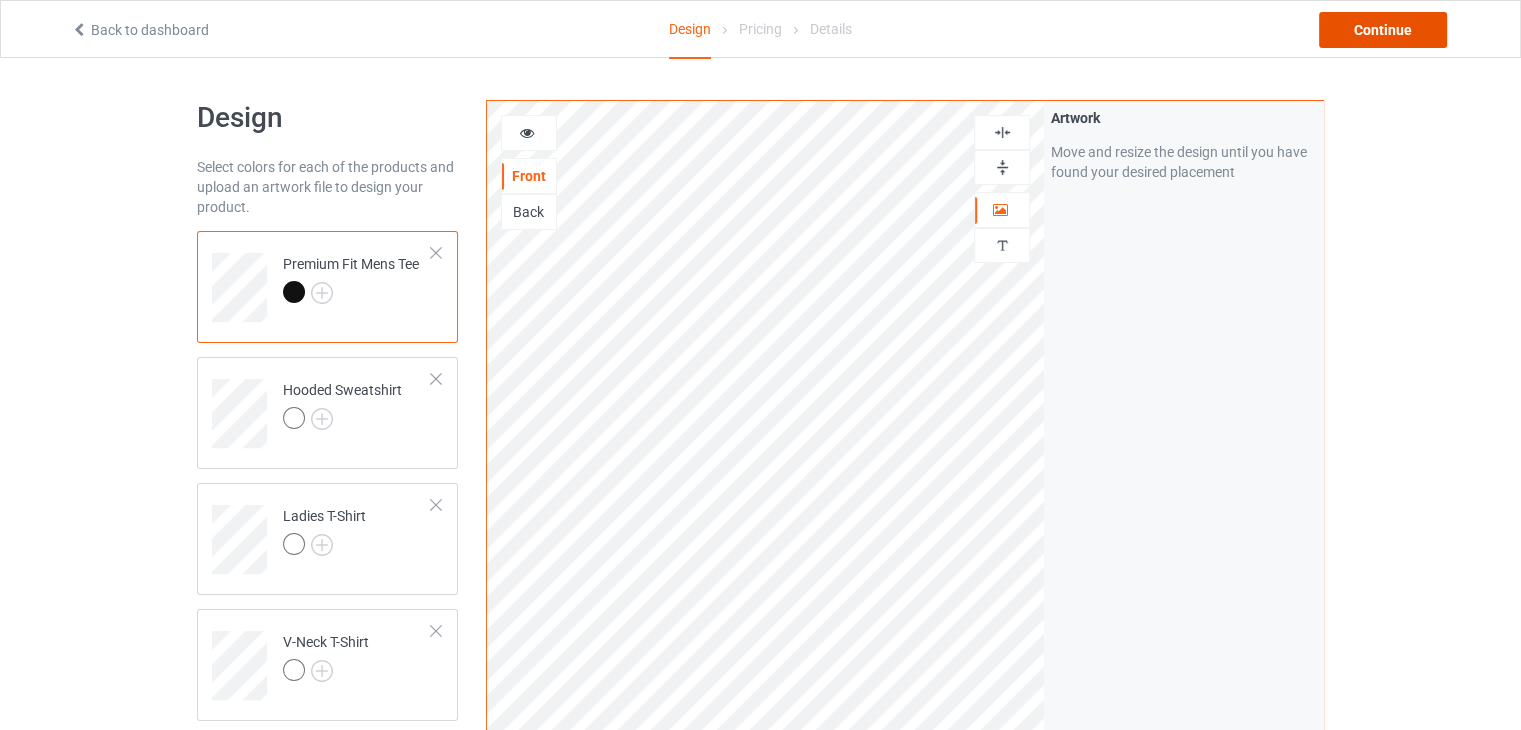 click on "Continue" at bounding box center [1383, 30] 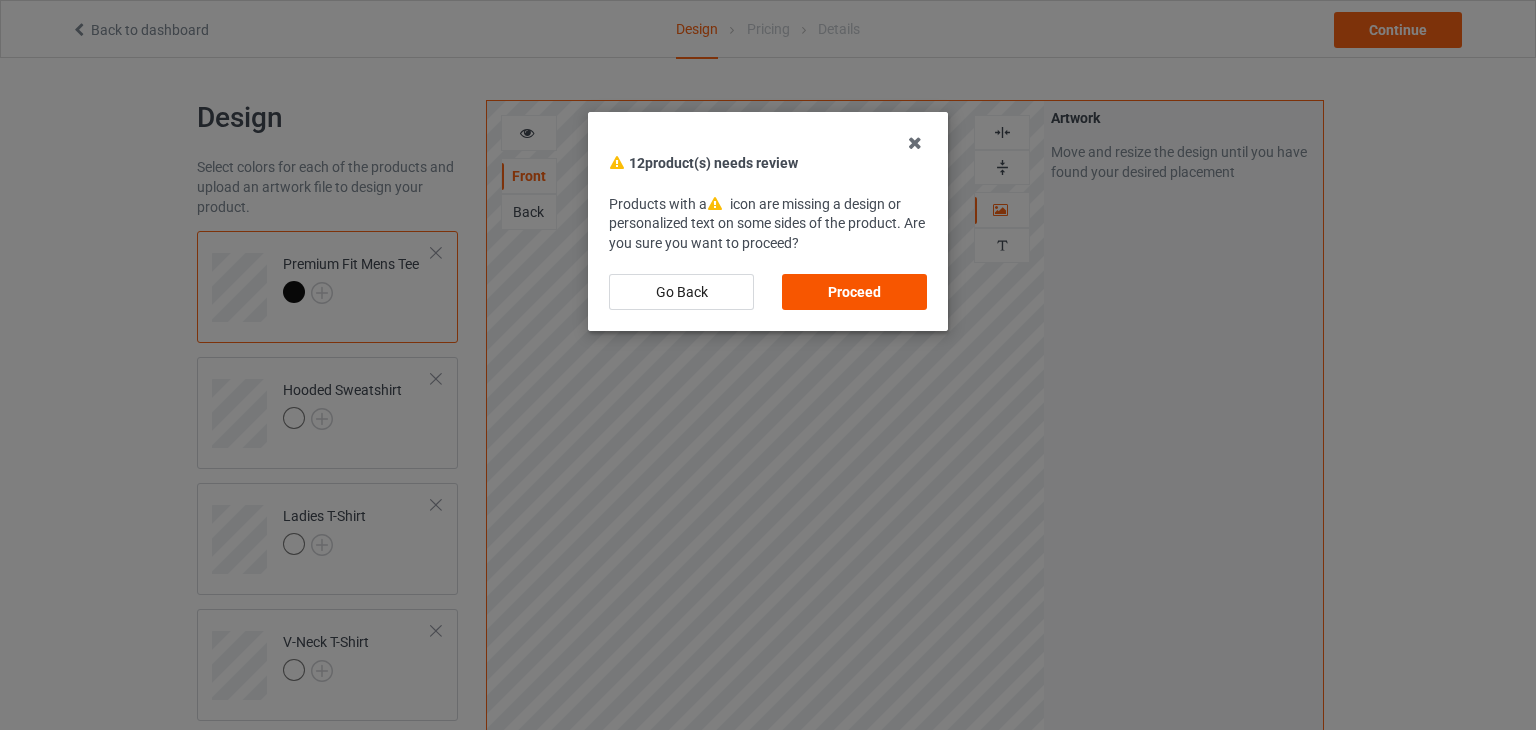 click on "Proceed" at bounding box center [854, 292] 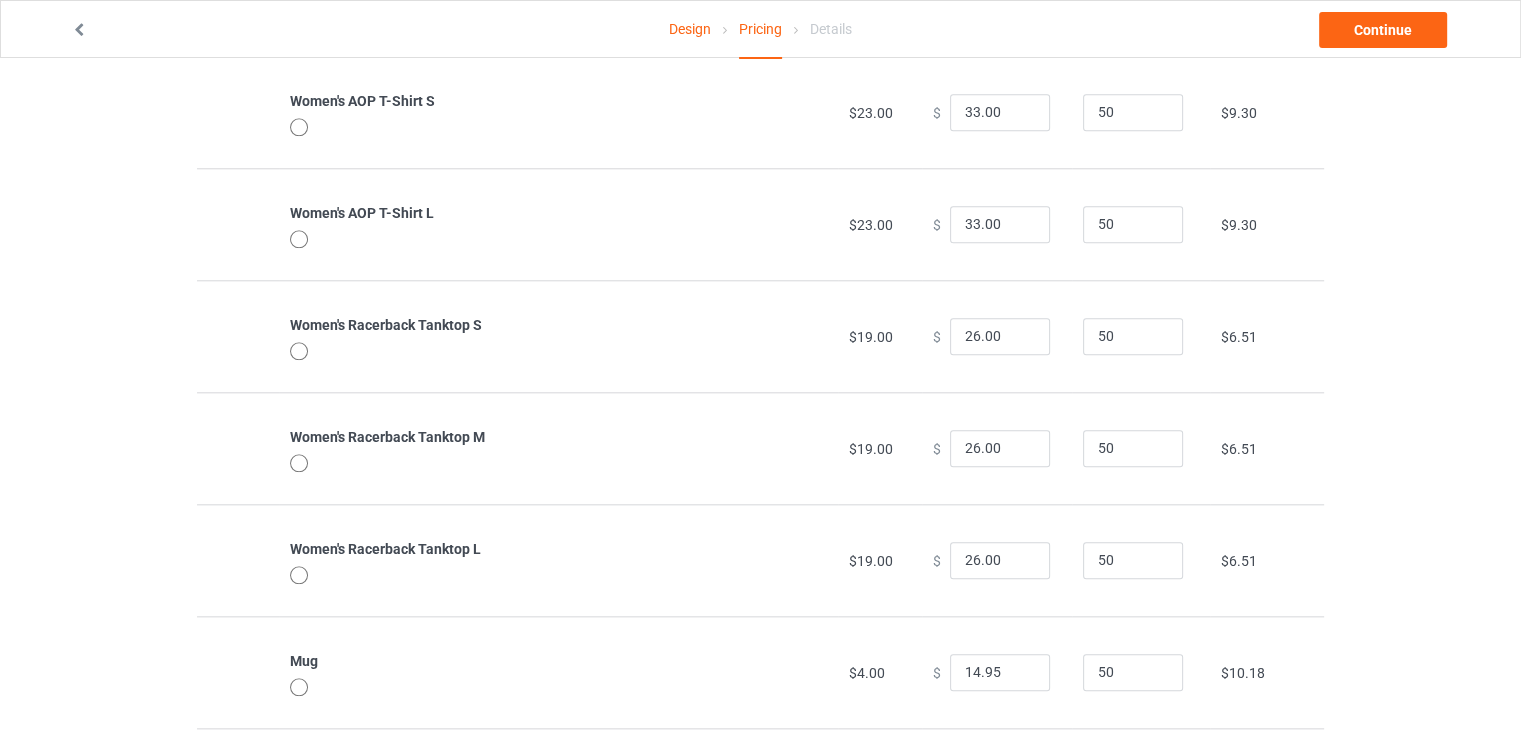 scroll, scrollTop: 2197, scrollLeft: 0, axis: vertical 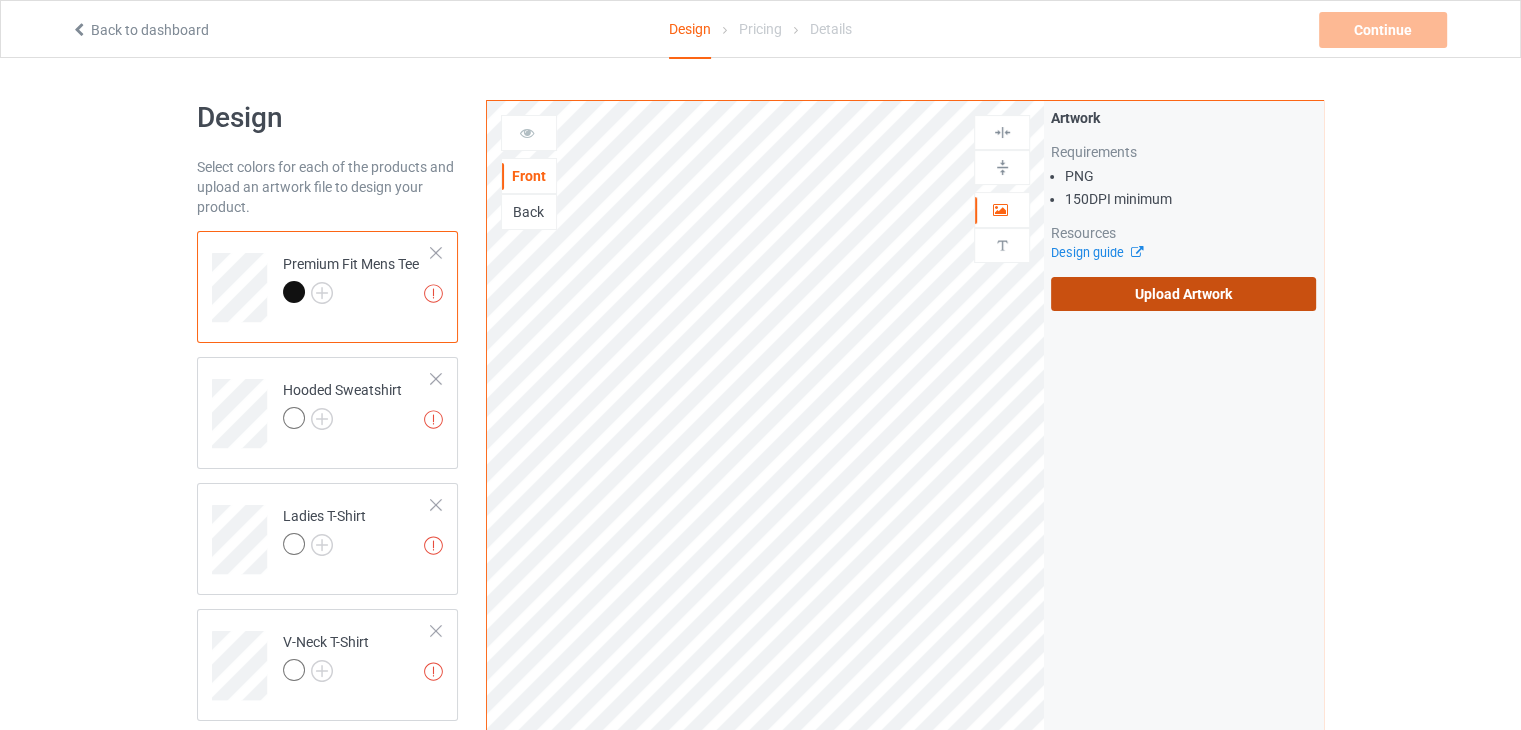 click on "Upload Artwork" at bounding box center (1183, 294) 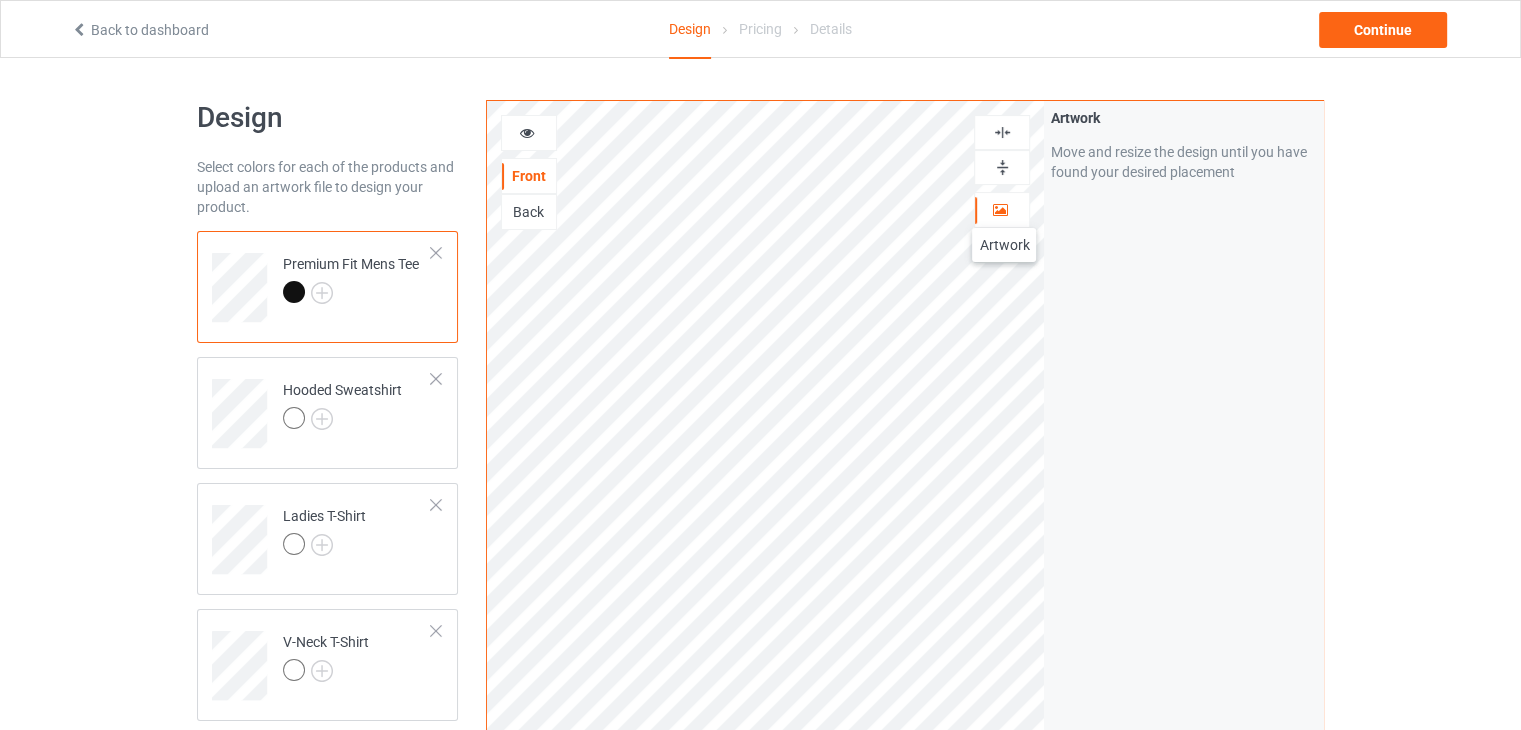 click at bounding box center [1000, 207] 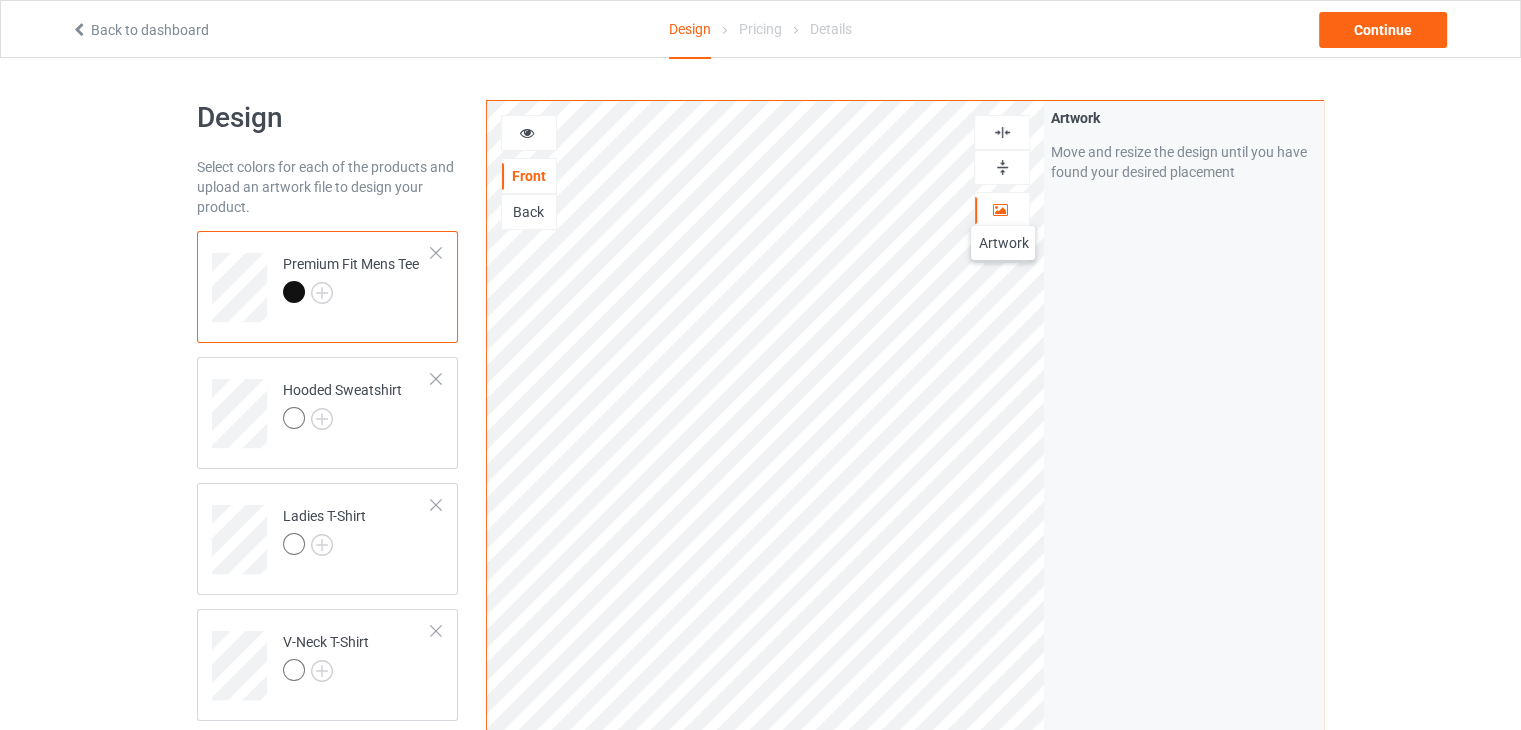 click at bounding box center [1000, 207] 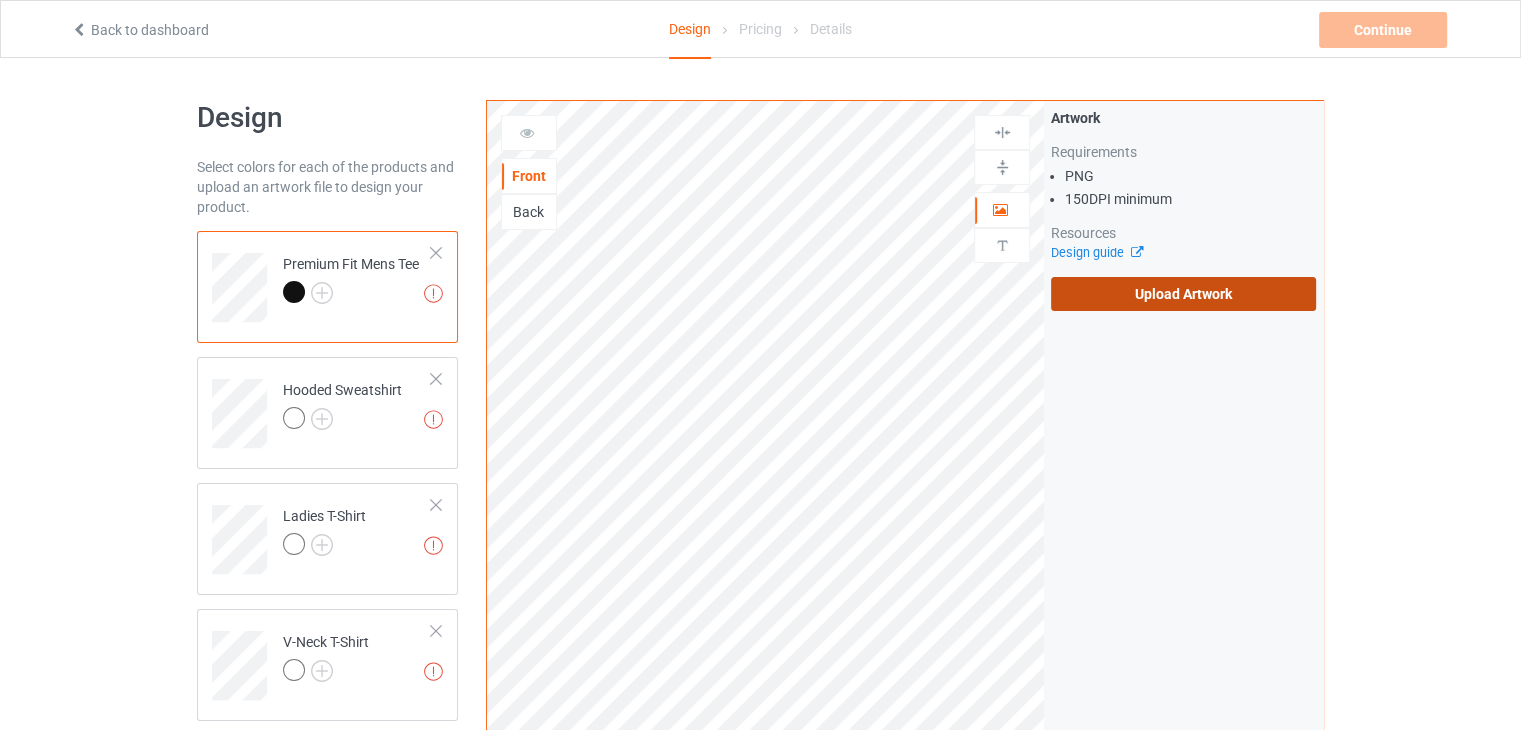 click on "Upload Artwork" at bounding box center (1183, 294) 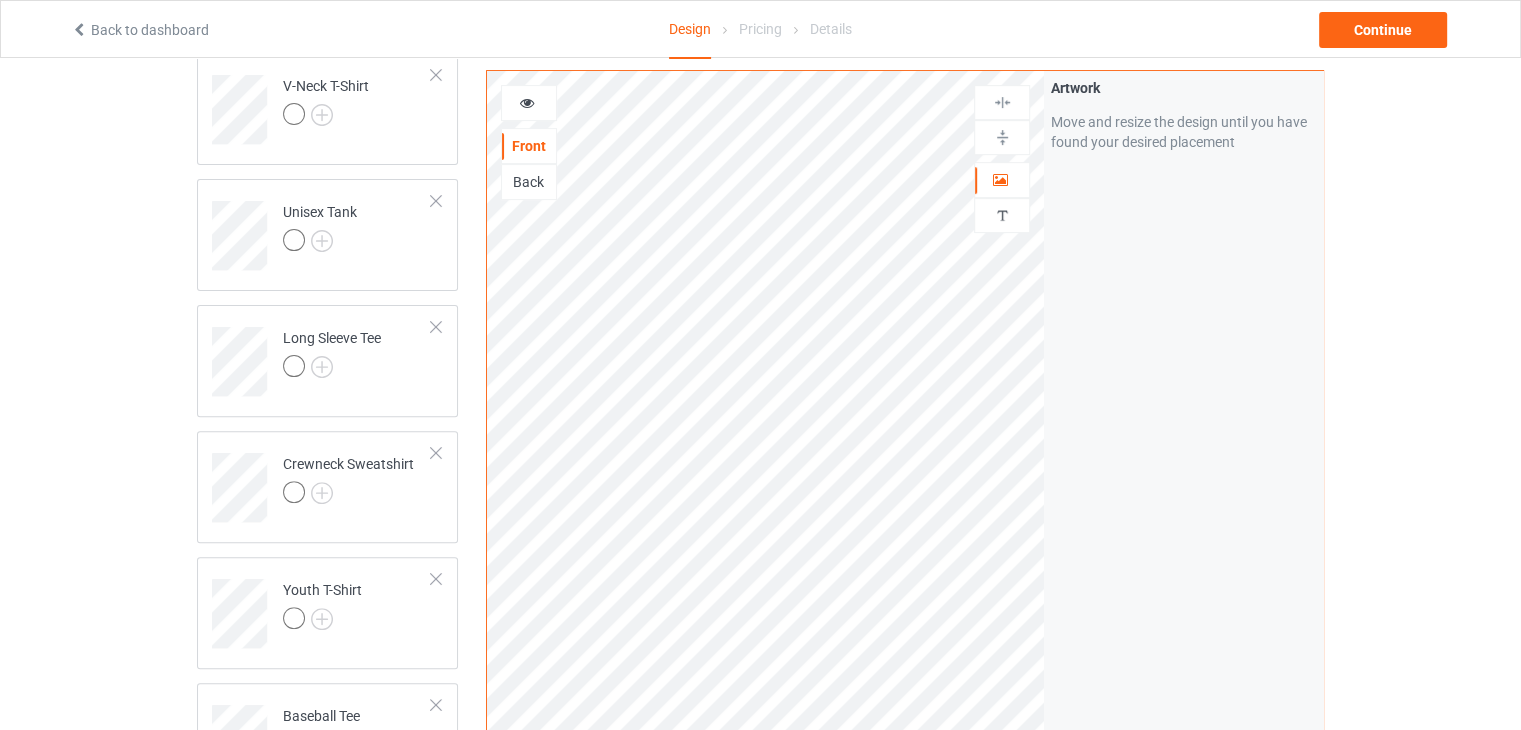 scroll, scrollTop: 700, scrollLeft: 0, axis: vertical 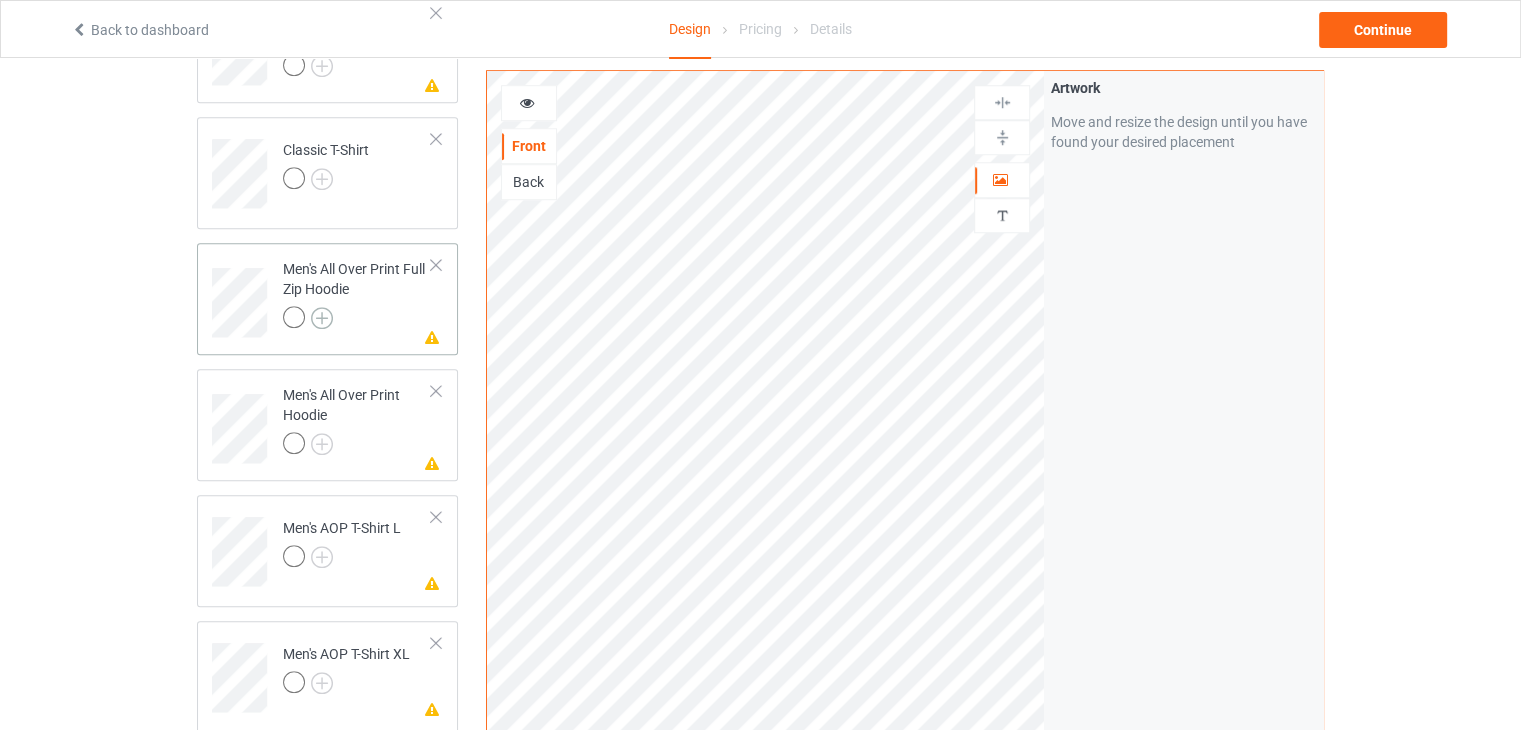 click at bounding box center [322, 318] 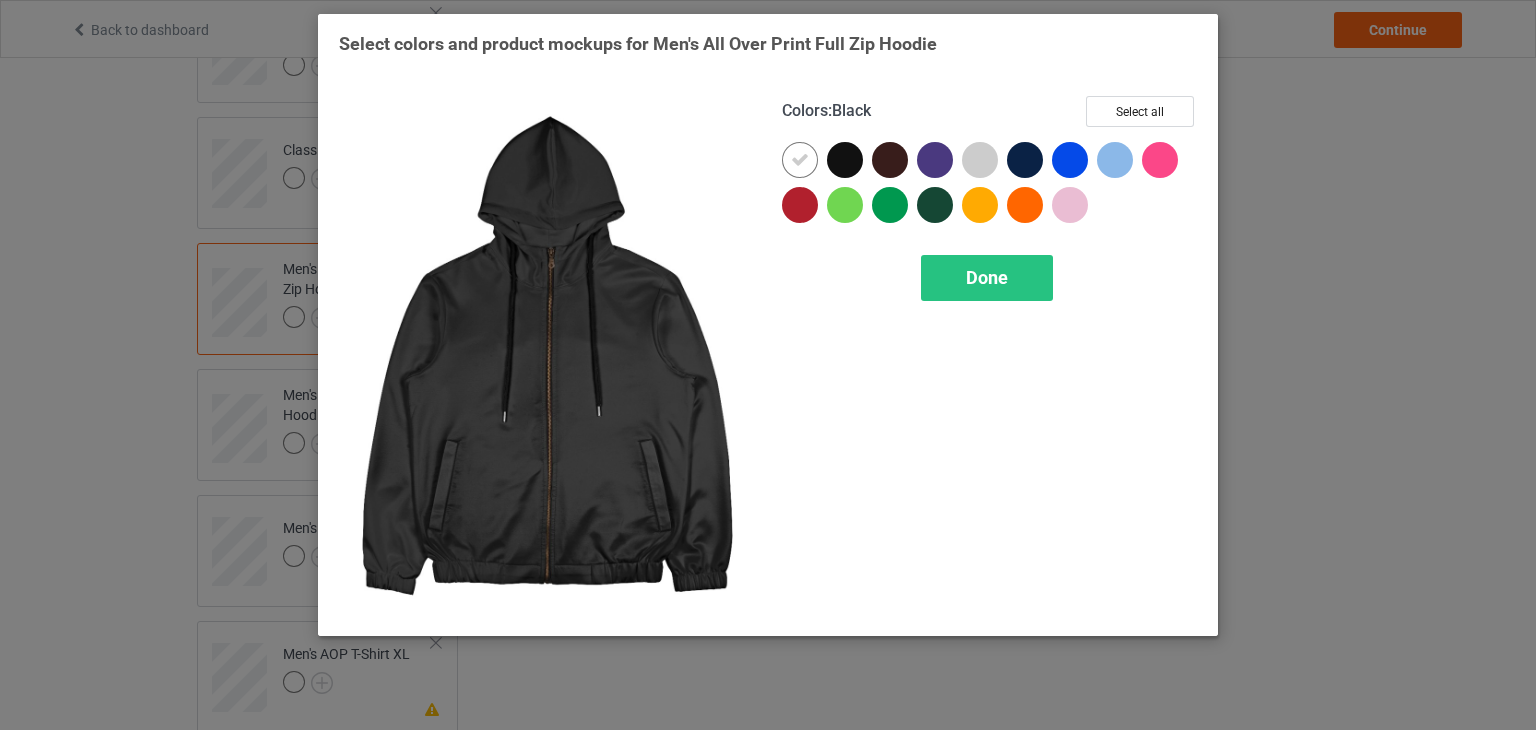 click at bounding box center [845, 160] 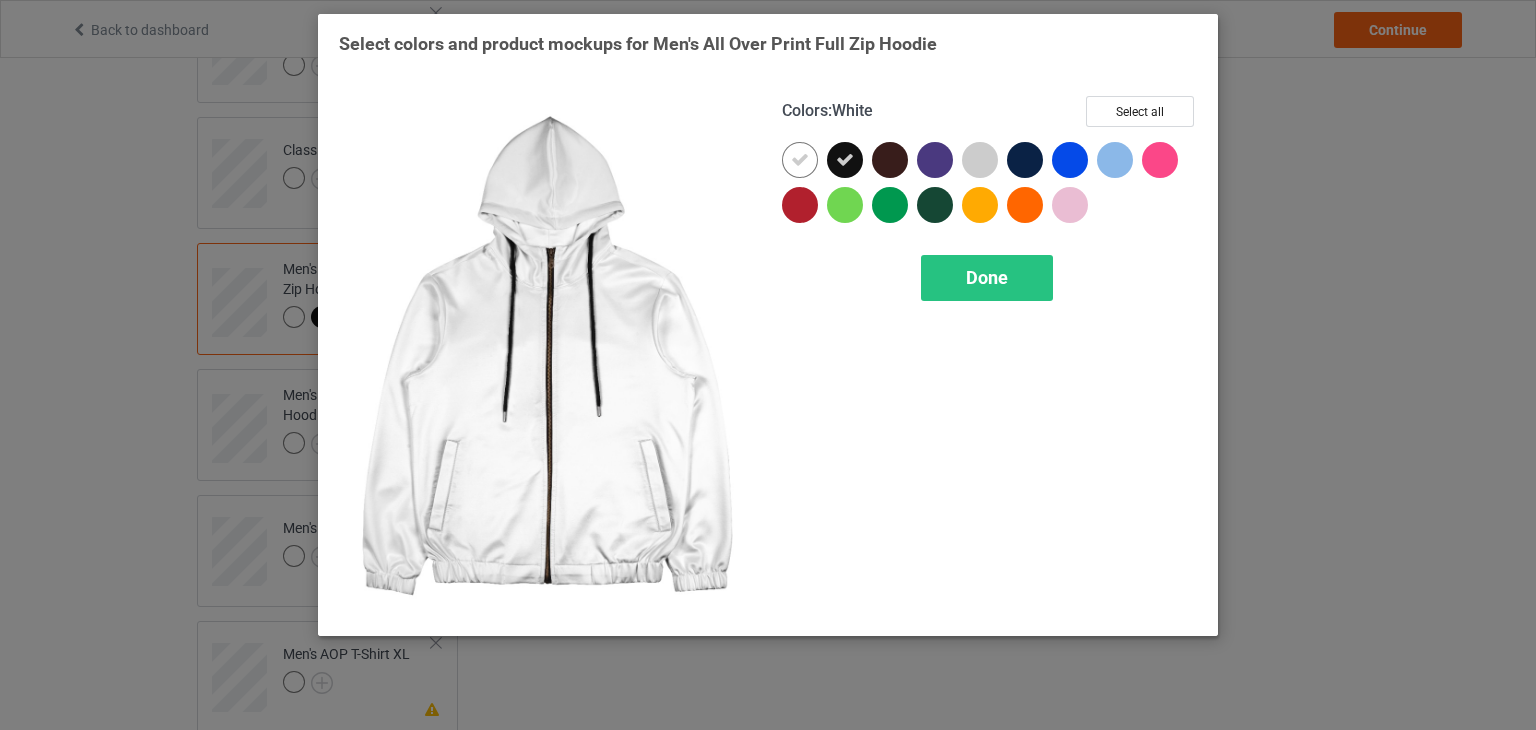 click on "Select colors and product mockups for Men's All Over Print Full Zip Hoodie Colors : White Select all Done" at bounding box center (768, 365) 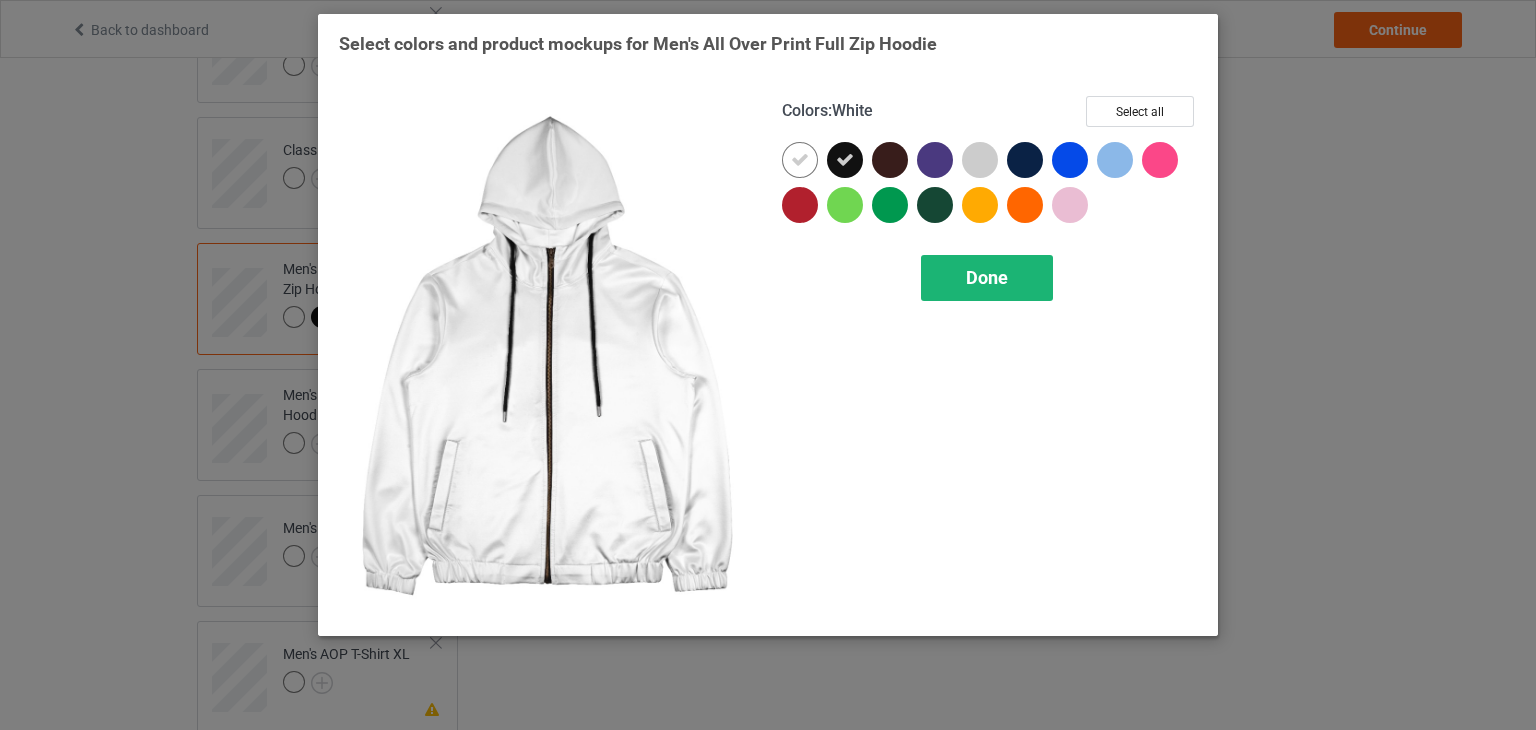 click on "Done" at bounding box center [987, 278] 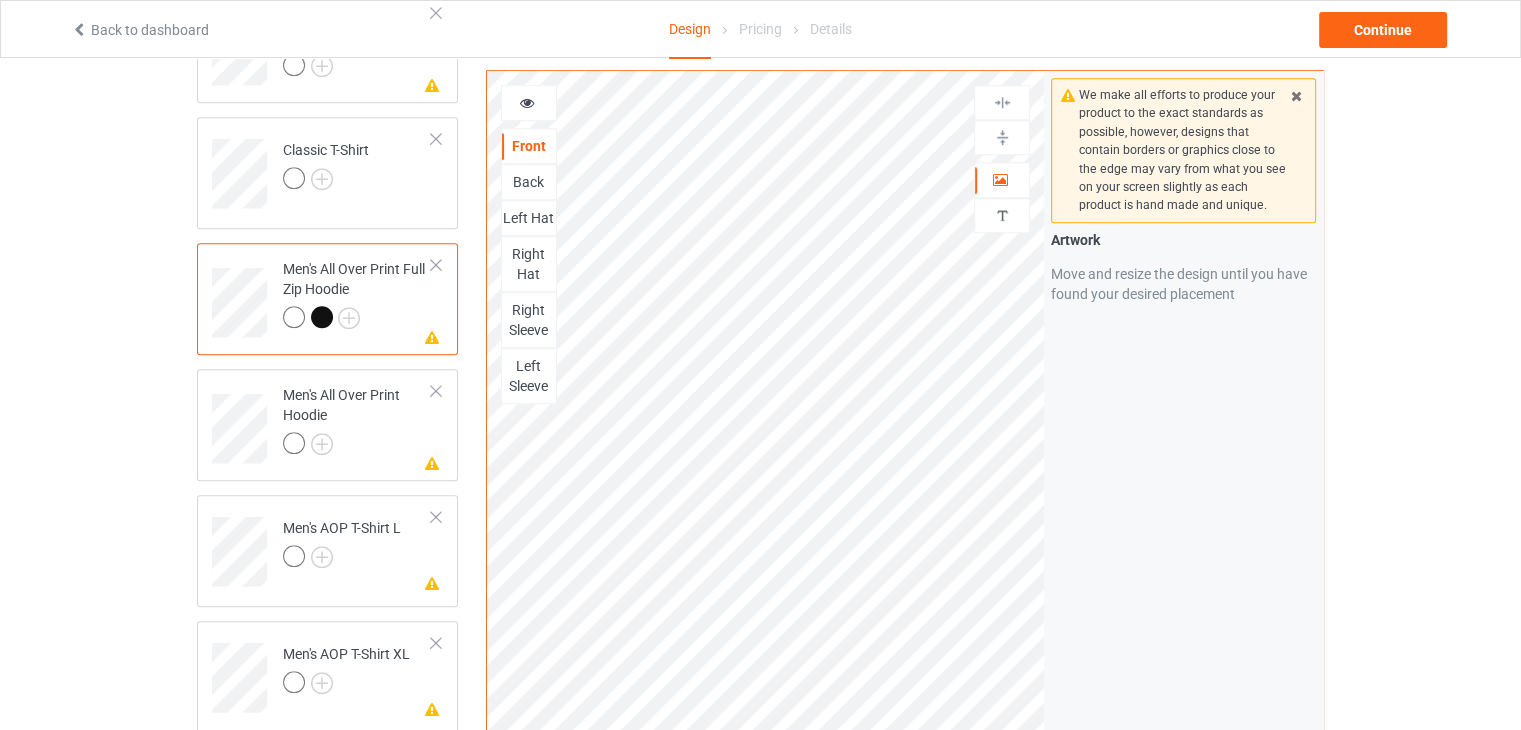 click at bounding box center [436, 265] 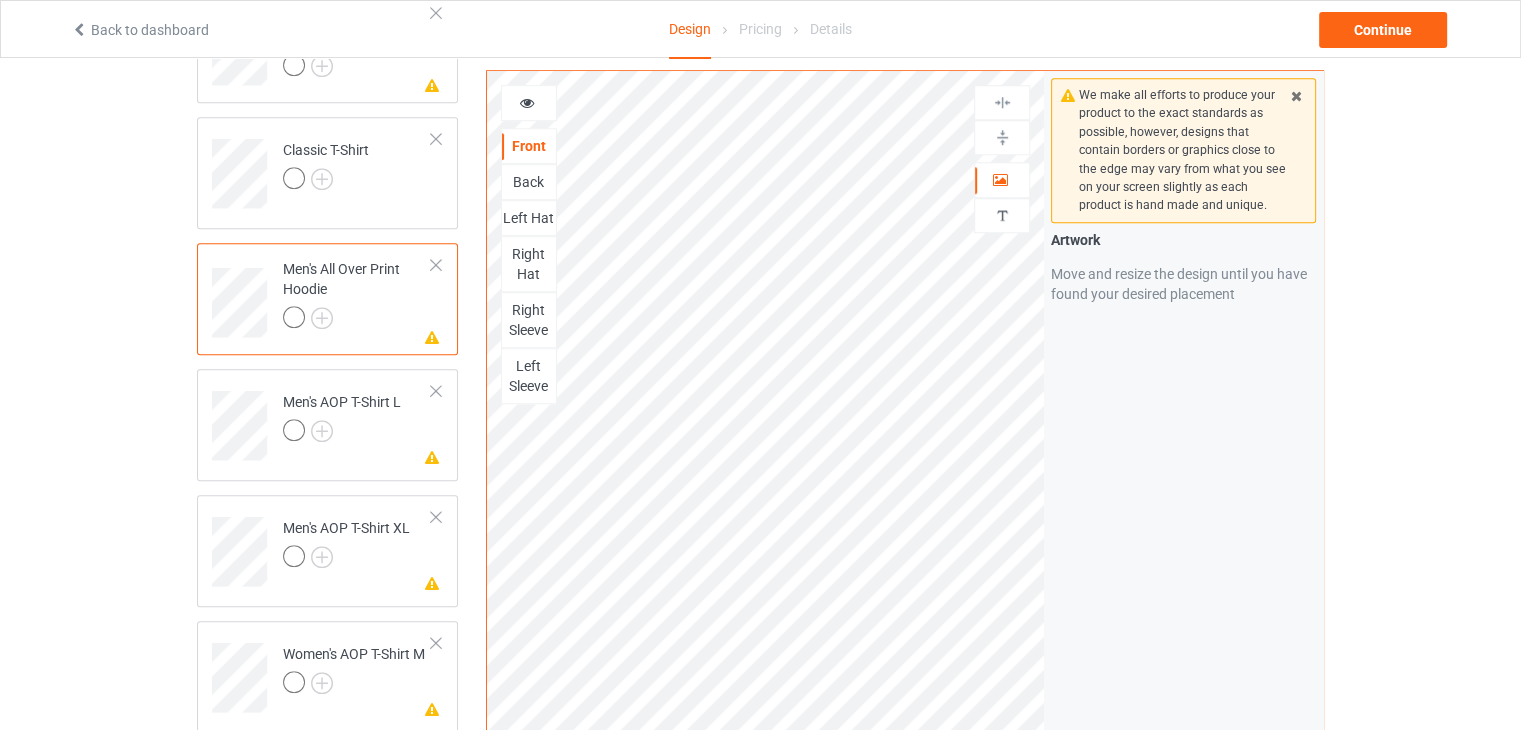 click at bounding box center [436, 265] 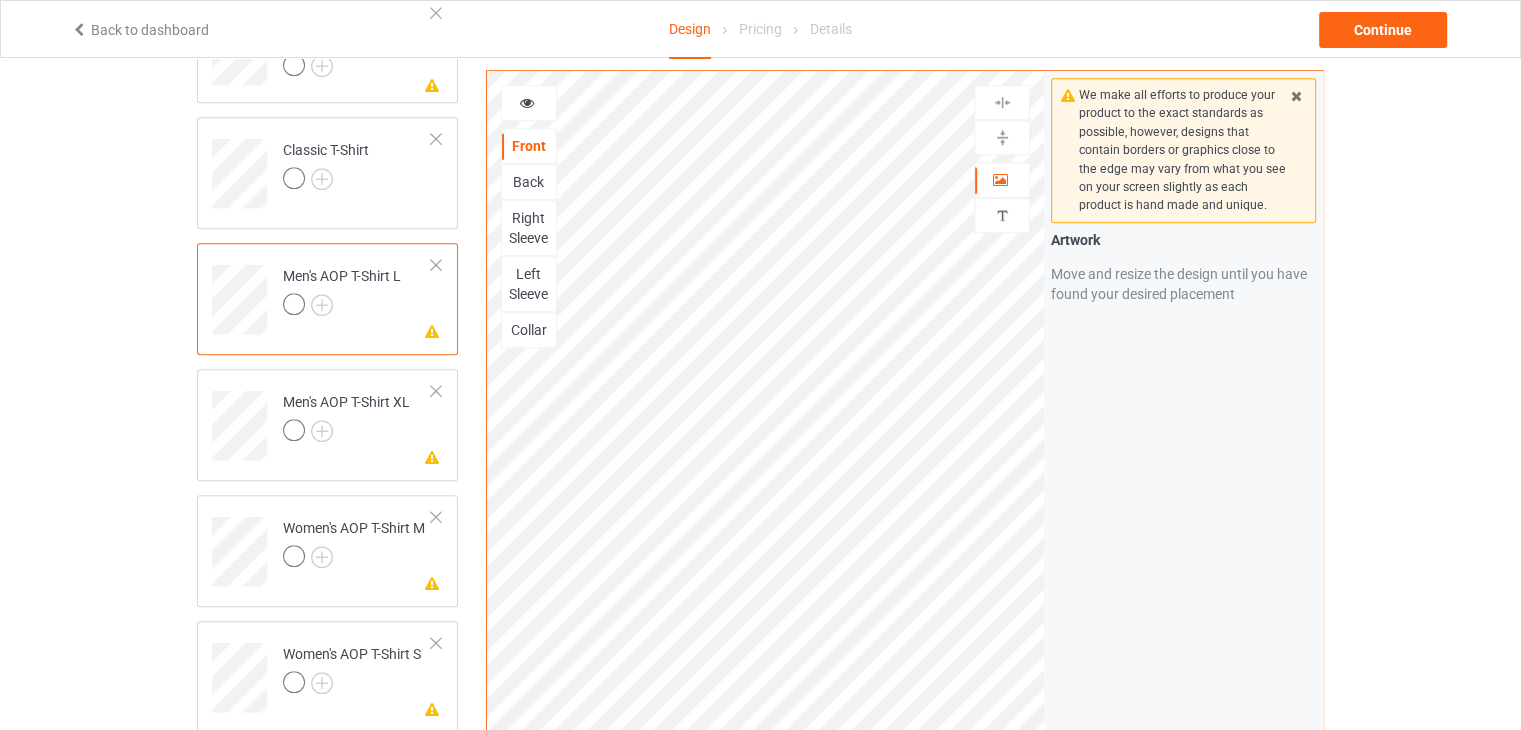 click at bounding box center (436, 265) 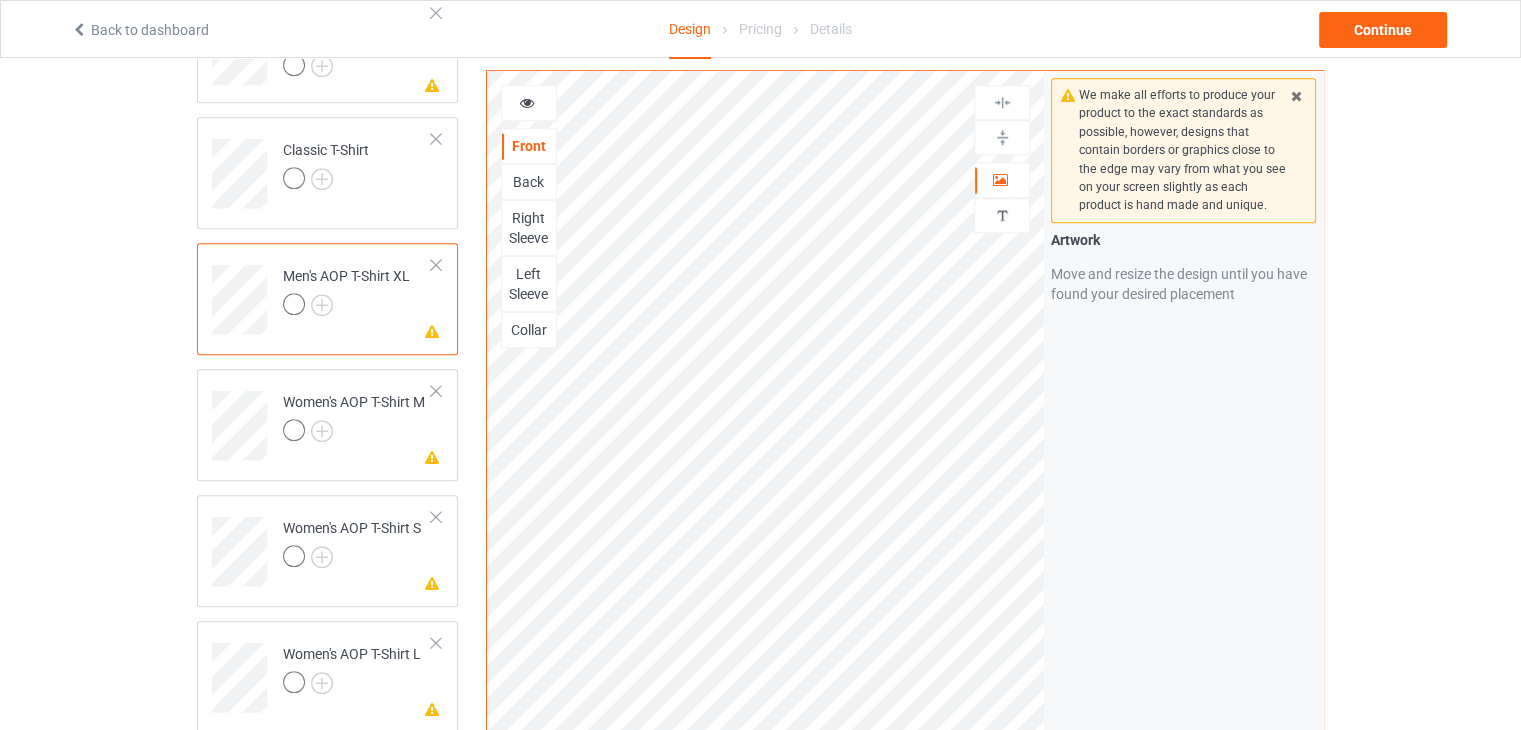 click at bounding box center (436, 265) 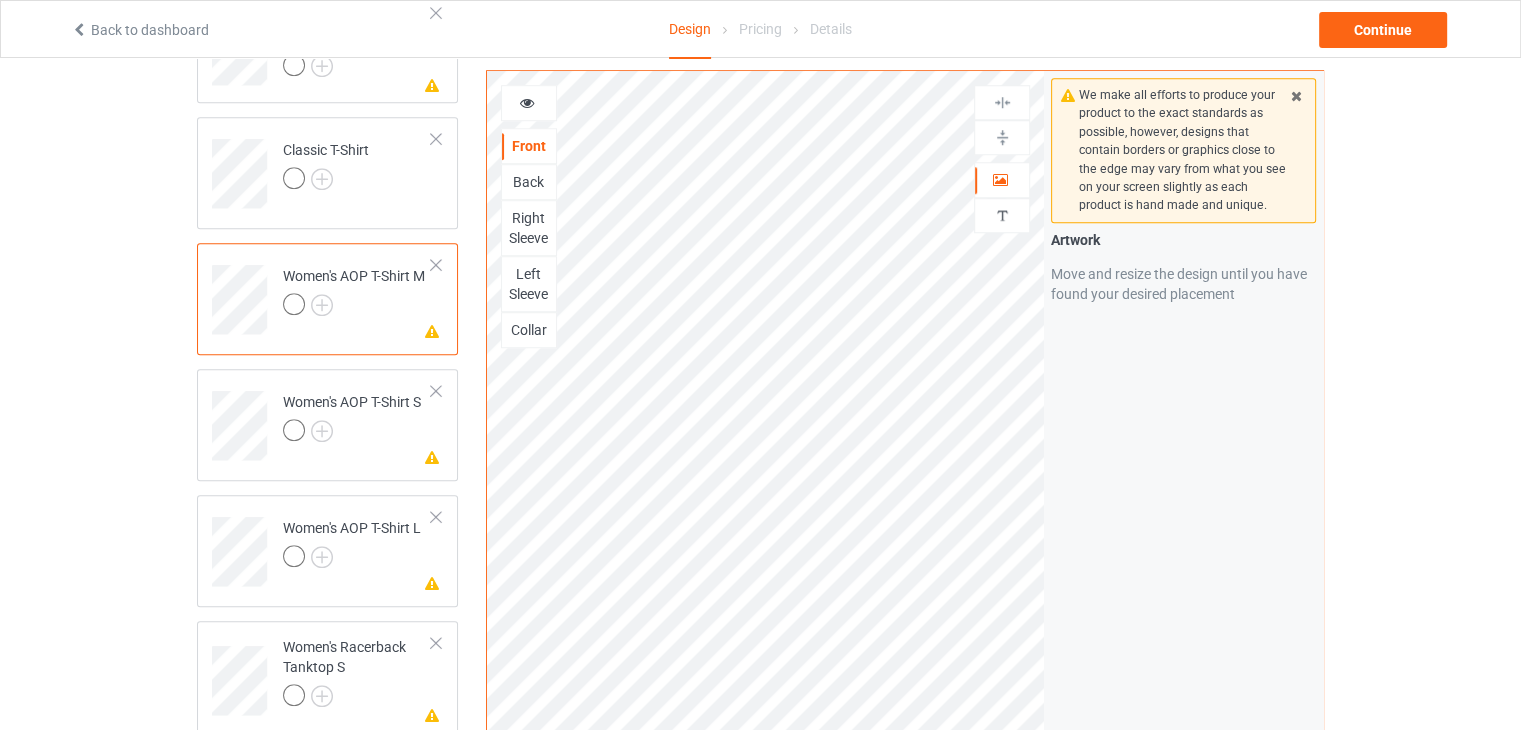 click at bounding box center [436, 265] 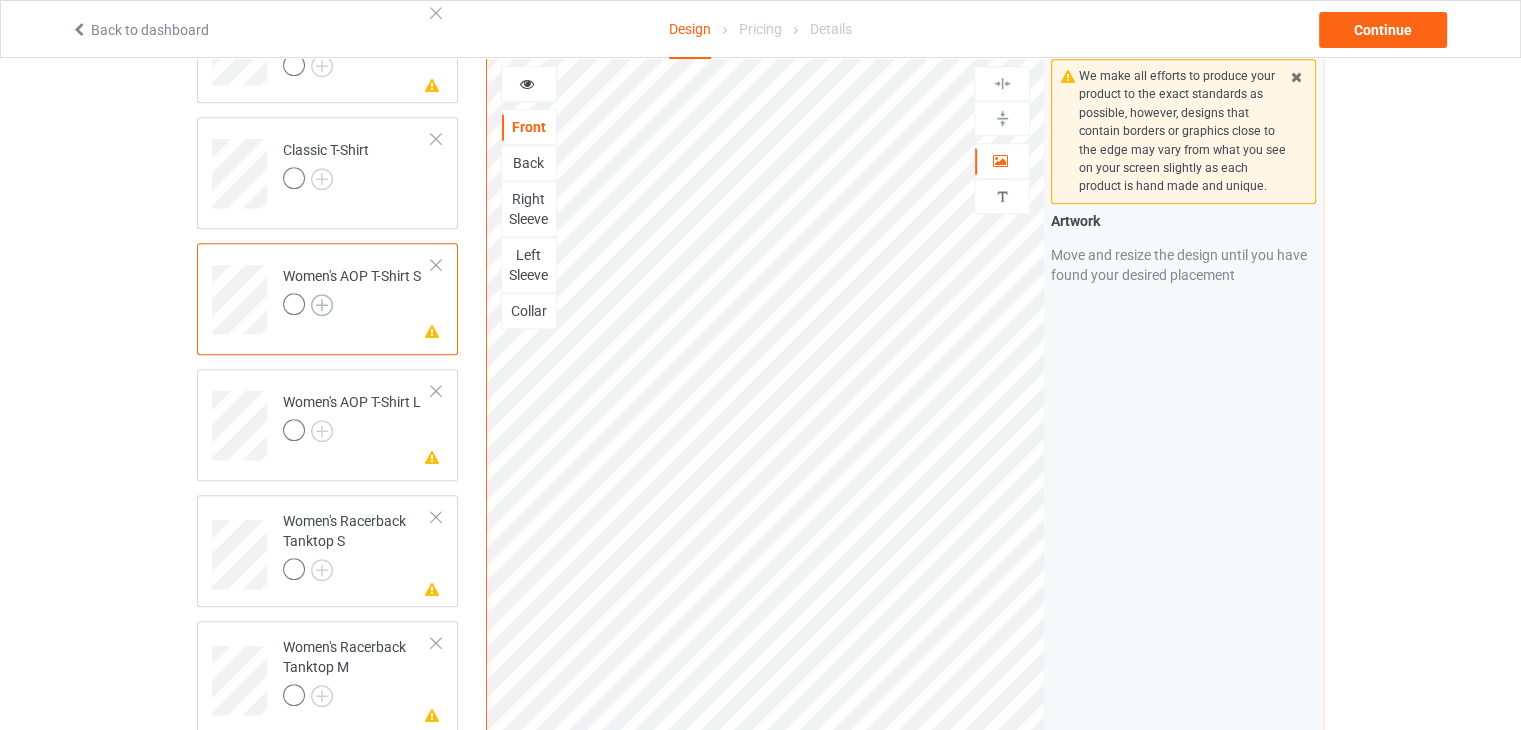 scroll, scrollTop: 1200, scrollLeft: 0, axis: vertical 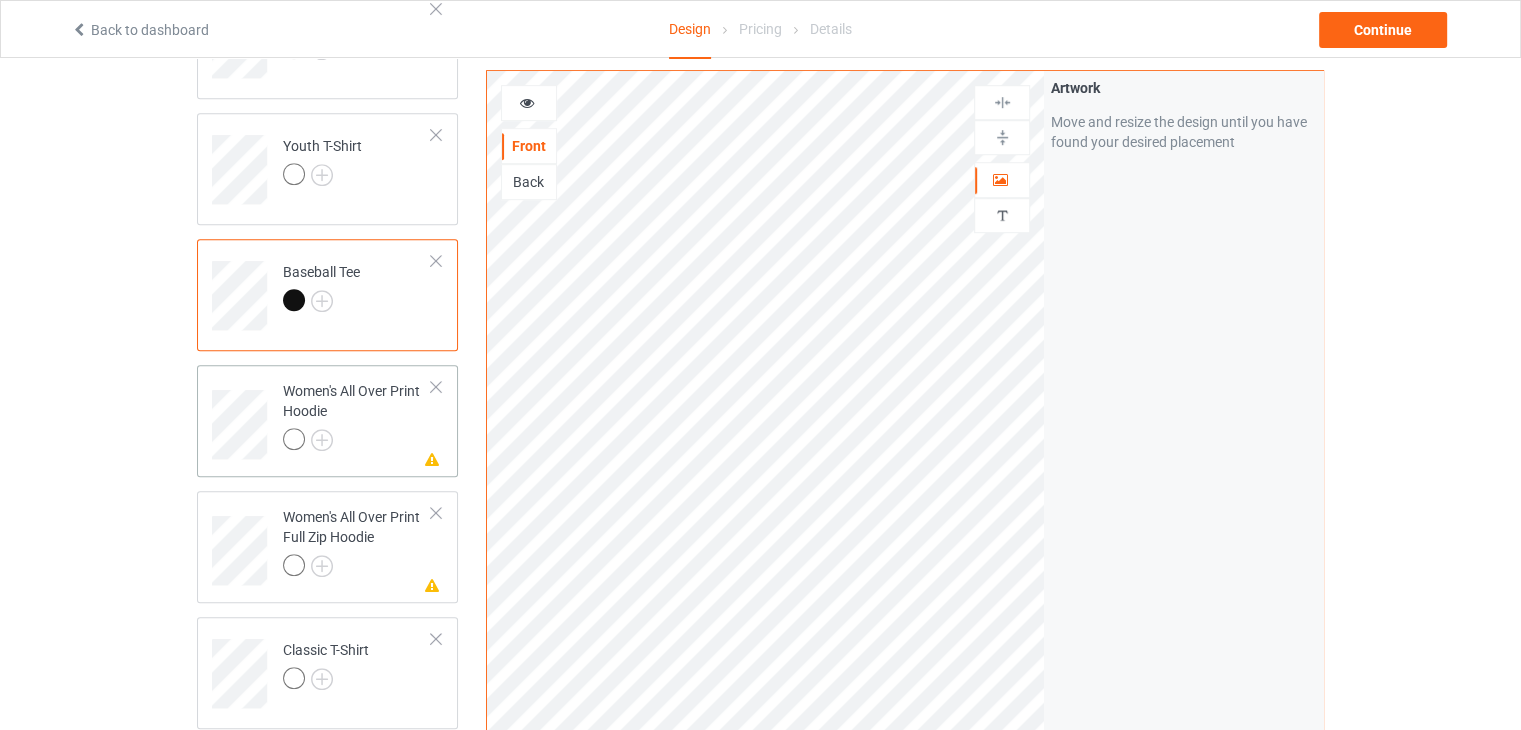 click at bounding box center (436, 387) 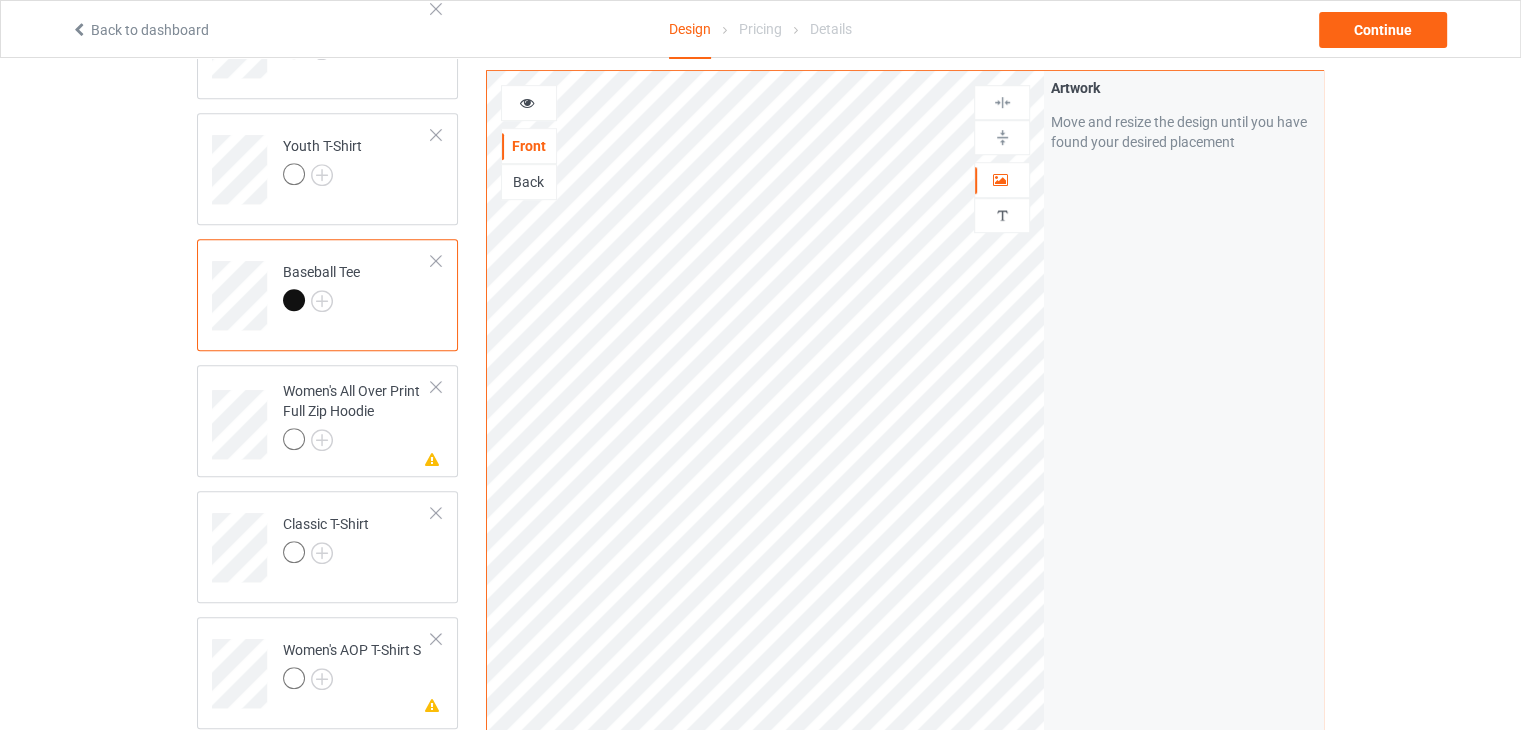 click at bounding box center (436, 387) 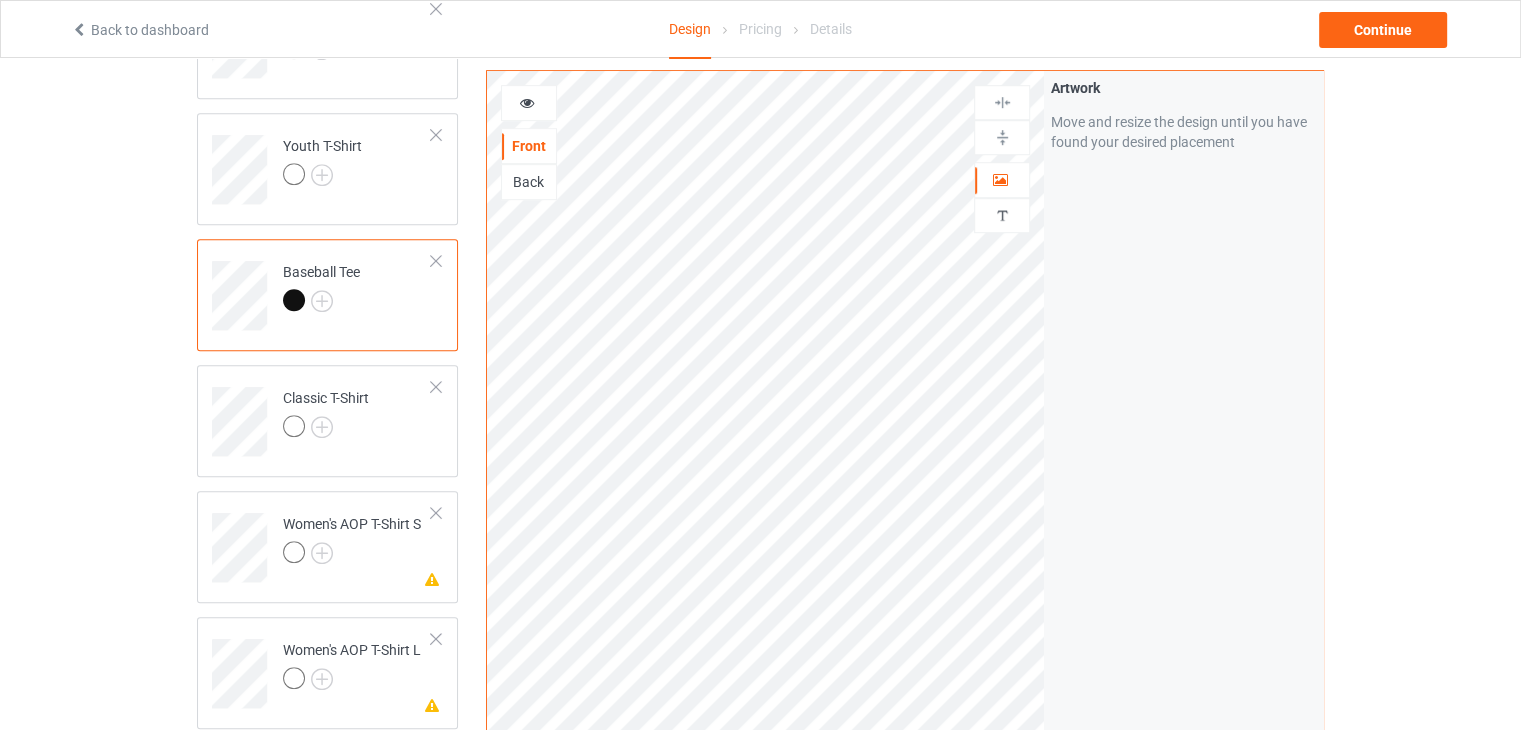 click at bounding box center (436, 387) 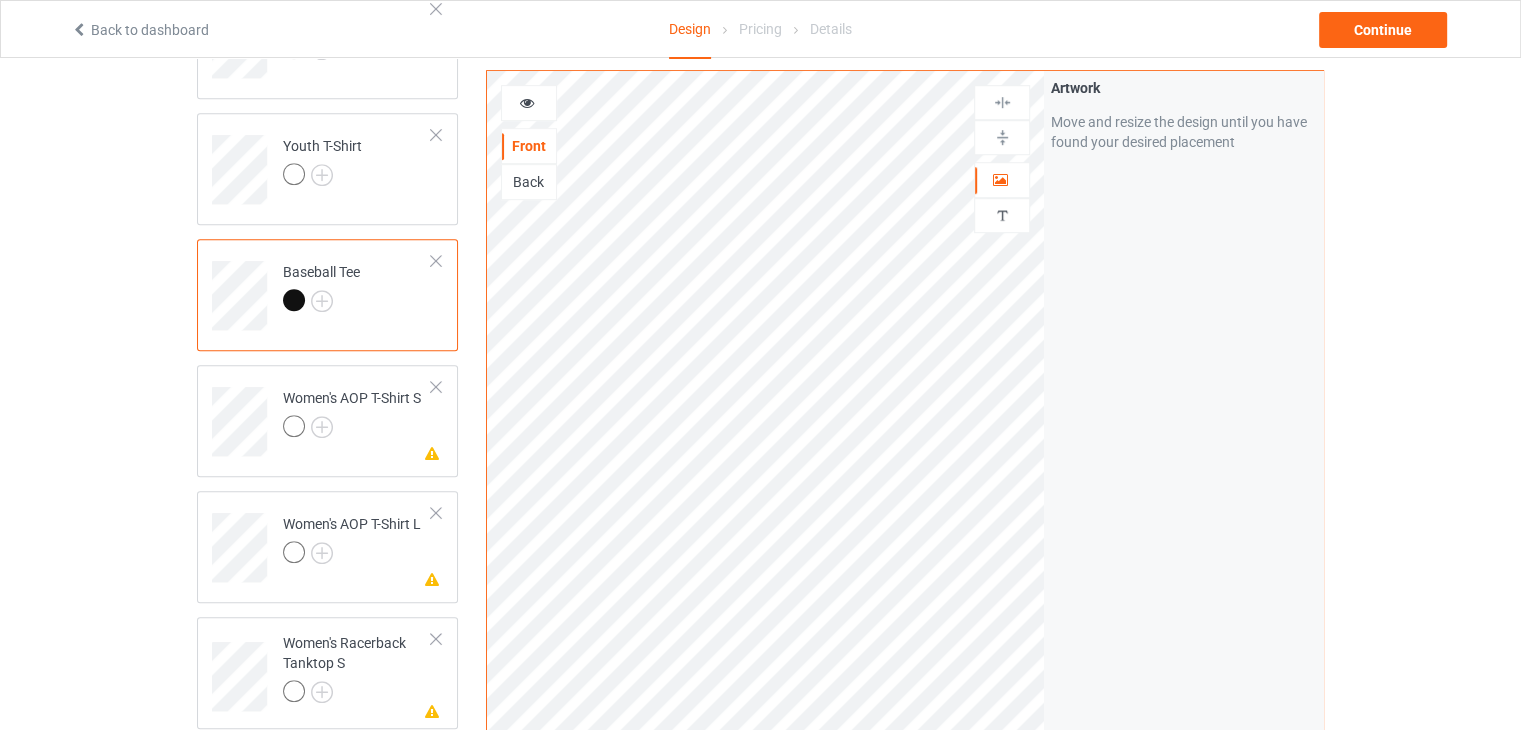 click at bounding box center [436, 387] 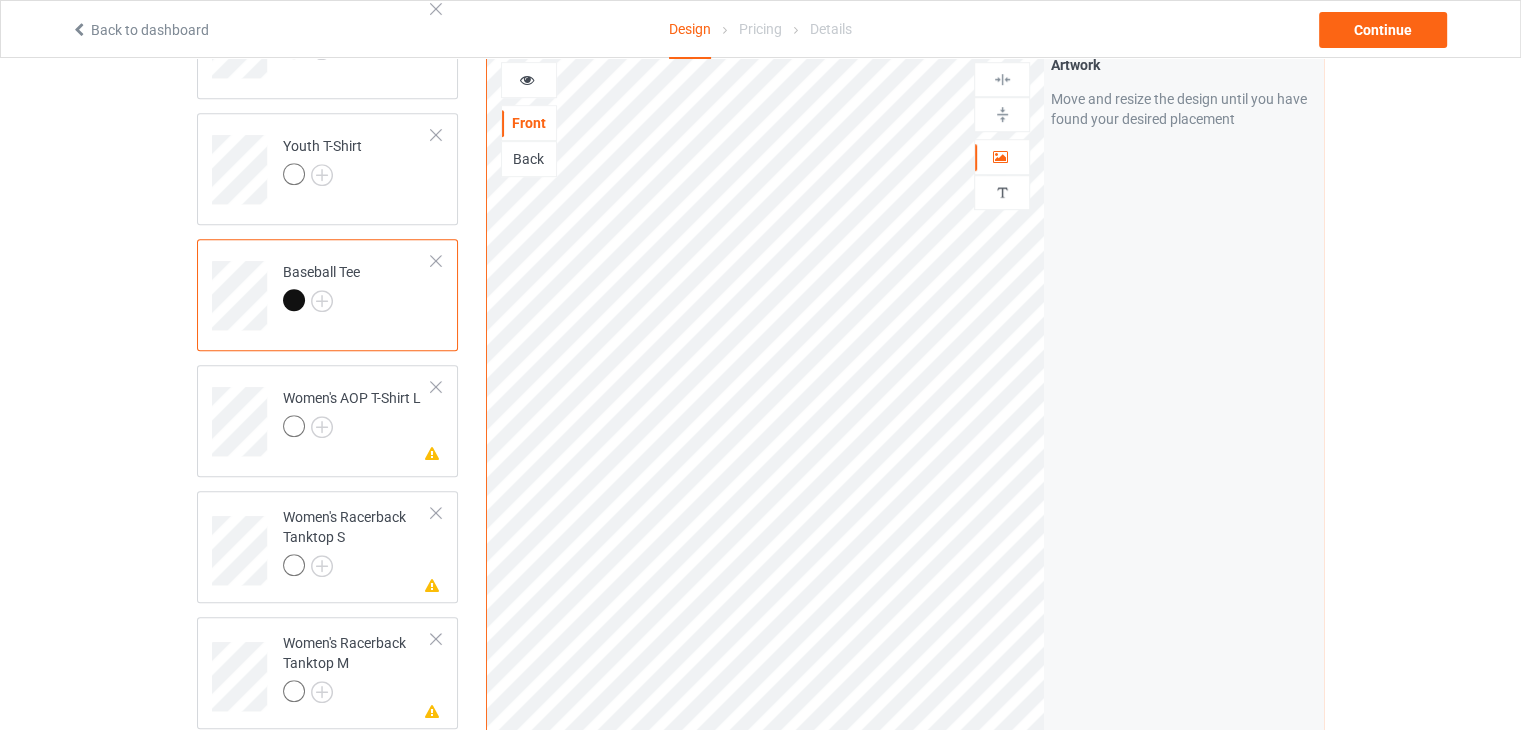 click at bounding box center [436, 387] 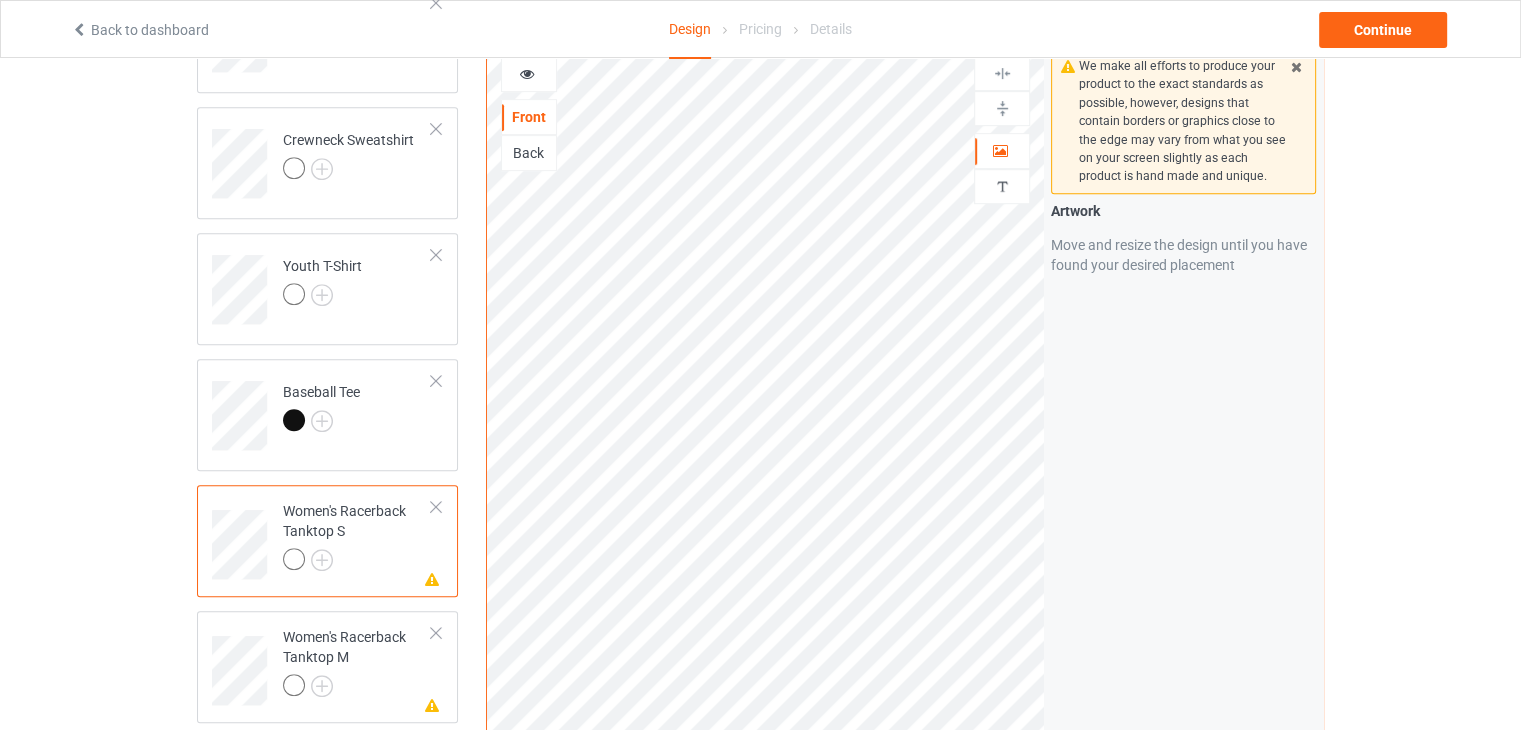 scroll, scrollTop: 800, scrollLeft: 0, axis: vertical 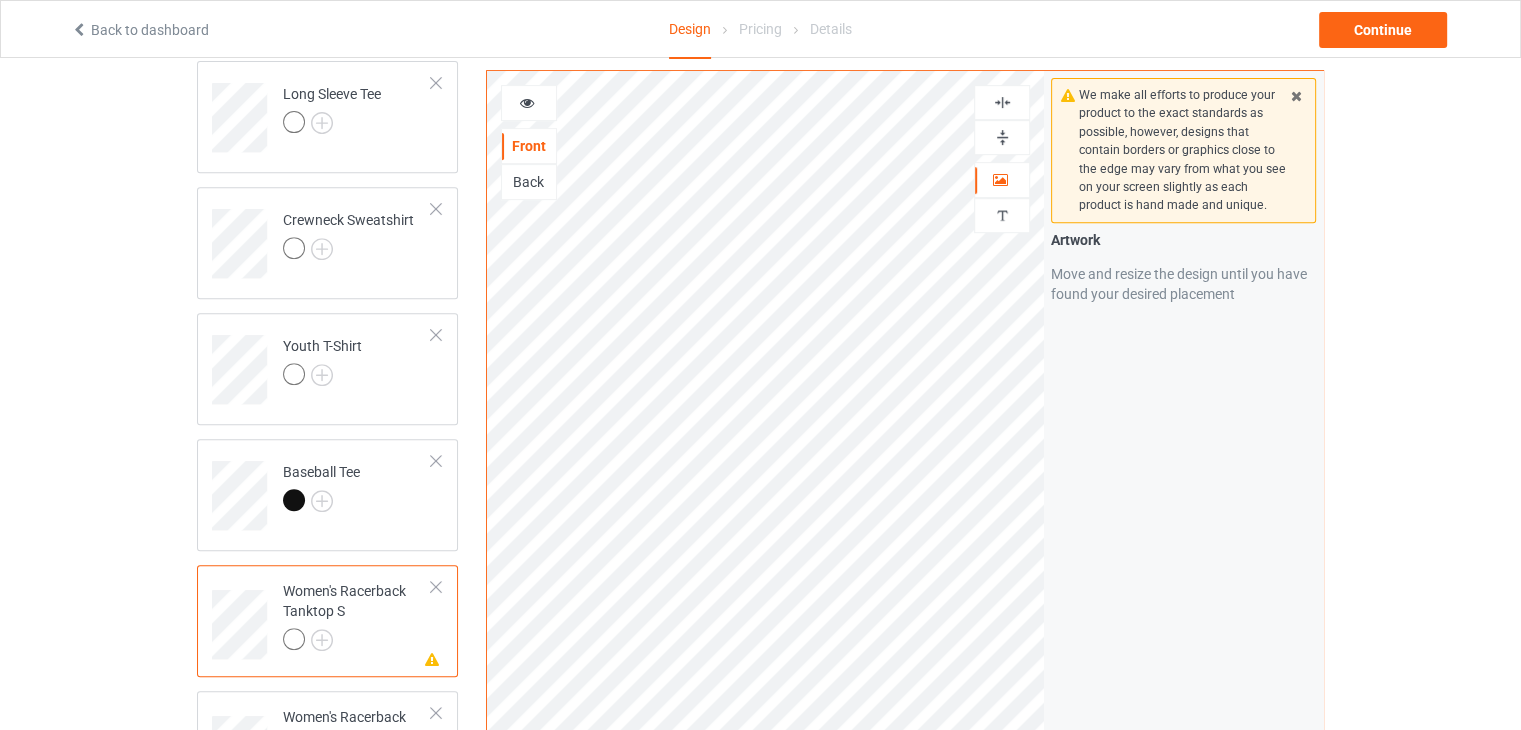 click at bounding box center [294, 639] 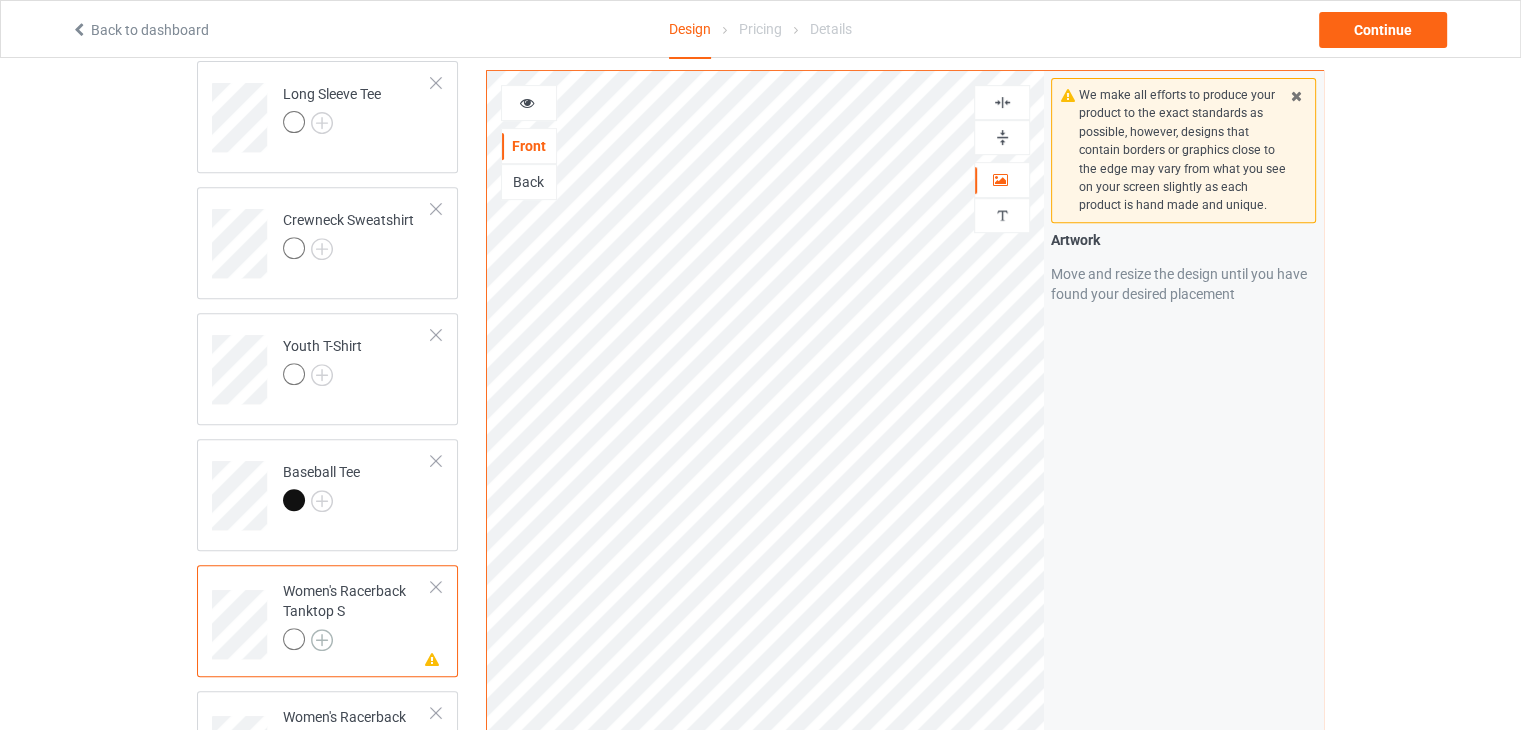 click at bounding box center (322, 640) 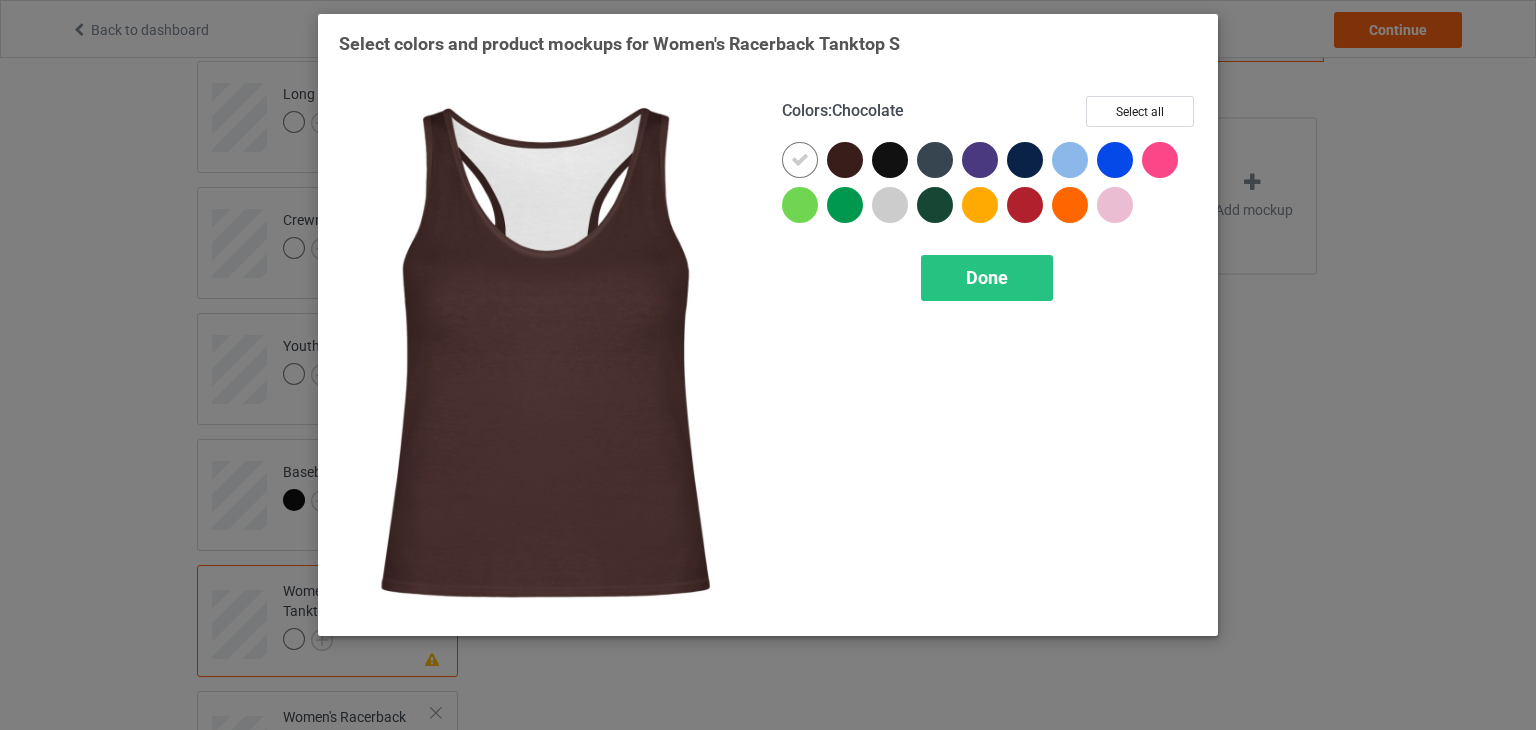 click at bounding box center (845, 160) 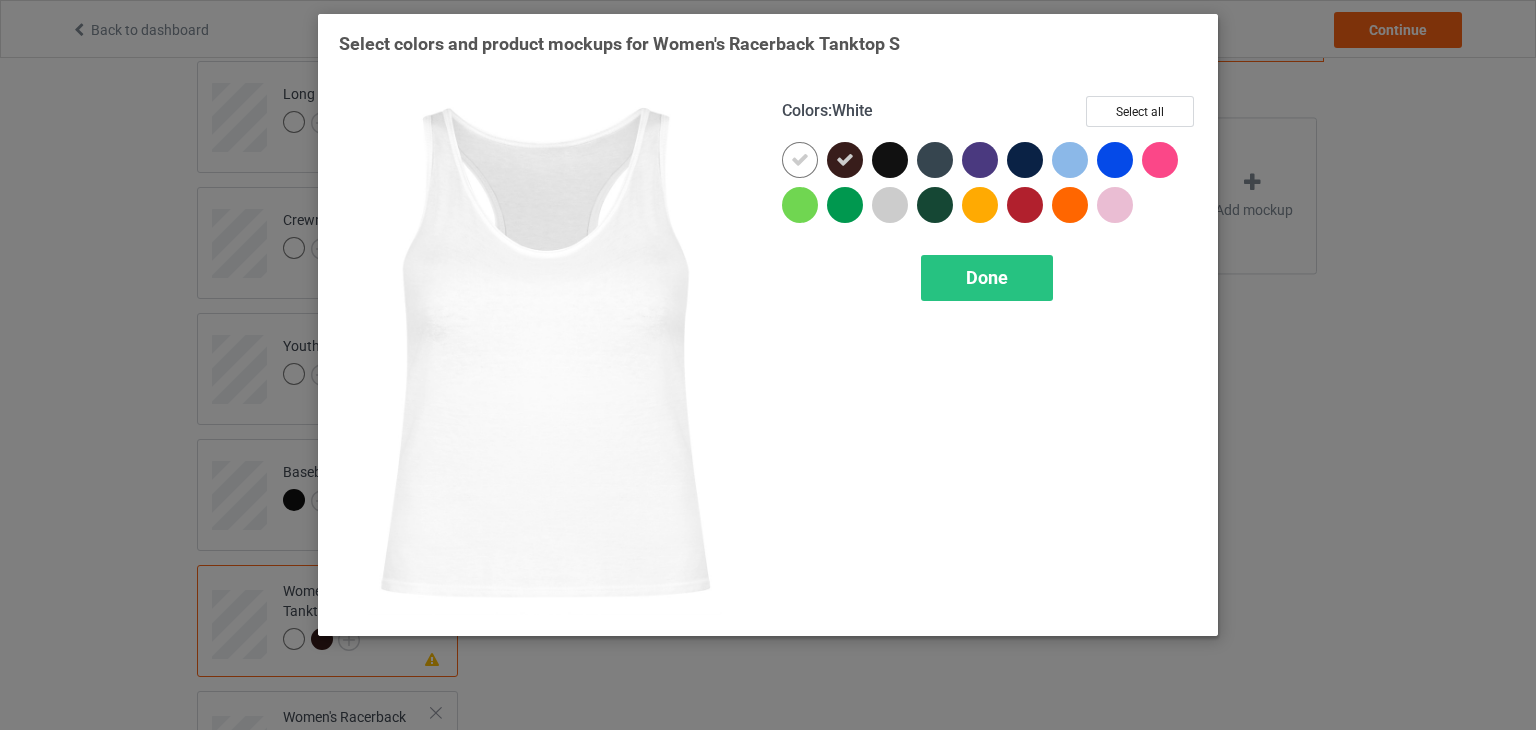 click on "Select colors and product mockups for Women's Racerback Tanktop S Colors : White Select all Done" at bounding box center (768, 365) 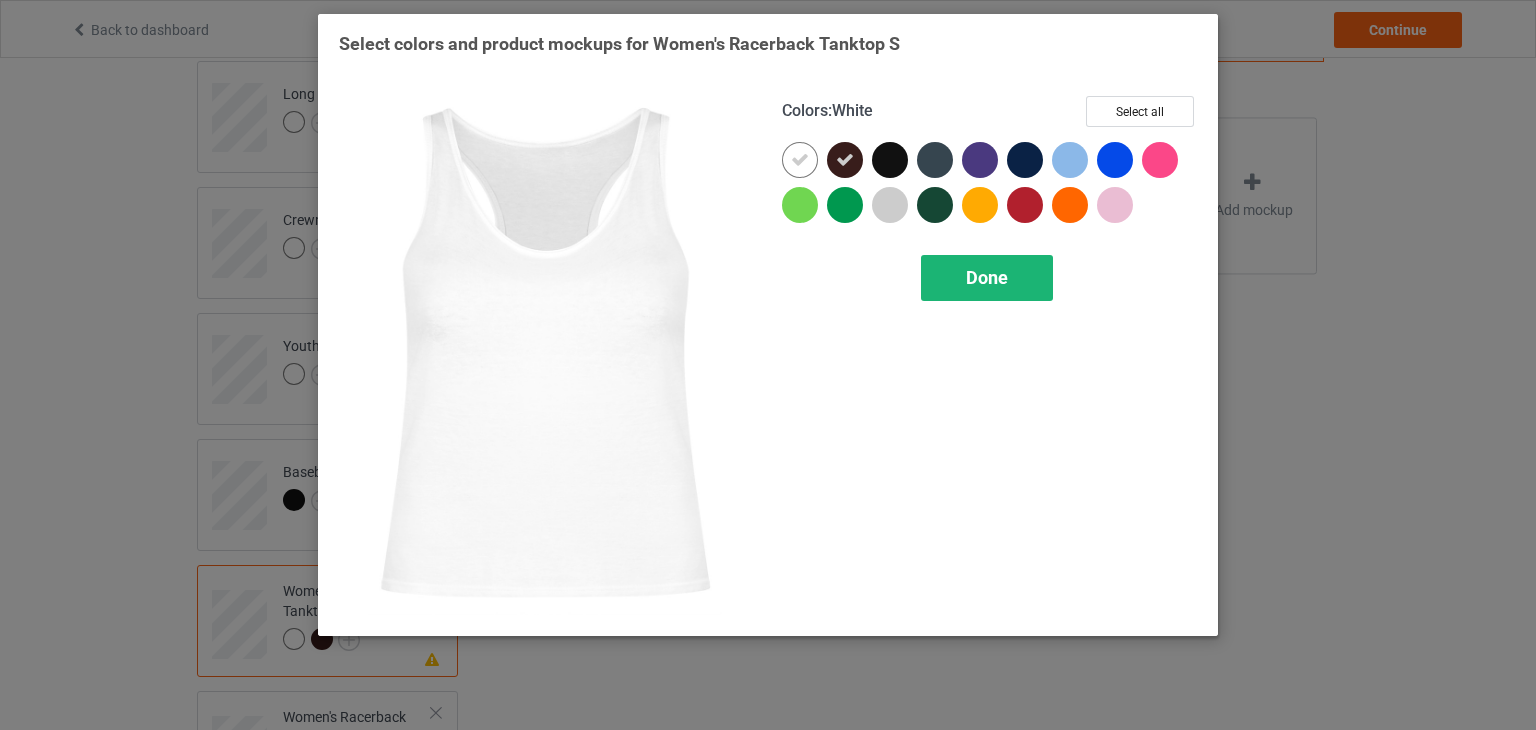 click on "Done" at bounding box center (987, 278) 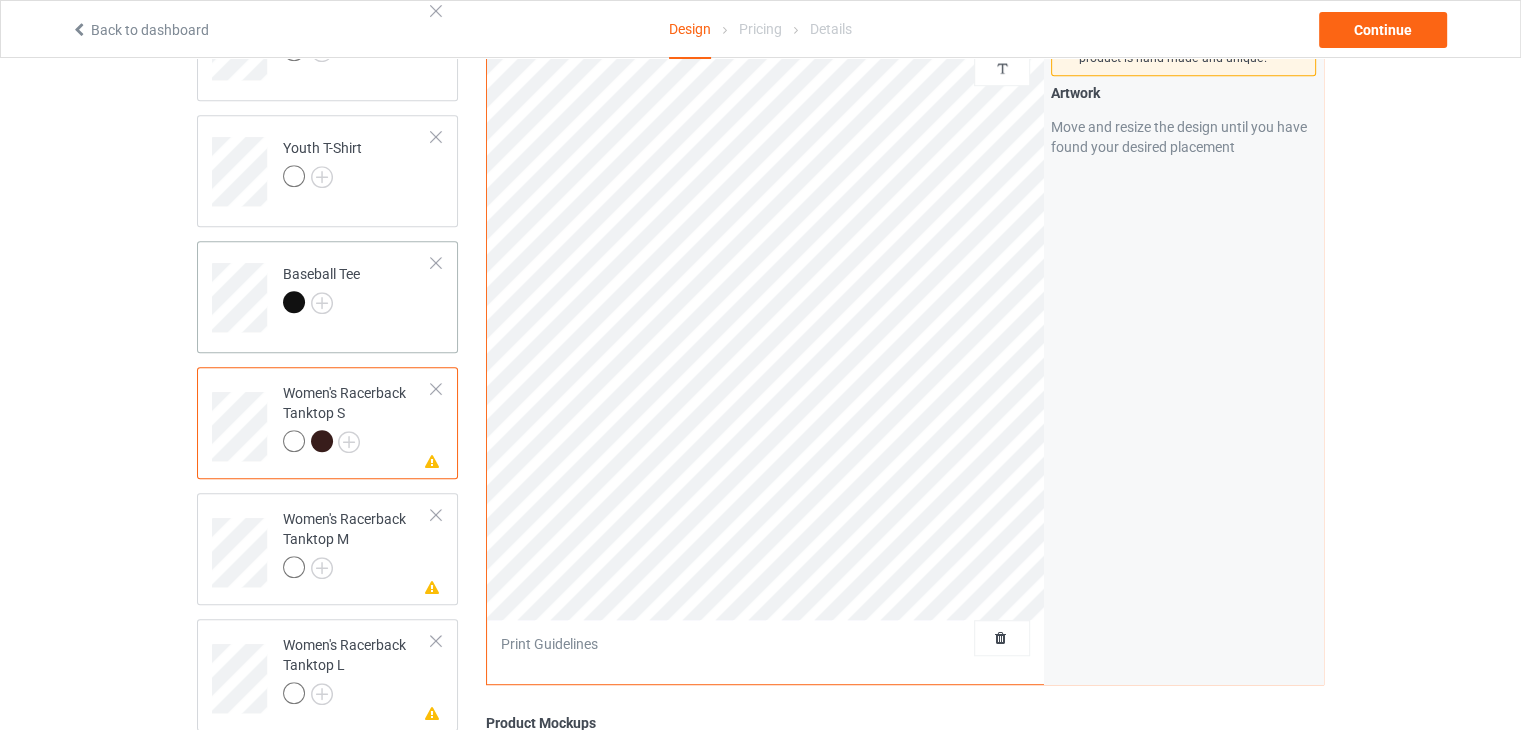 scroll, scrollTop: 1000, scrollLeft: 0, axis: vertical 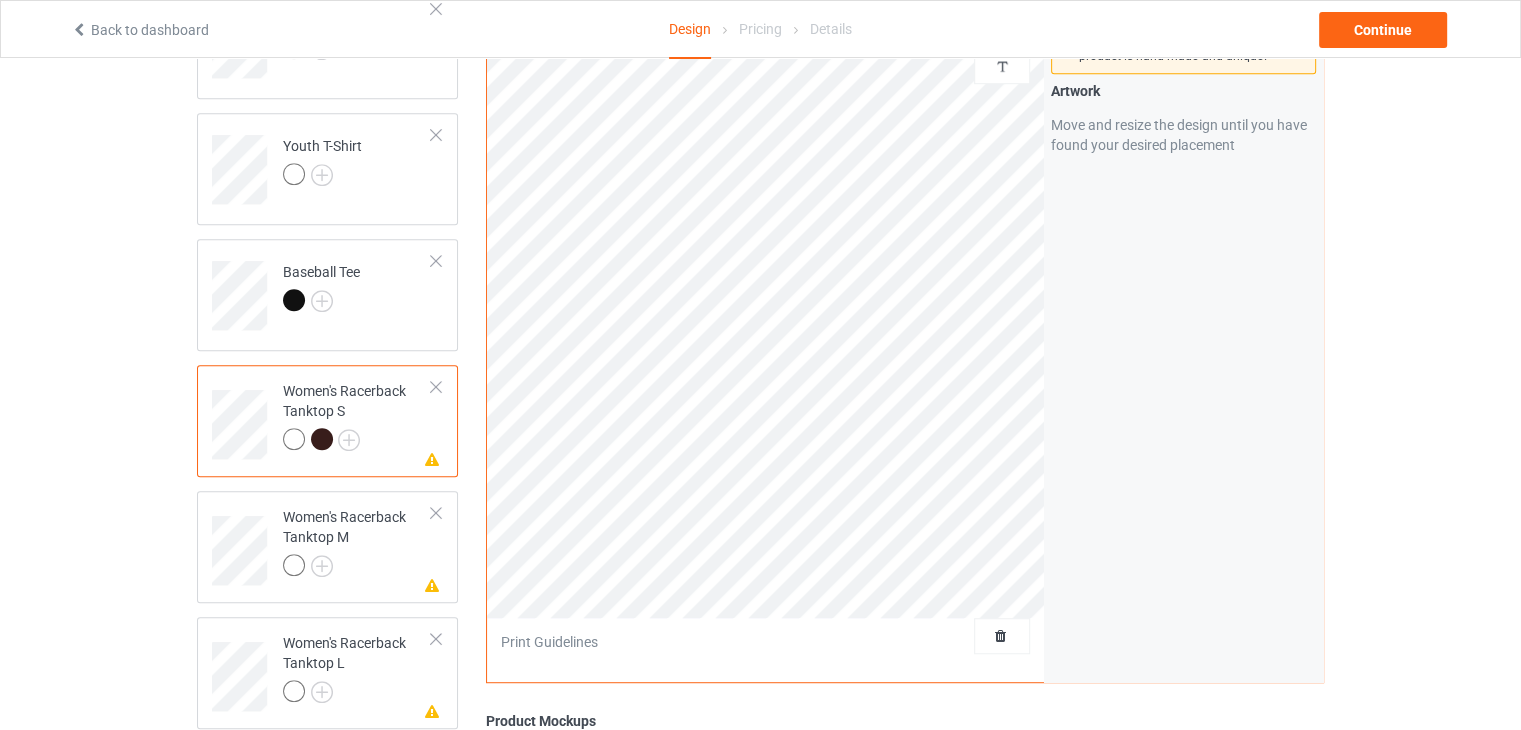 click at bounding box center [322, 439] 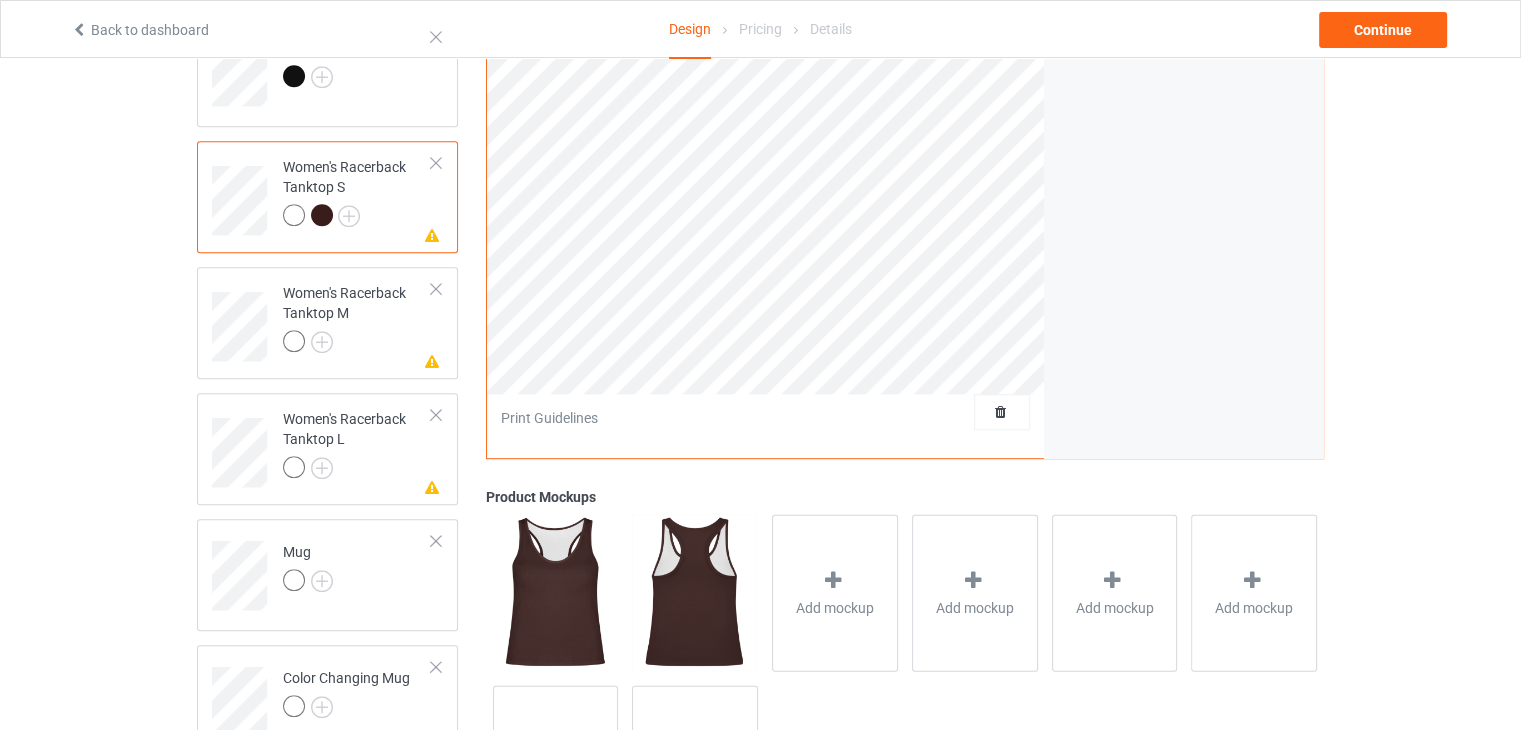 scroll, scrollTop: 1386, scrollLeft: 0, axis: vertical 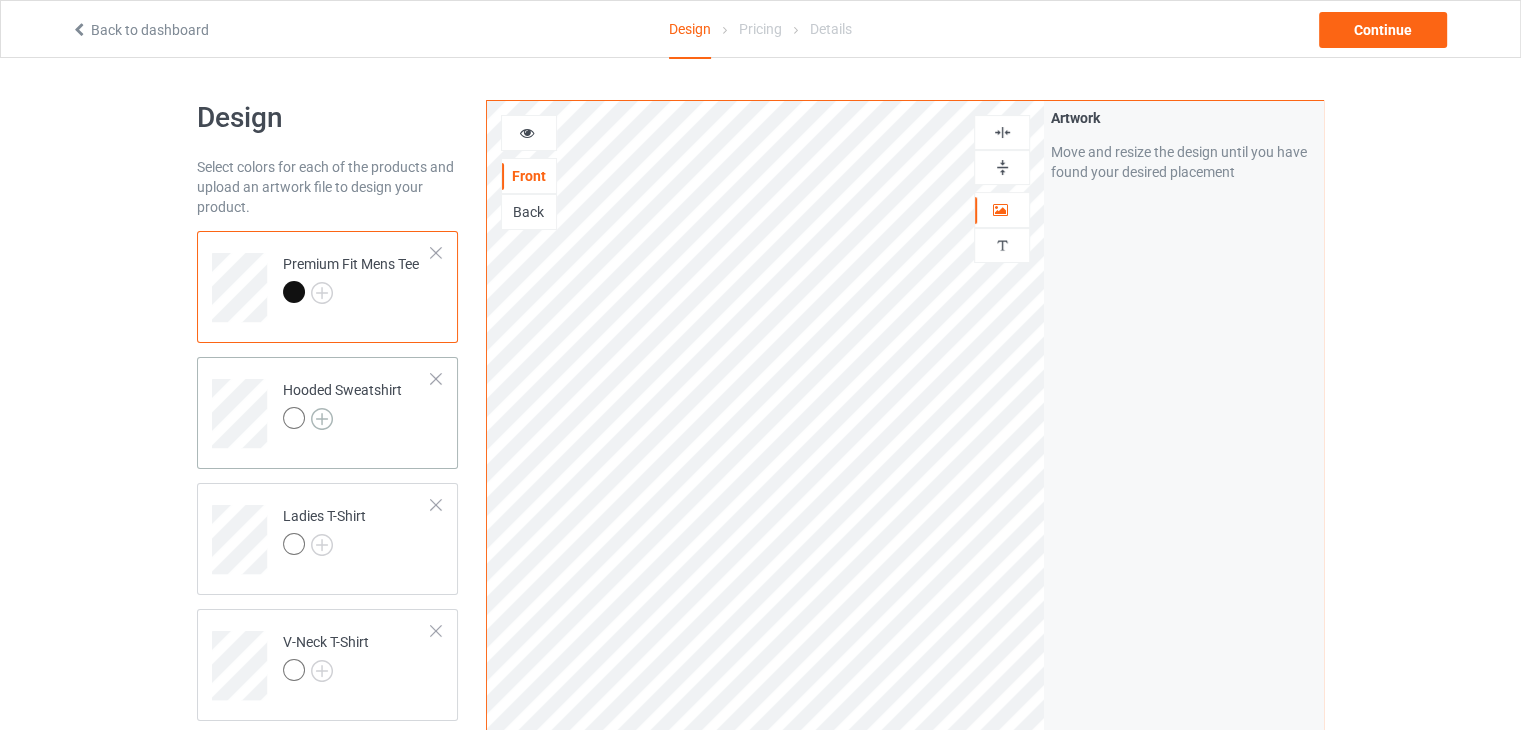 click at bounding box center (322, 419) 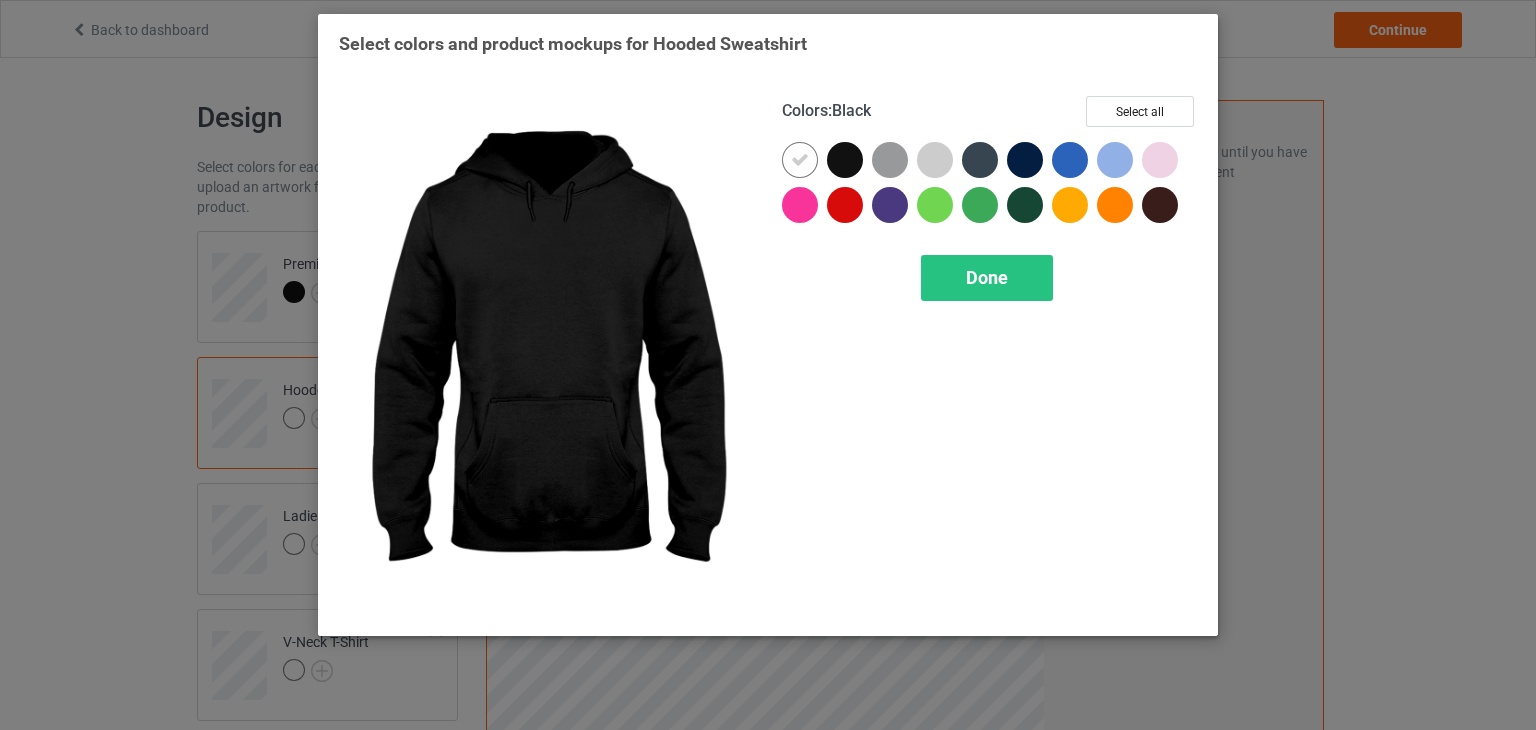 click at bounding box center (845, 160) 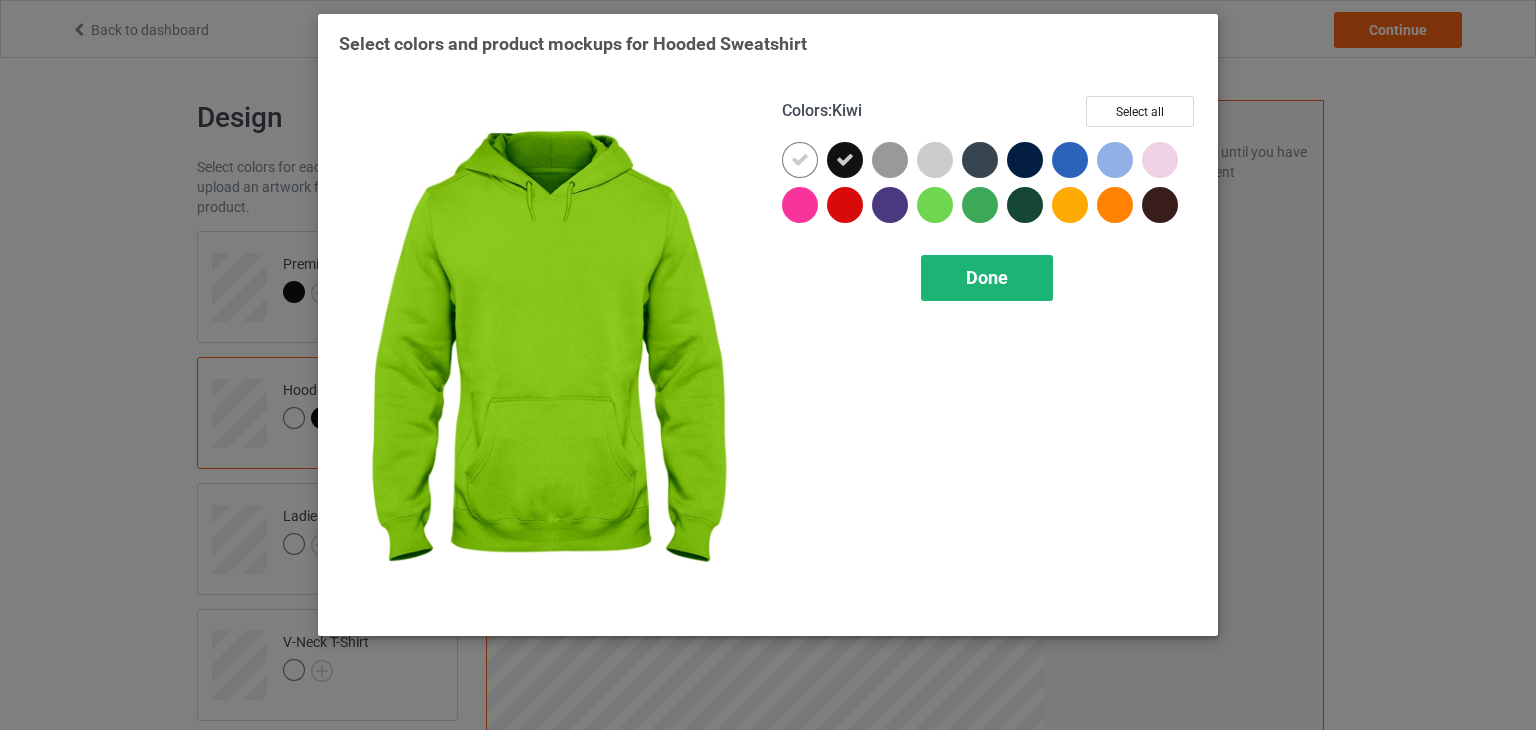 click on "Done" at bounding box center [987, 277] 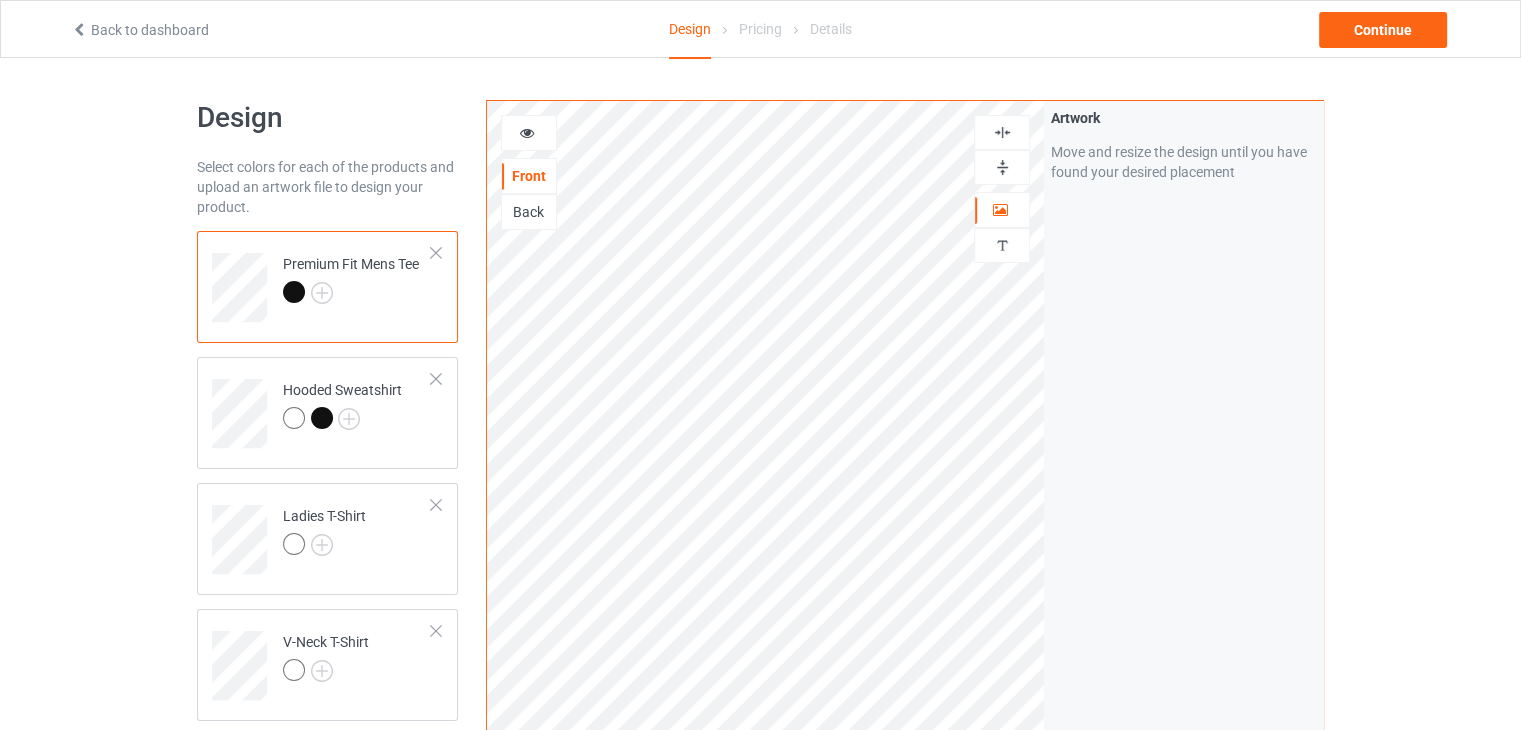 click at bounding box center [1002, 167] 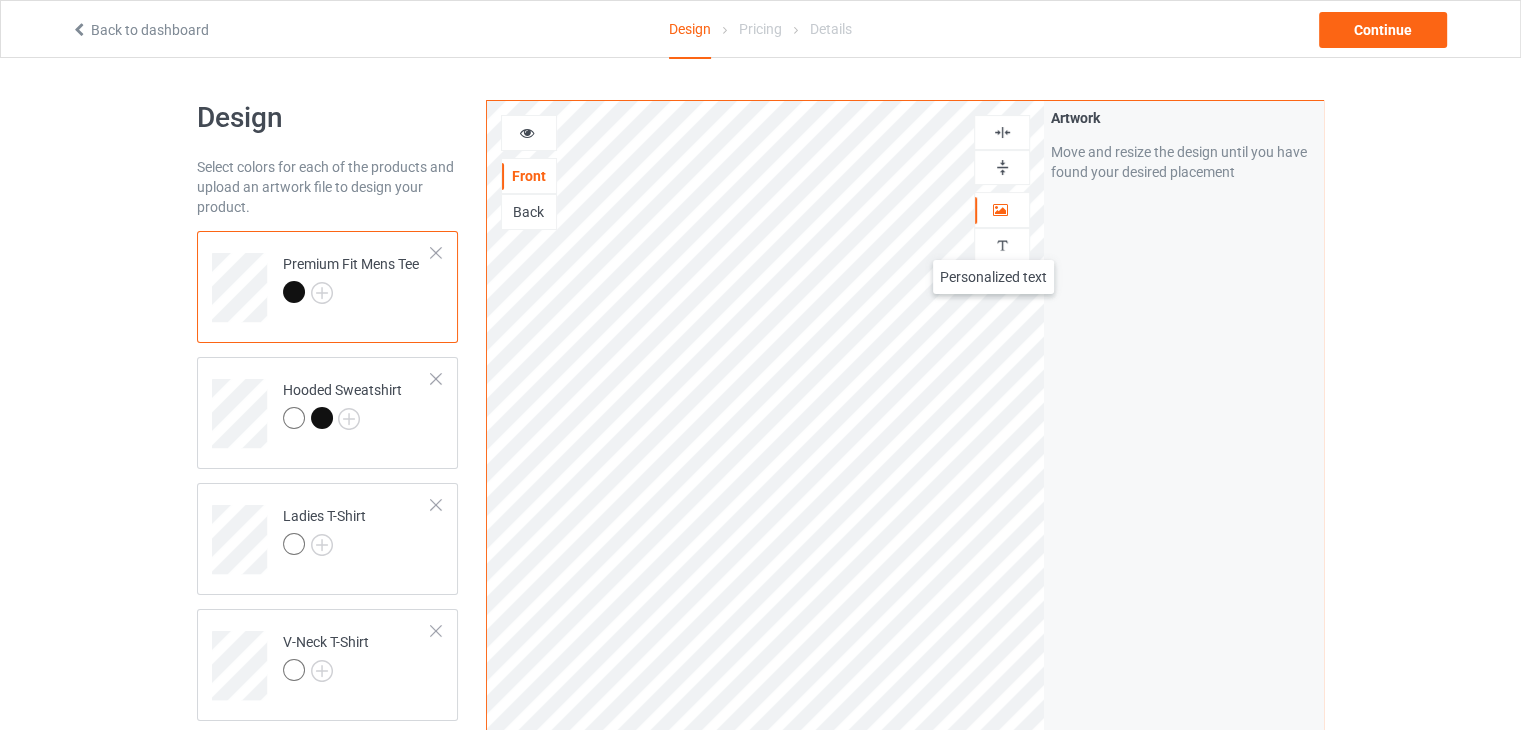 click at bounding box center (1002, 245) 